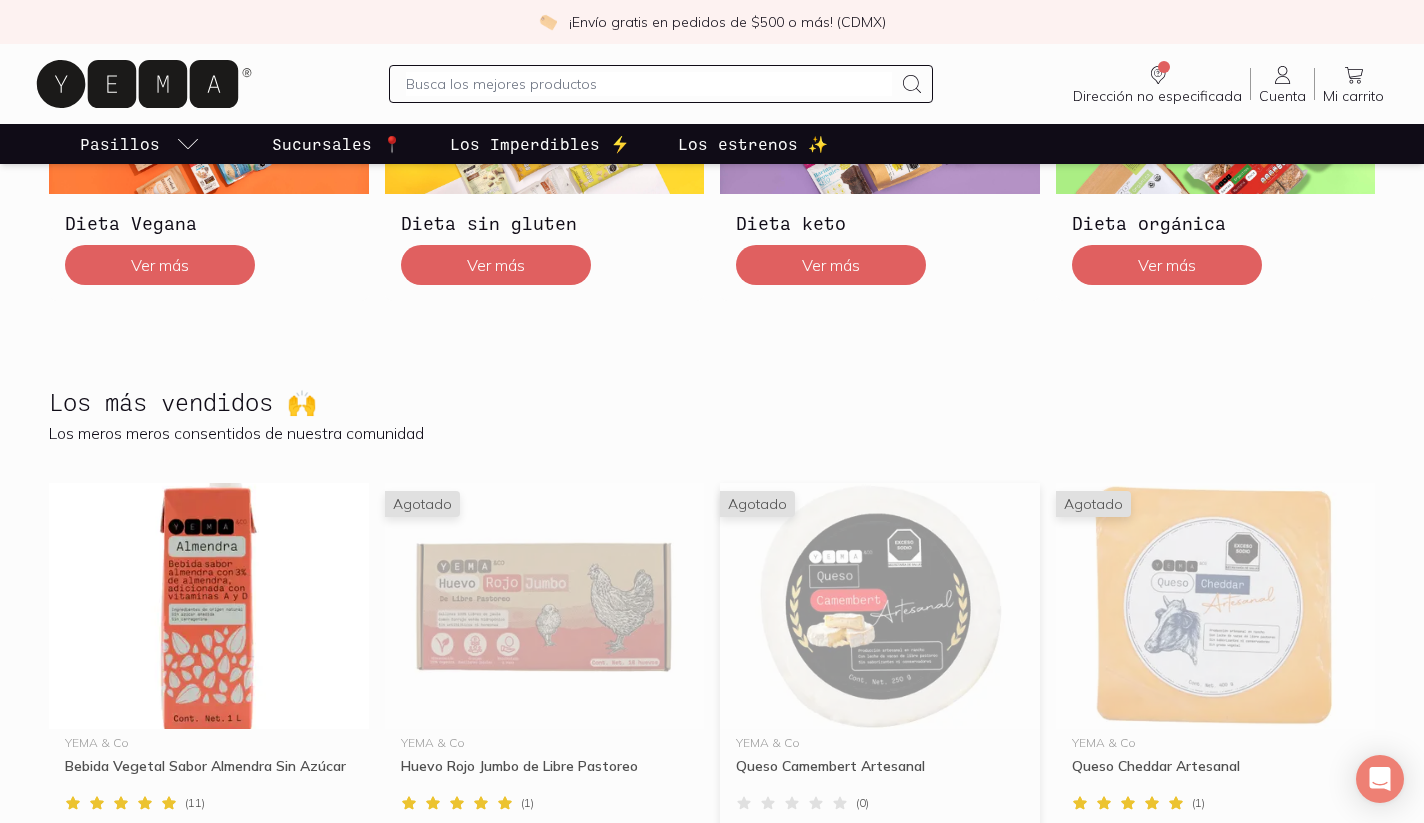 scroll, scrollTop: 984, scrollLeft: 0, axis: vertical 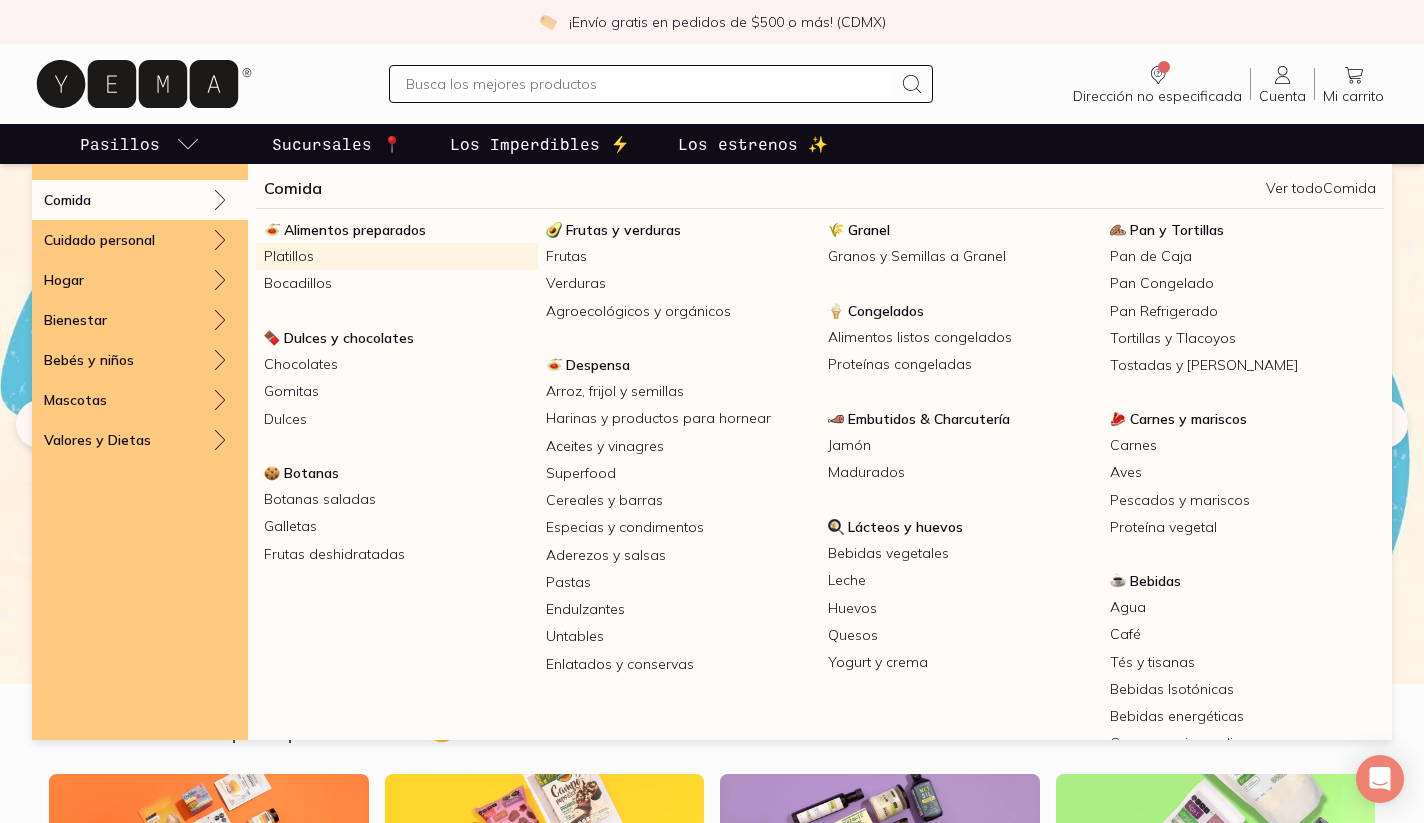 click on "Platillos" at bounding box center (397, 256) 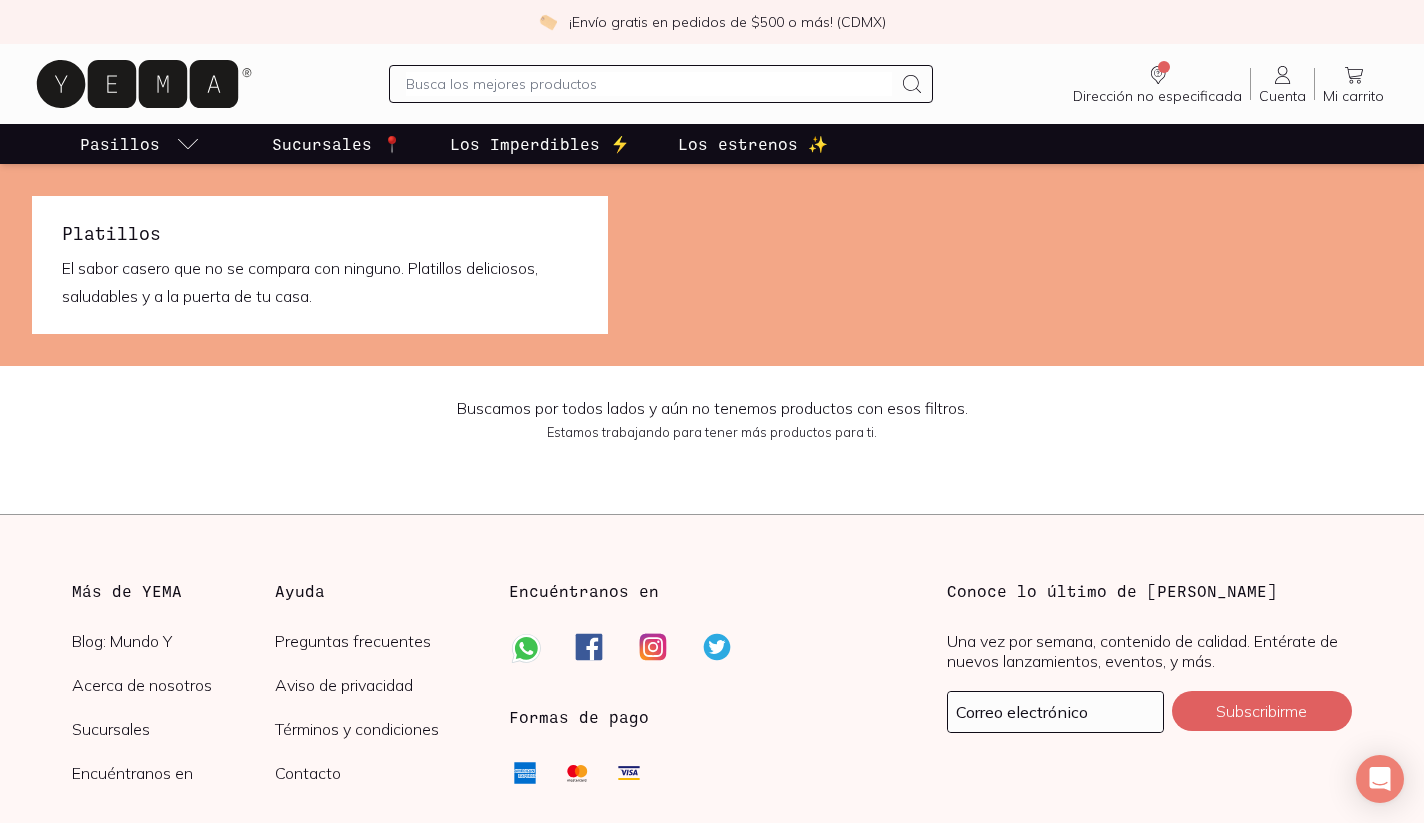 scroll, scrollTop: 42, scrollLeft: 0, axis: vertical 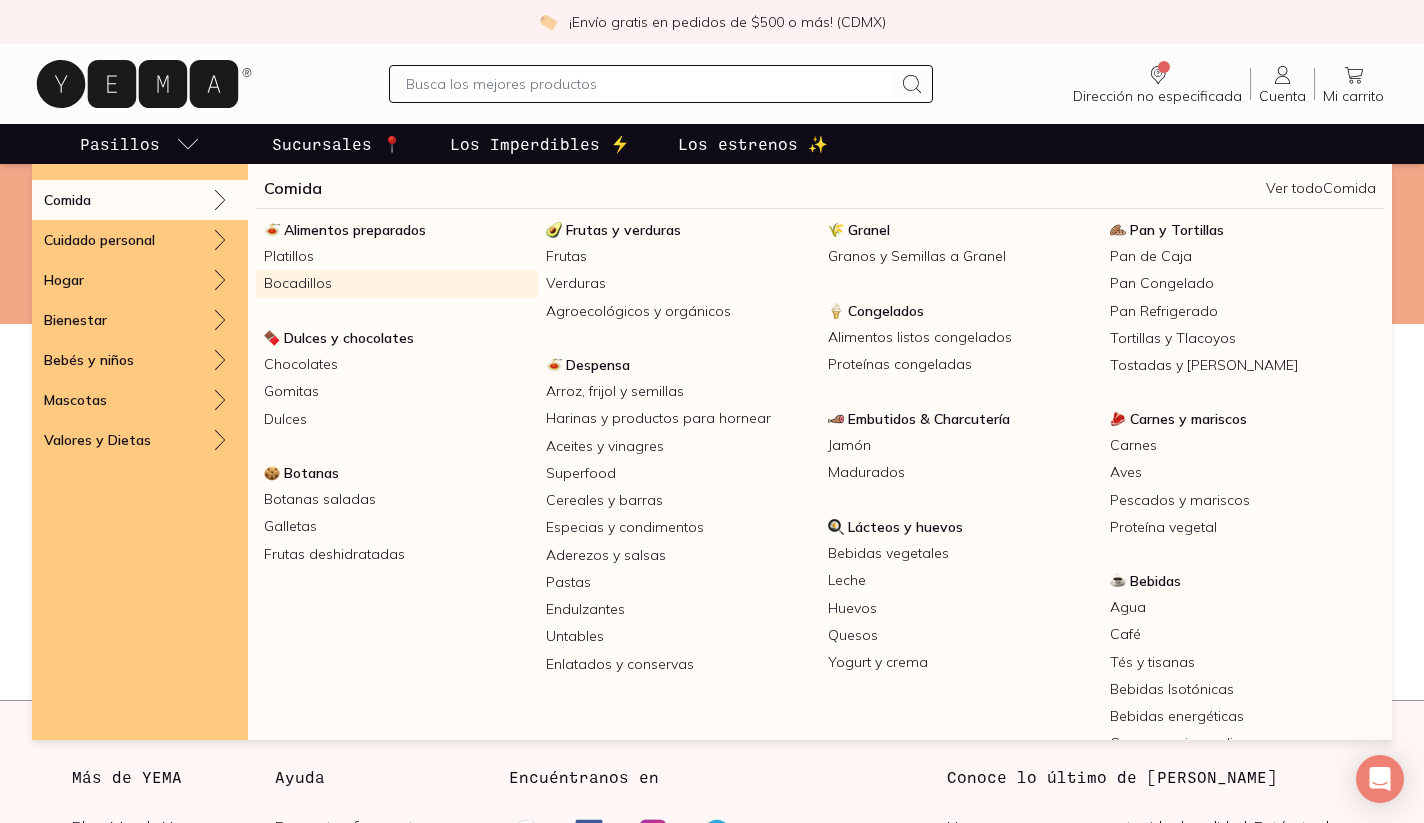click on "Bocadillos" at bounding box center (397, 283) 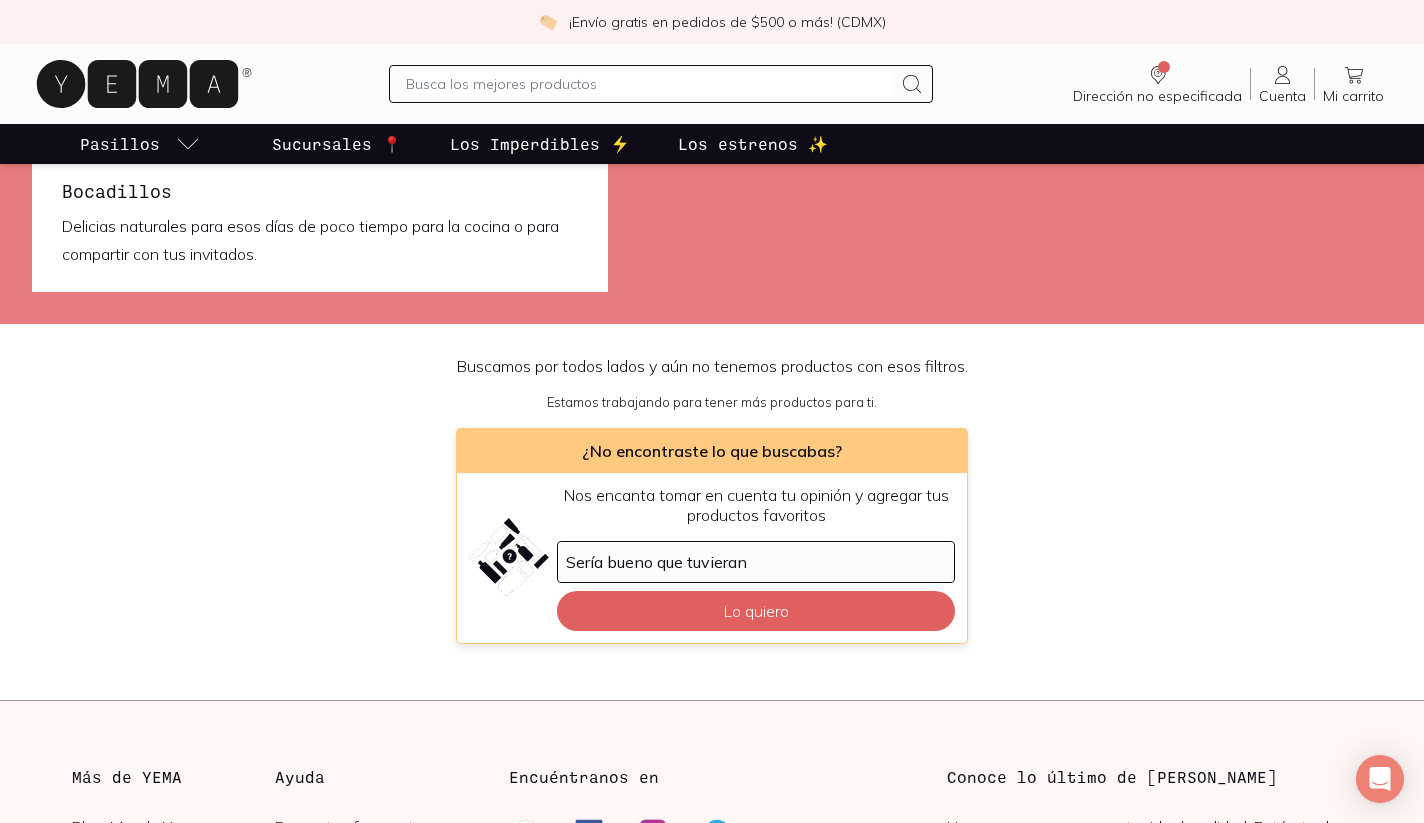 scroll, scrollTop: 0, scrollLeft: 0, axis: both 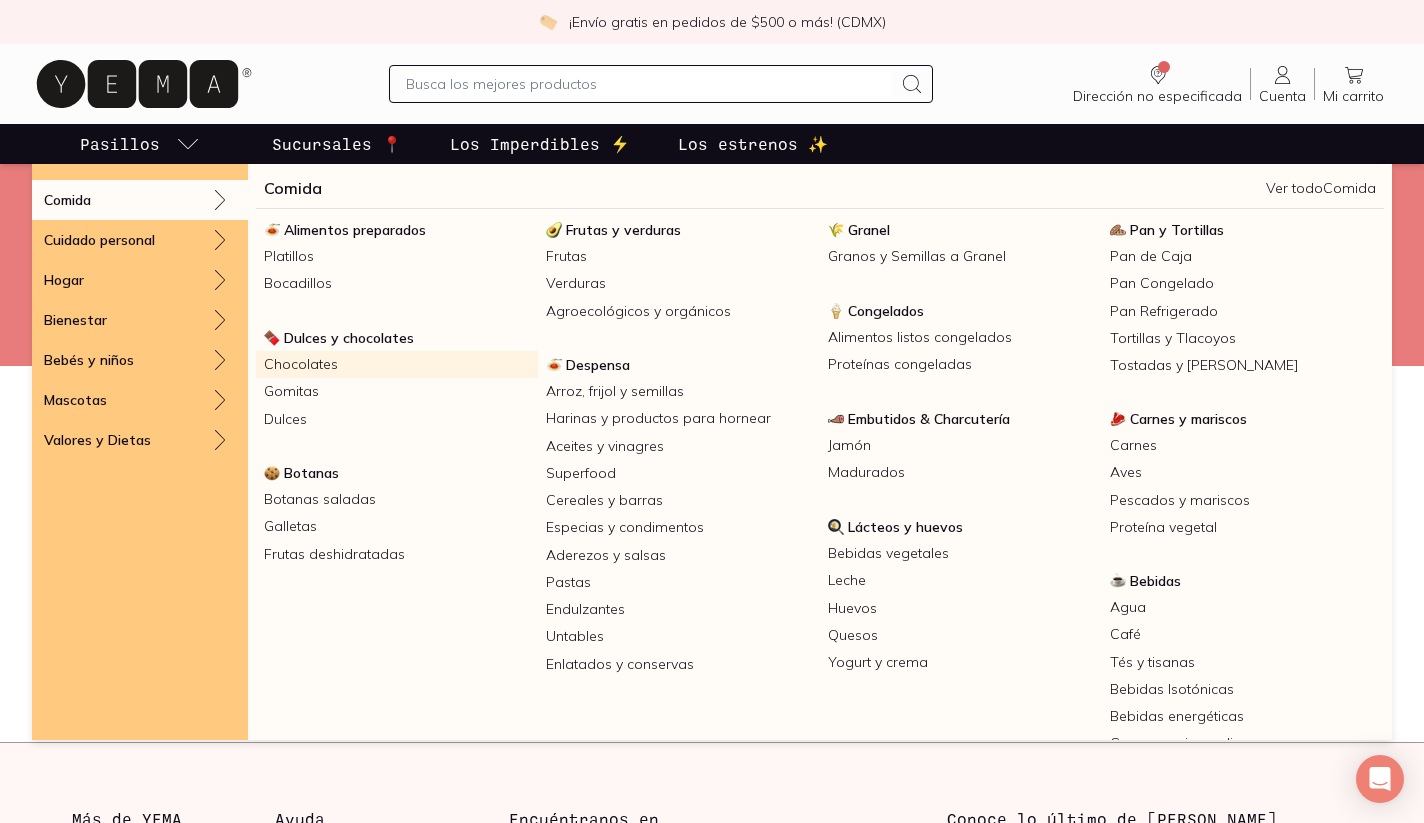 click on "Chocolates" at bounding box center [397, 364] 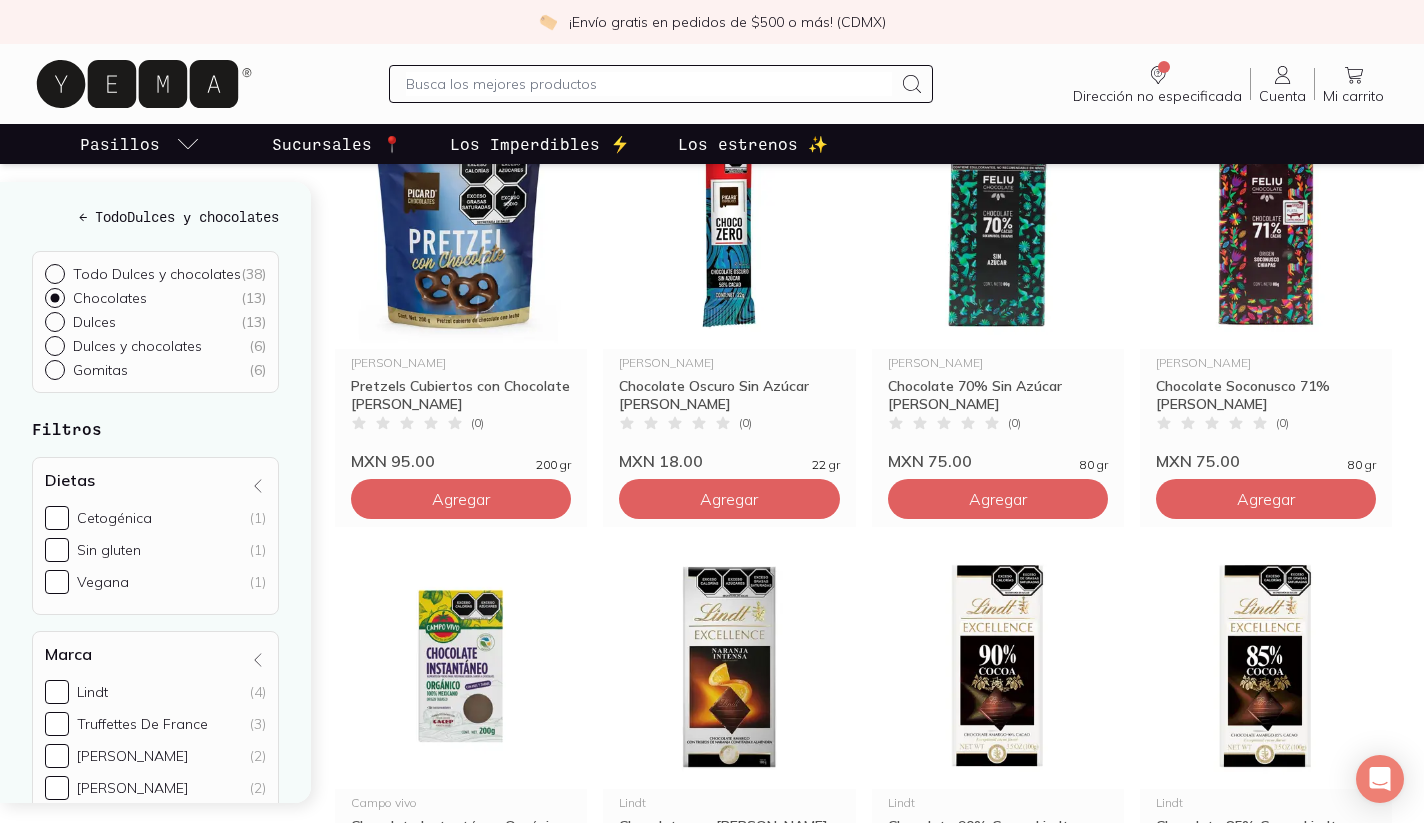 scroll, scrollTop: 194, scrollLeft: 0, axis: vertical 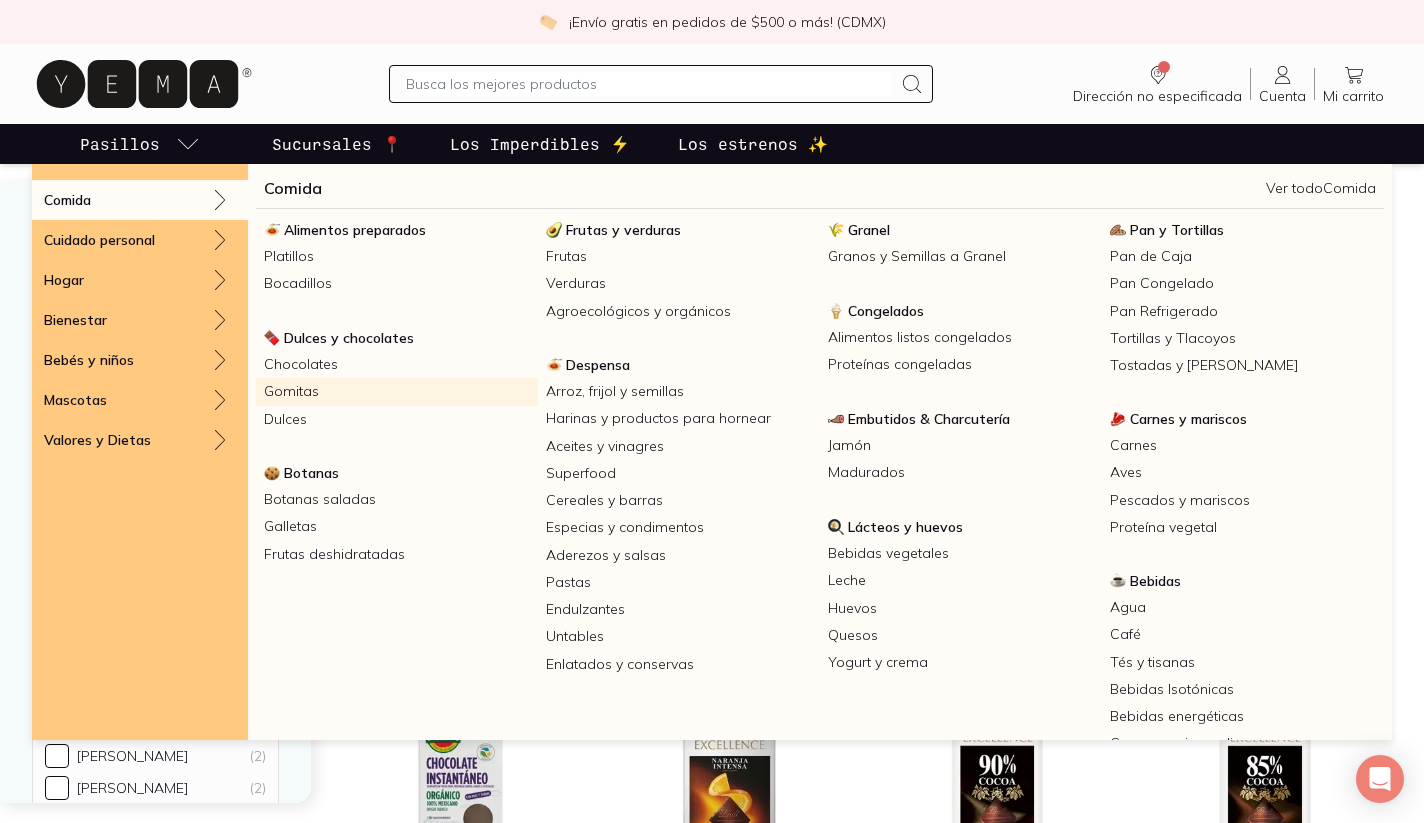 click on "Gomitas" at bounding box center [397, 391] 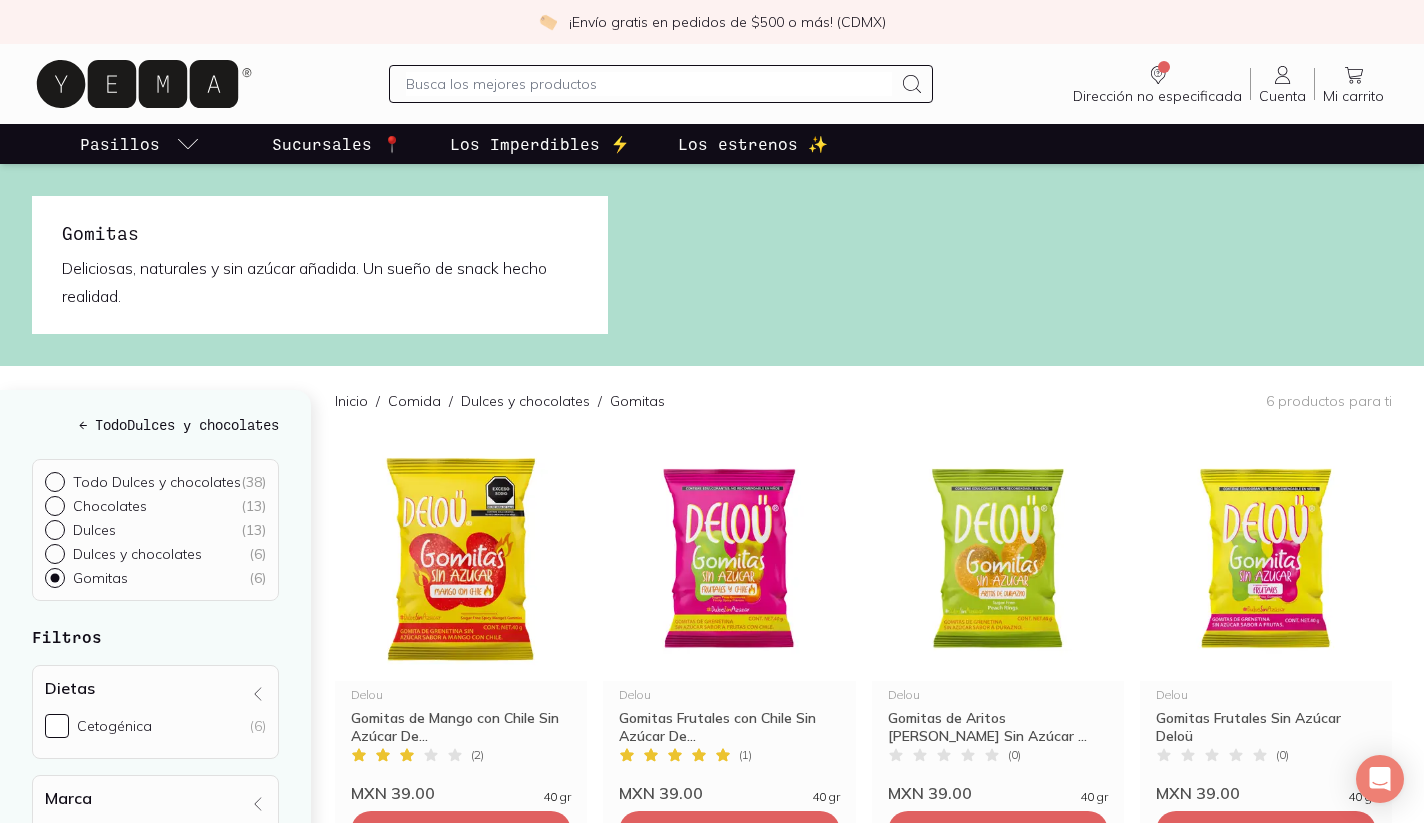 scroll, scrollTop: 0, scrollLeft: 0, axis: both 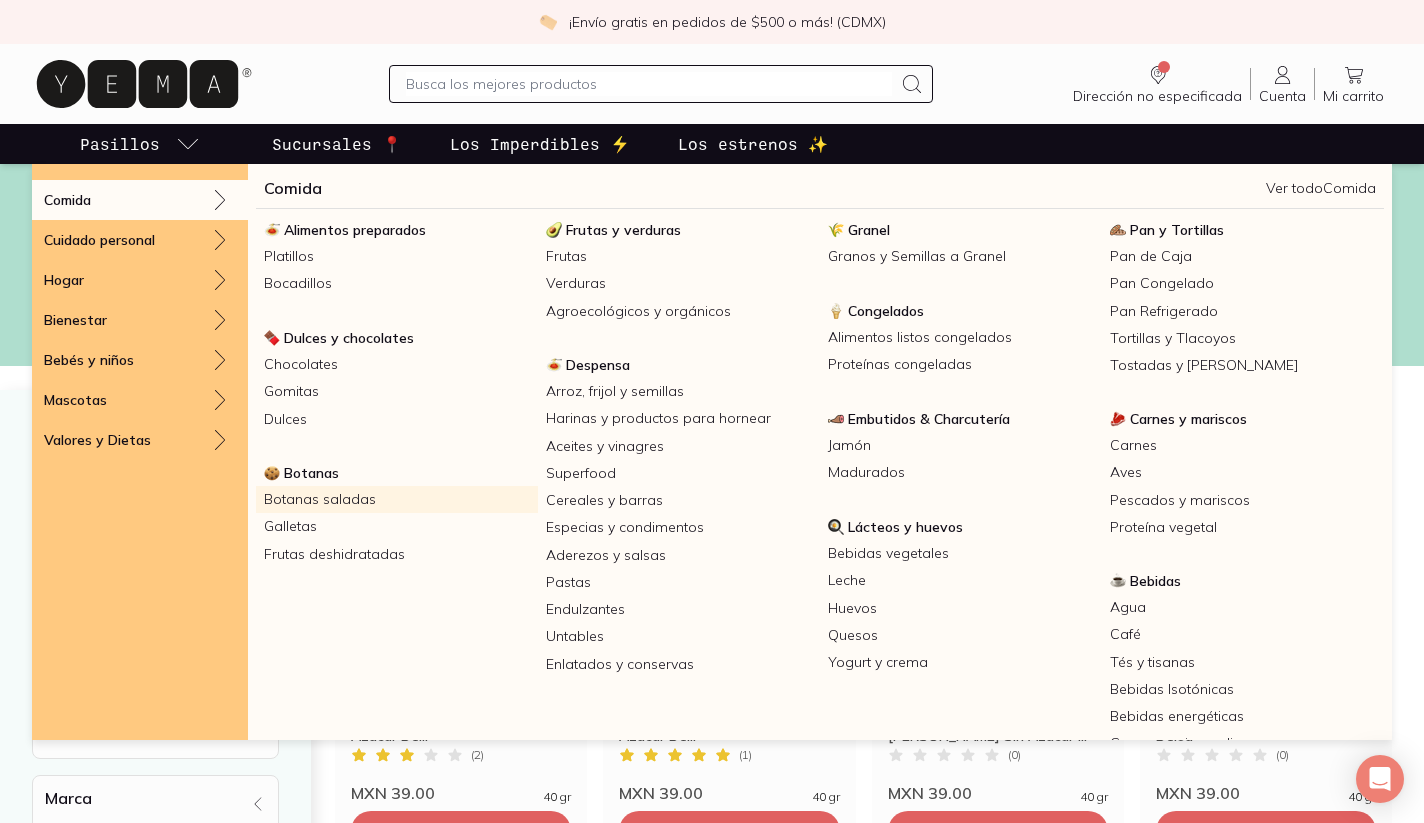 click on "Botanas saladas" at bounding box center (397, 499) 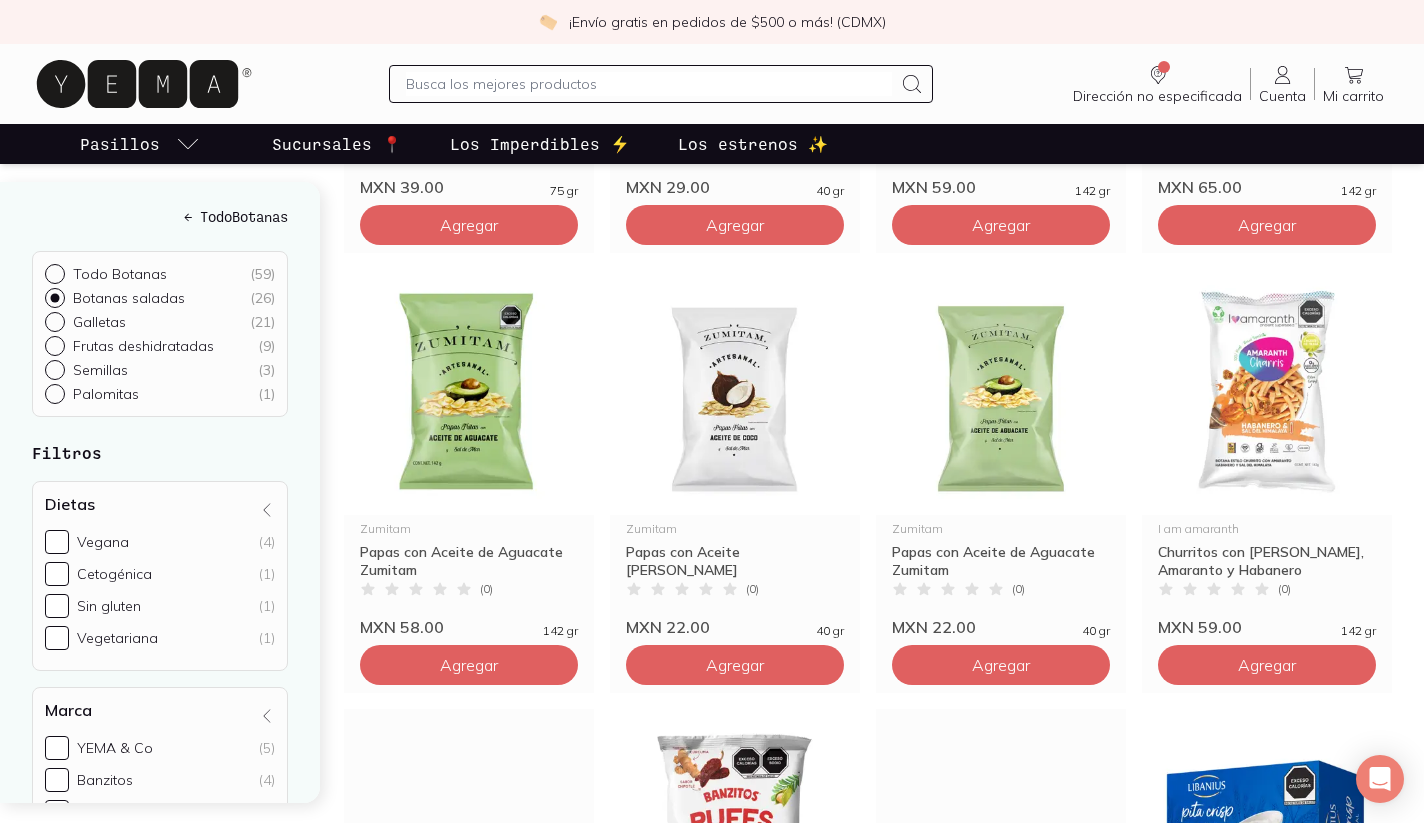 scroll, scrollTop: 1336, scrollLeft: 0, axis: vertical 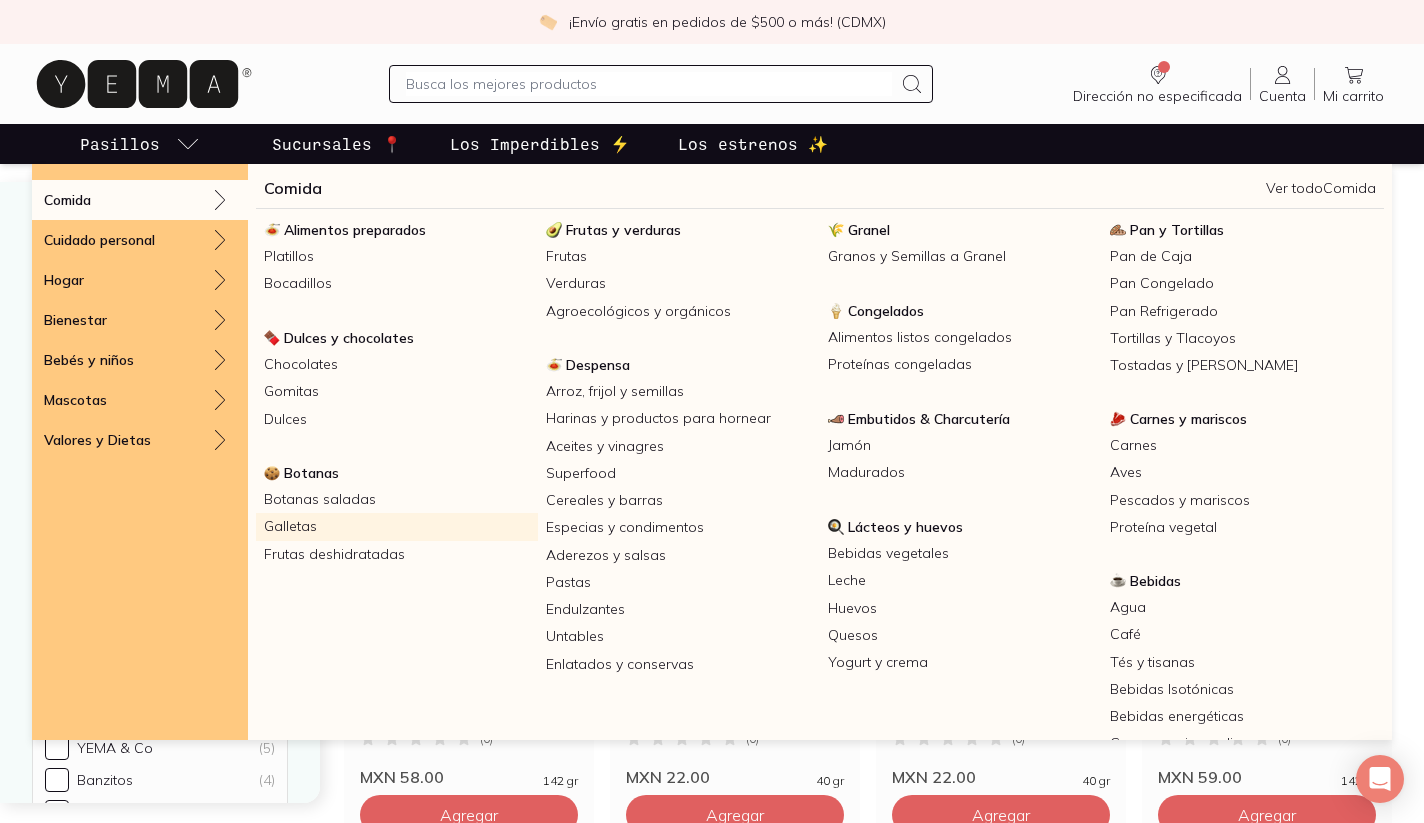 click on "Galletas" at bounding box center (397, 526) 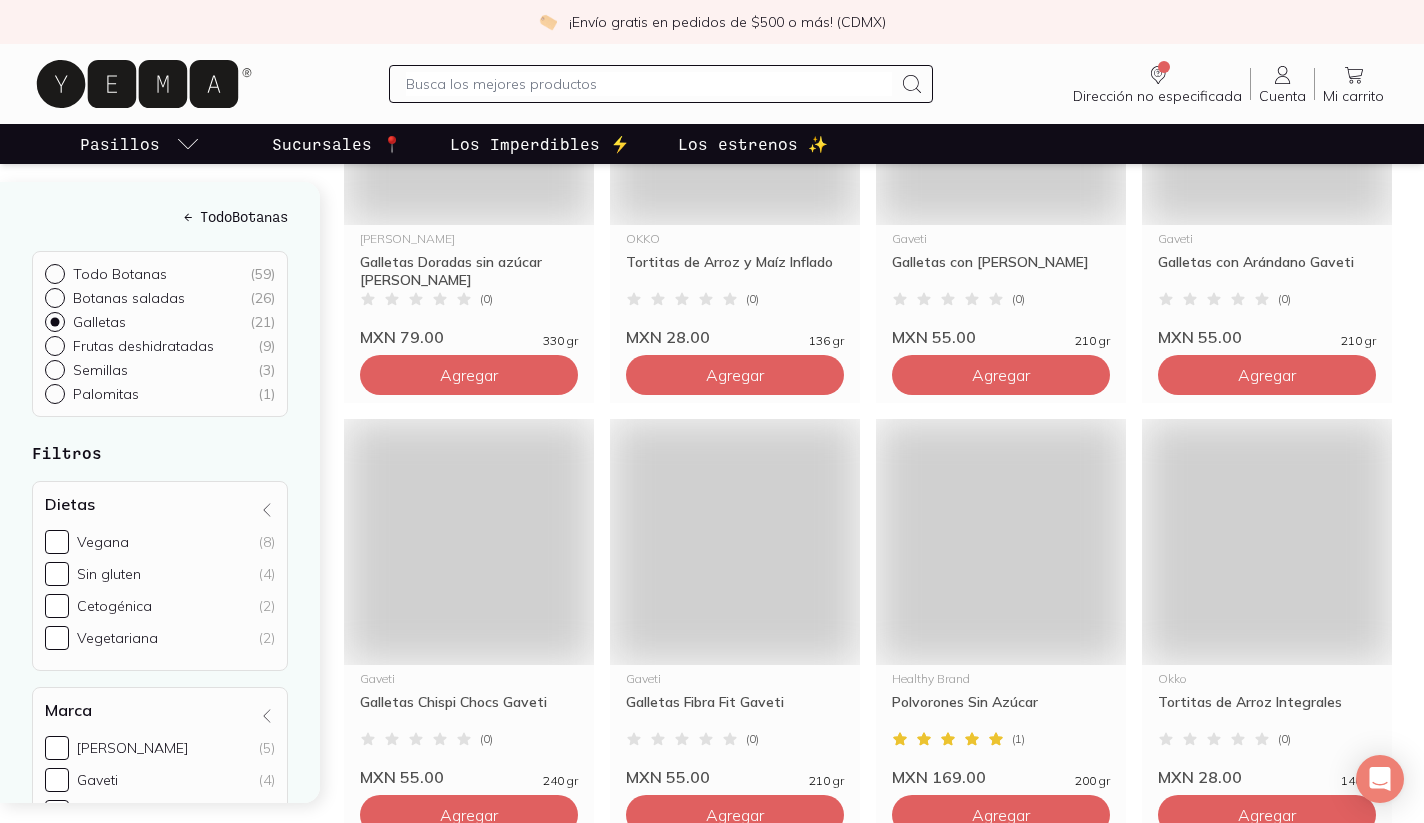 scroll, scrollTop: 0, scrollLeft: 0, axis: both 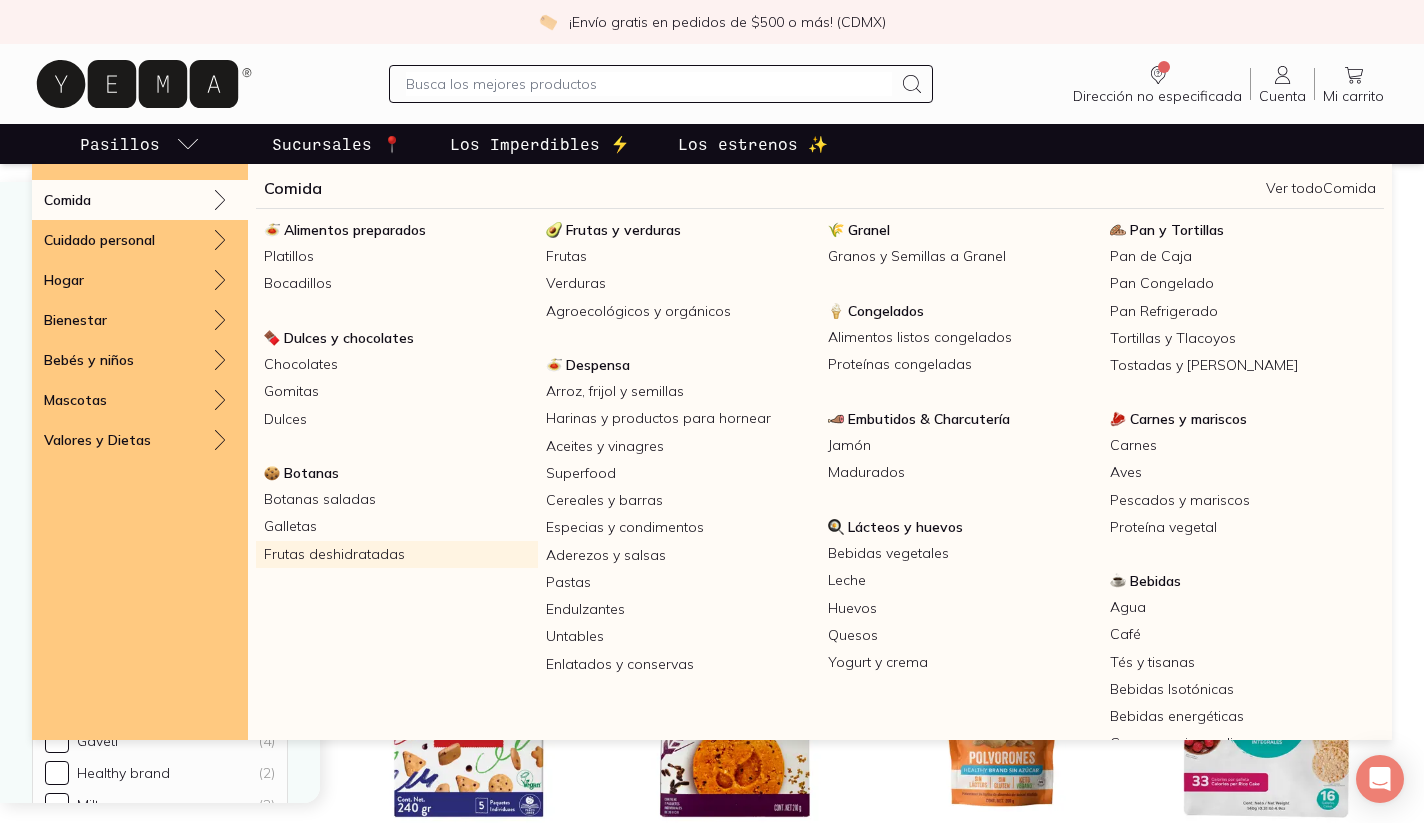 click on "Frutas deshidratadas" at bounding box center (397, 554) 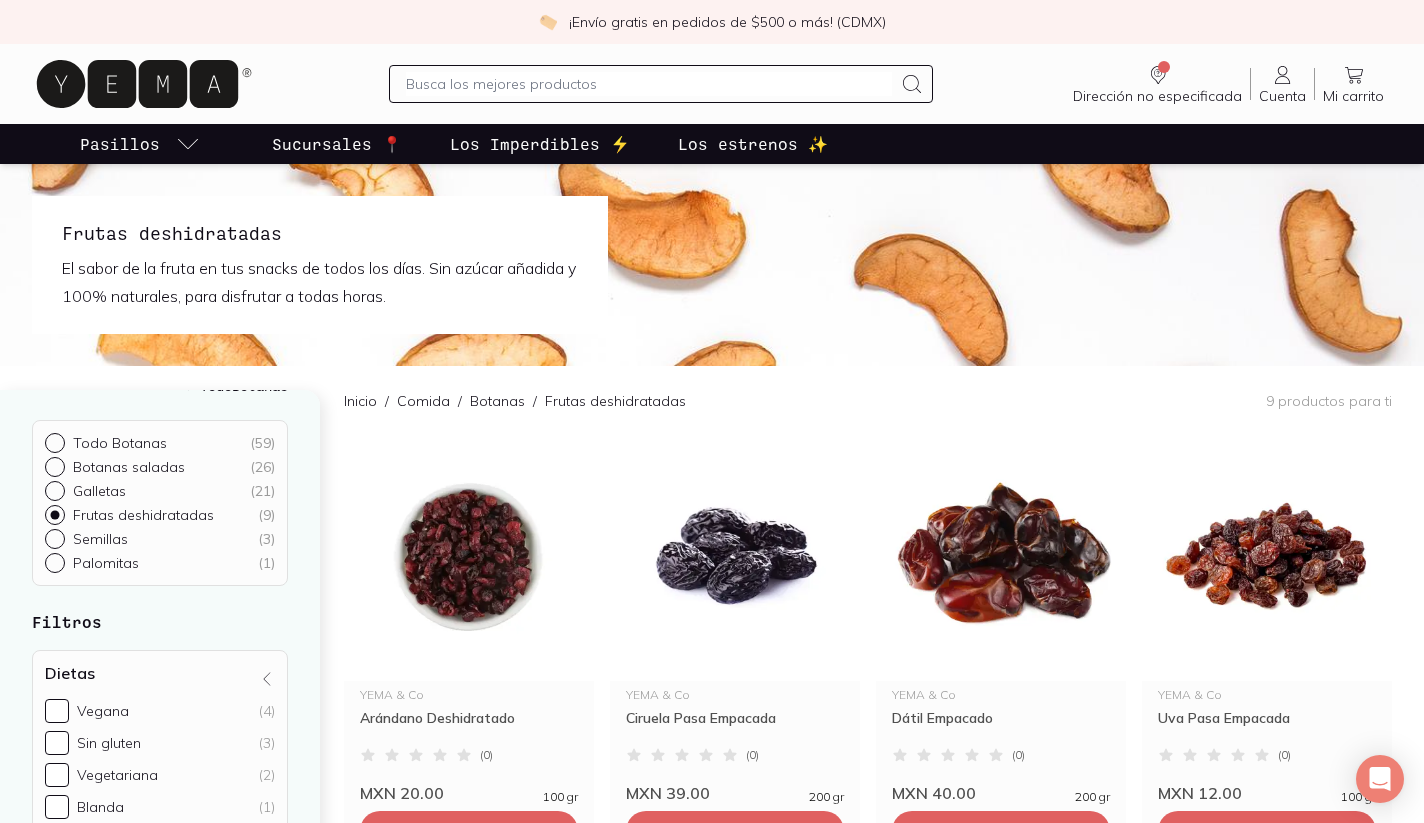 scroll, scrollTop: 0, scrollLeft: 0, axis: both 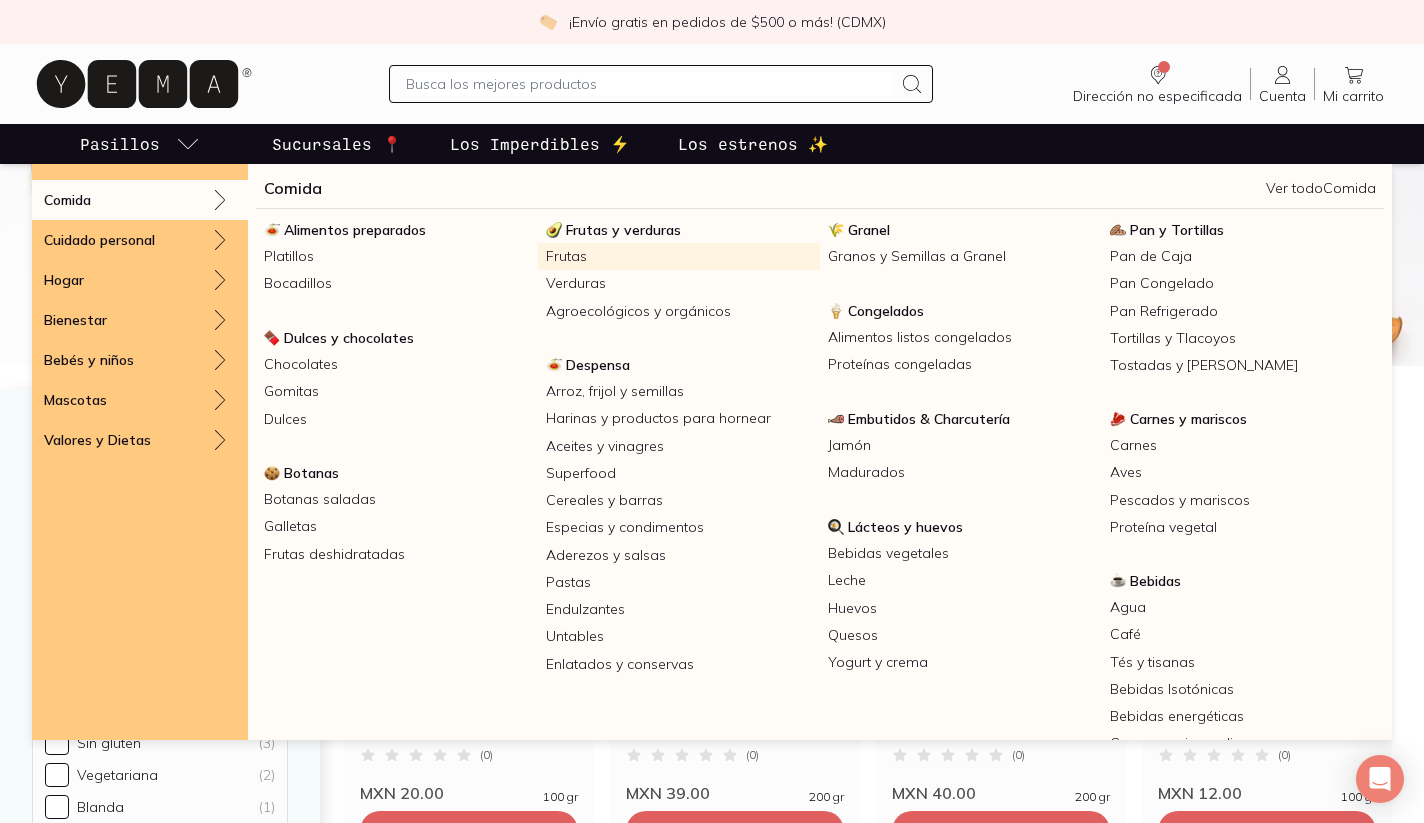 click on "Frutas" at bounding box center (679, 256) 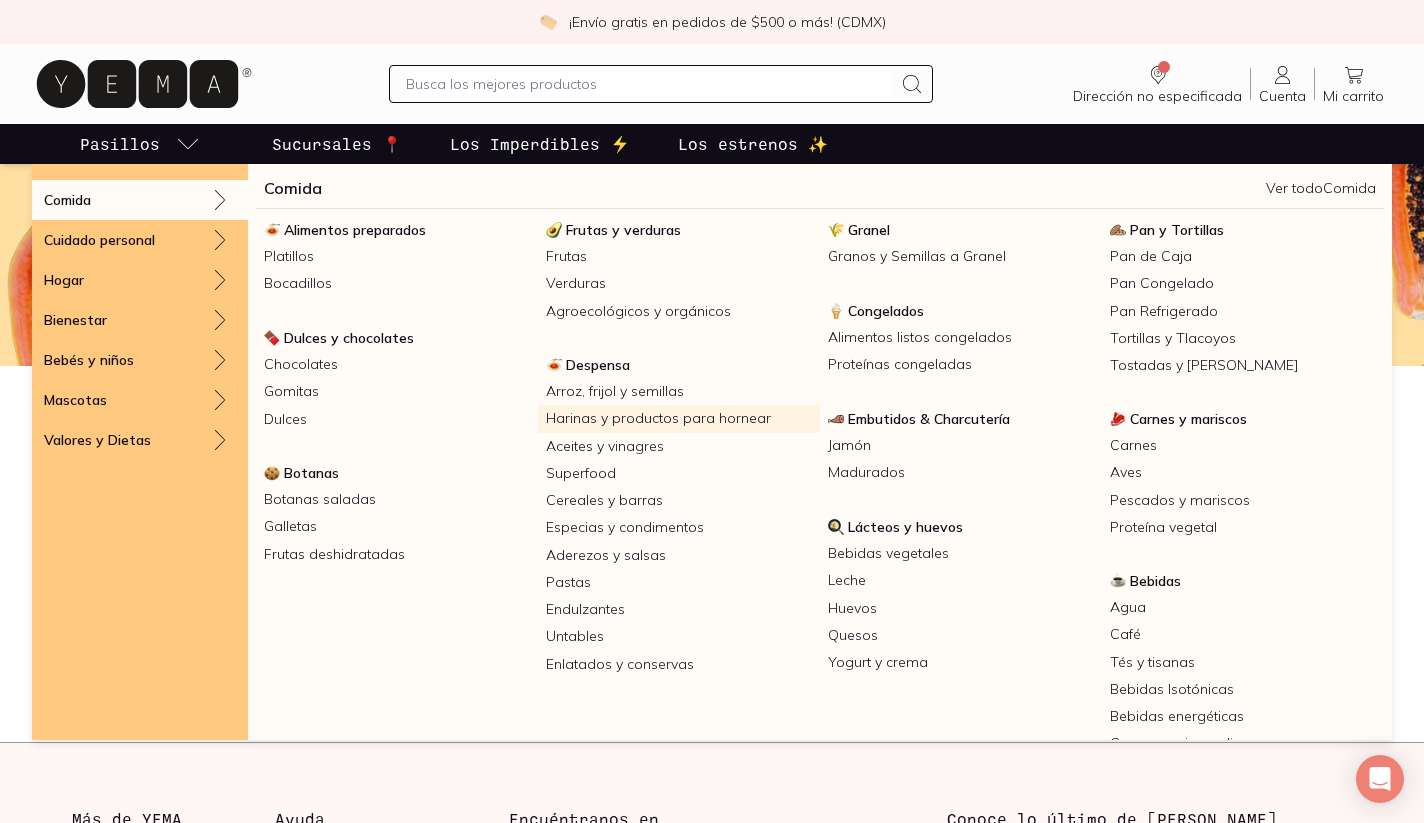click on "Harinas y productos para hornear" at bounding box center (679, 418) 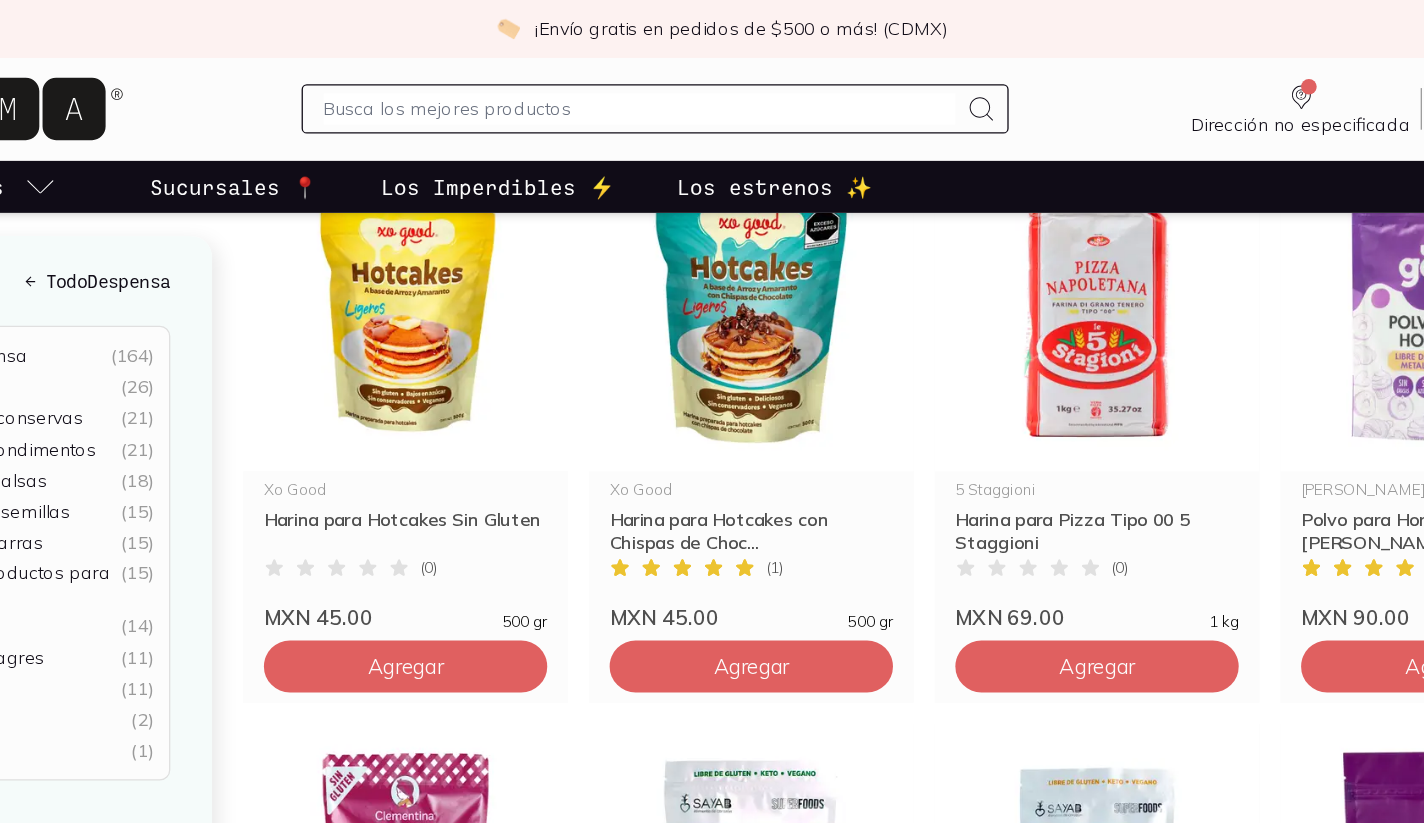 scroll, scrollTop: 254, scrollLeft: 0, axis: vertical 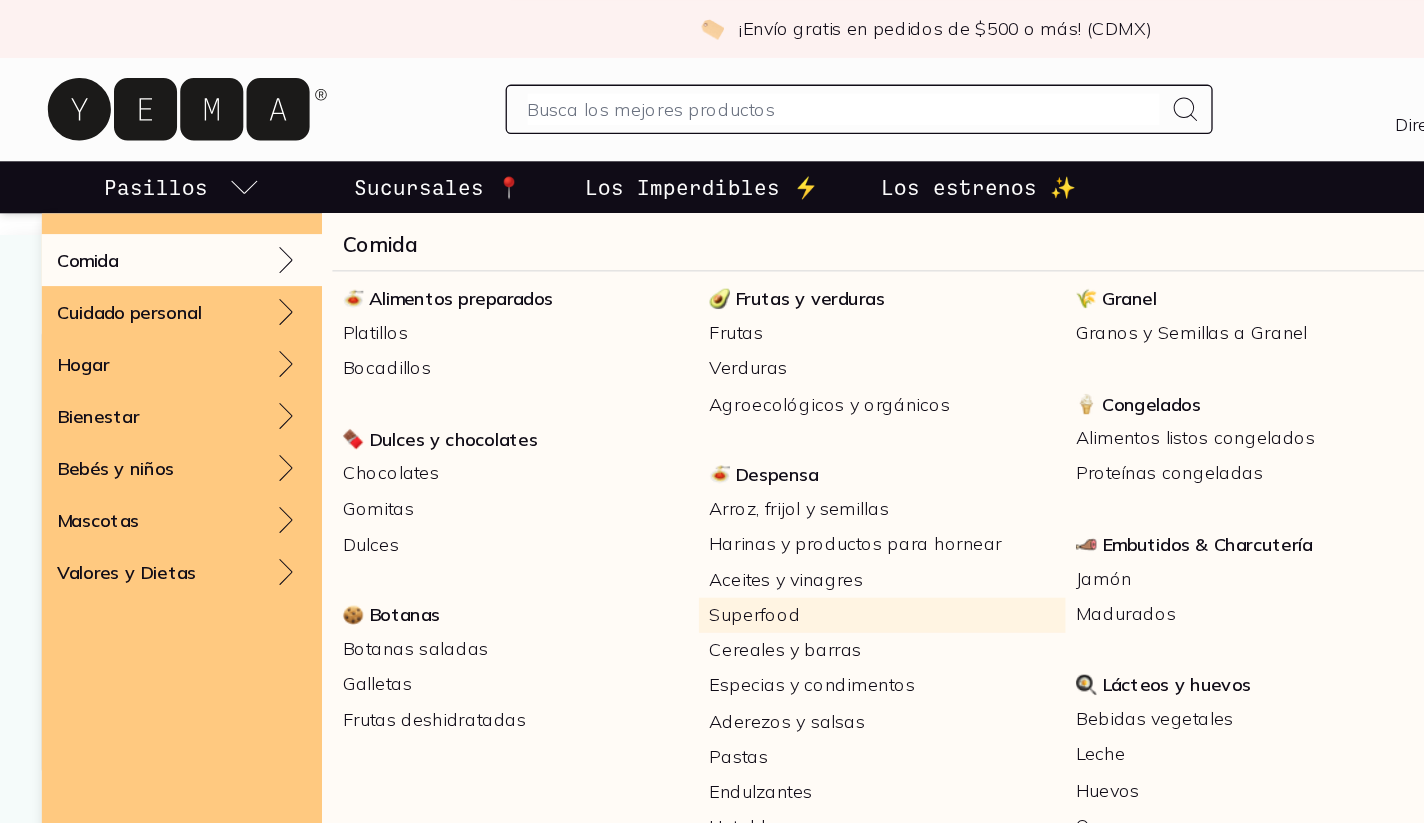 click on "Superfood" at bounding box center (679, 473) 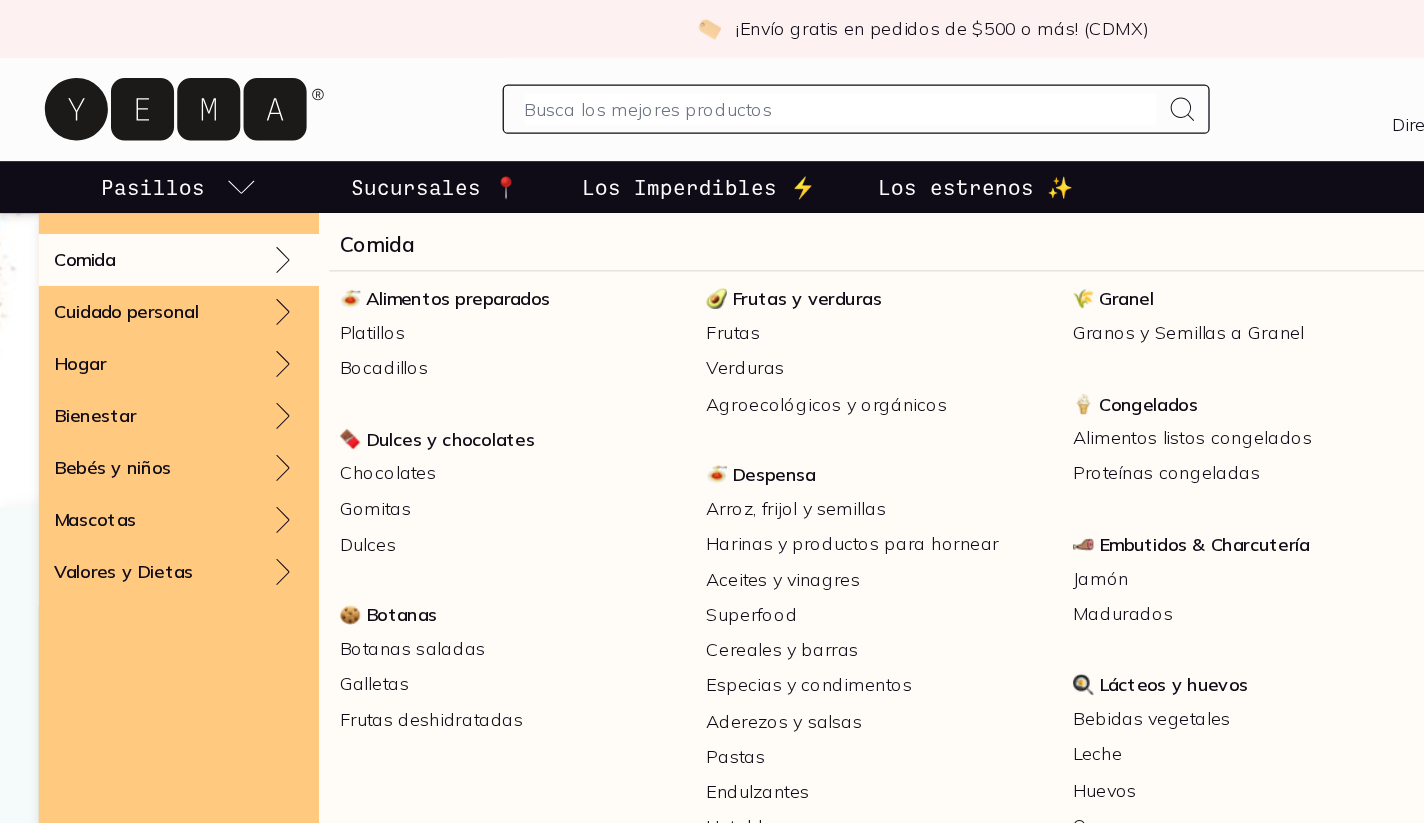 scroll, scrollTop: 0, scrollLeft: 0, axis: both 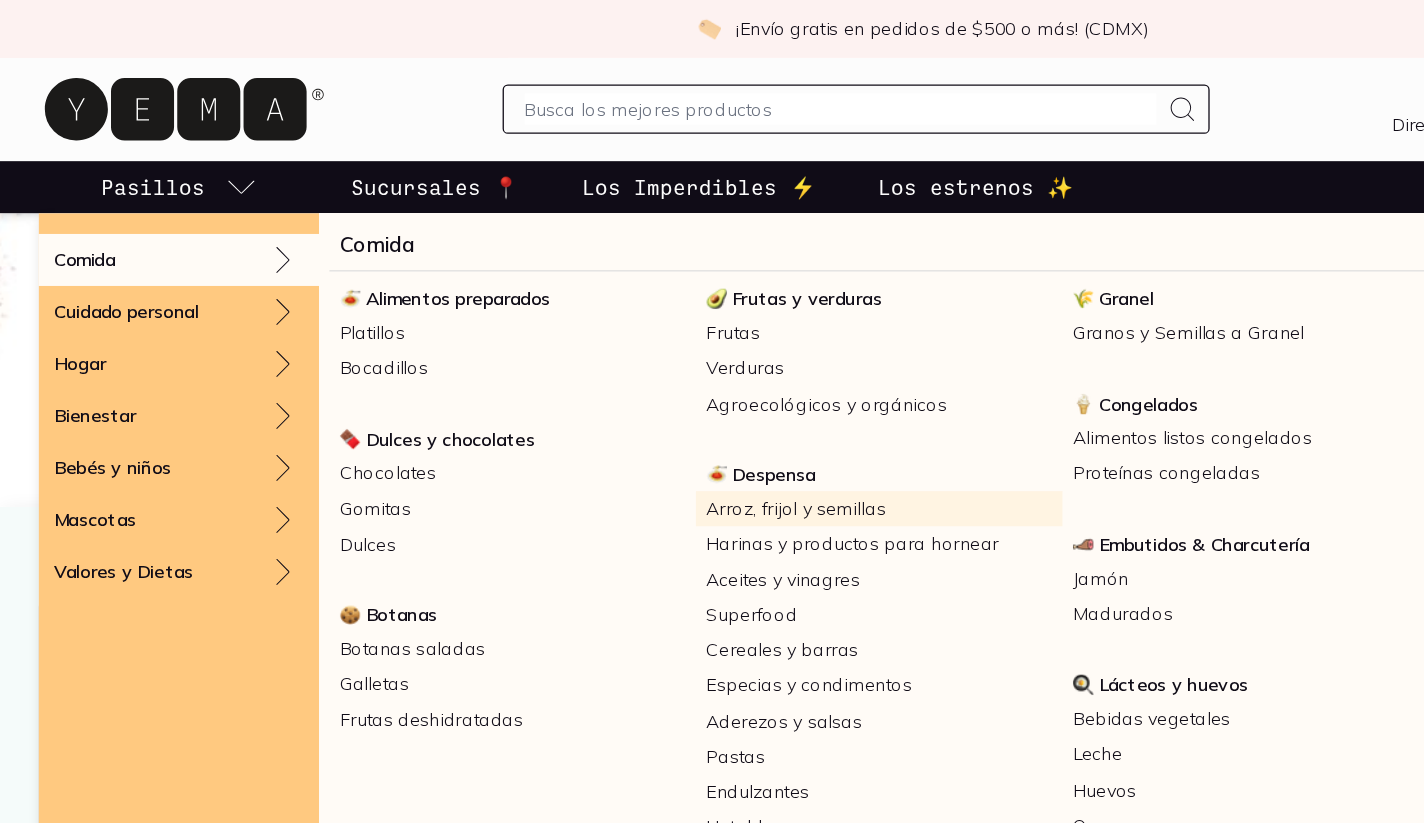 click on "Arroz, frijol y semillas" at bounding box center [679, 391] 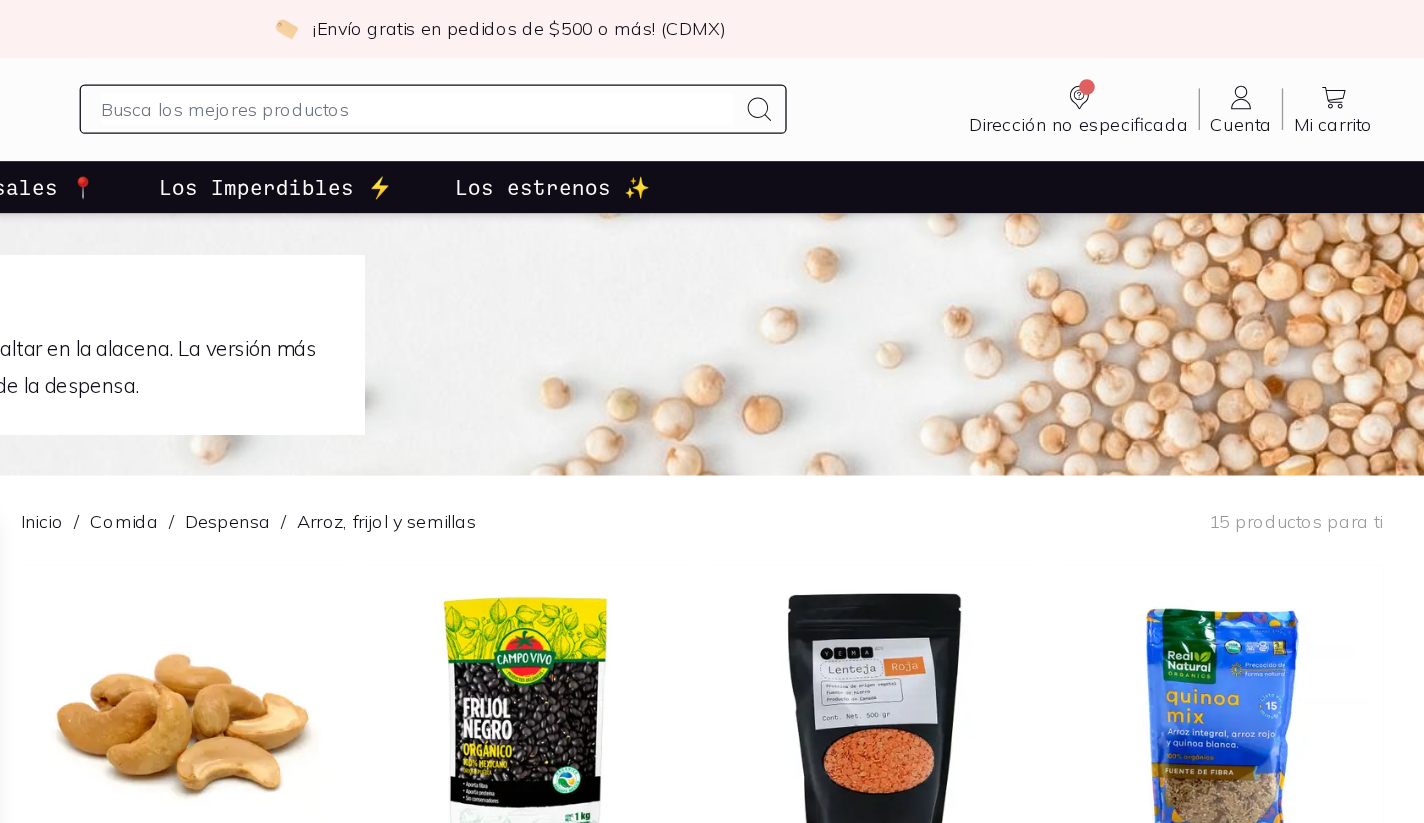 scroll, scrollTop: 0, scrollLeft: 0, axis: both 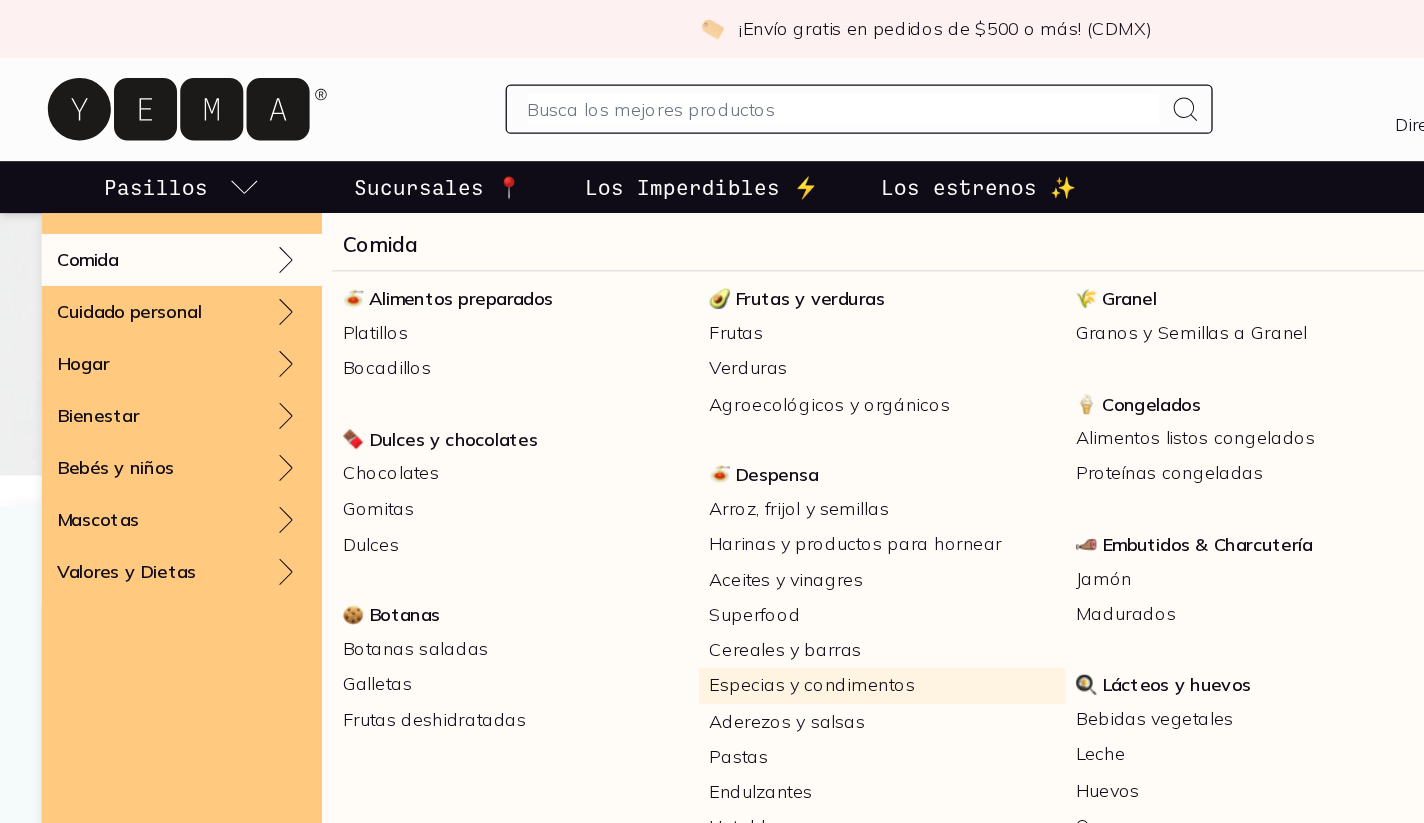 click on "Especias y condimentos" at bounding box center (679, 527) 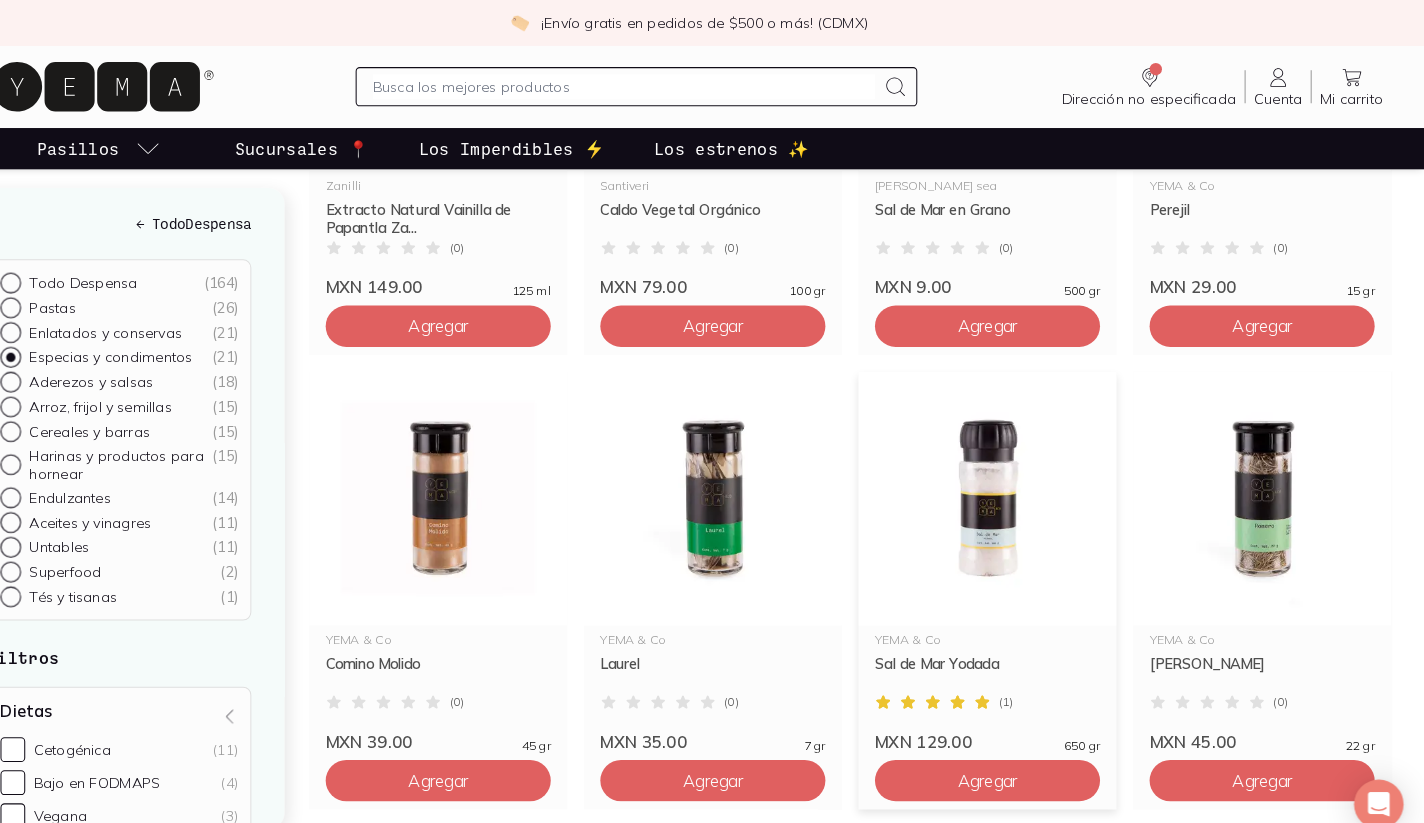 scroll, scrollTop: 933, scrollLeft: 0, axis: vertical 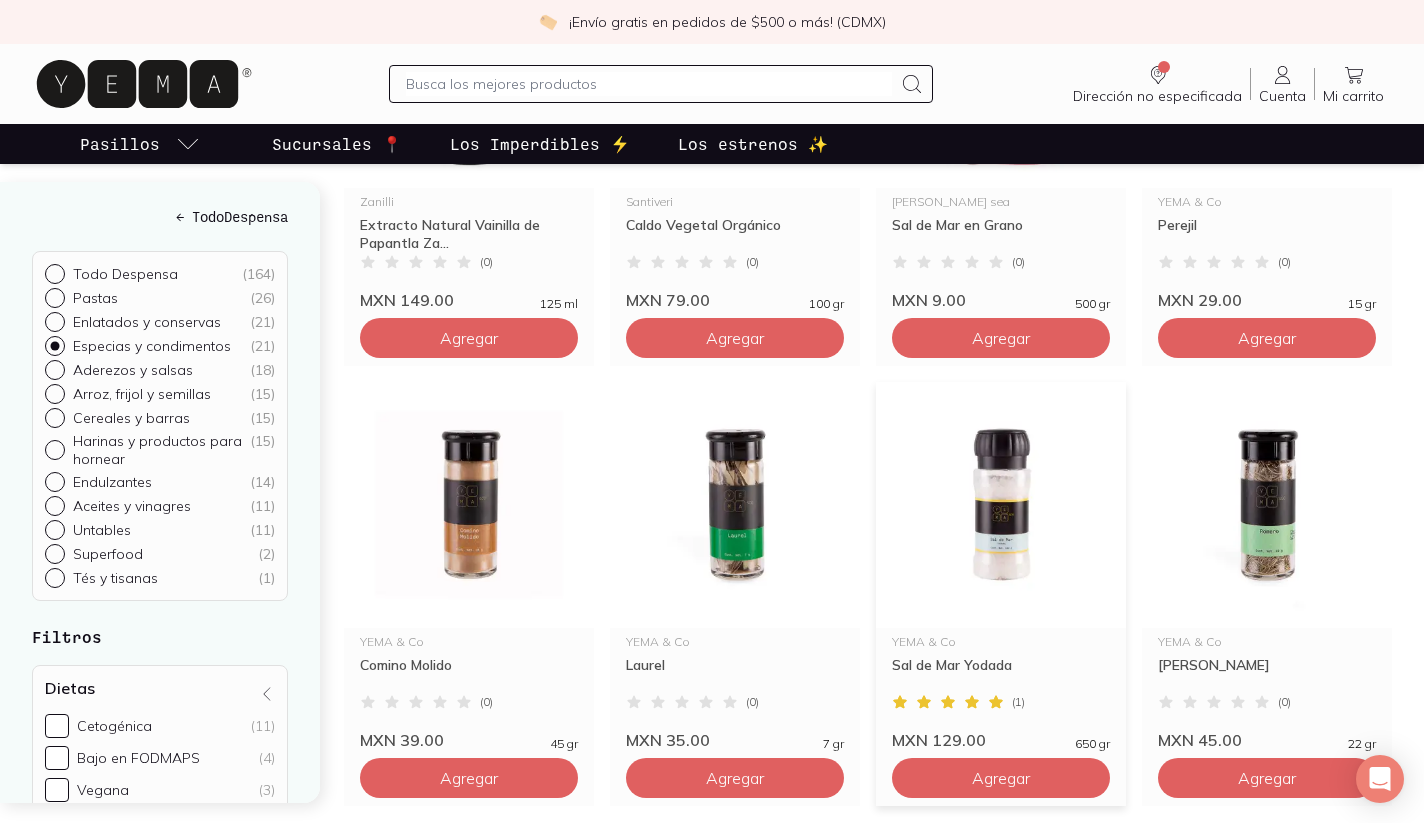 click on "YEMA & Co Sal de Mar Yodada ( 1 ) MXN 129.00 650 gr" 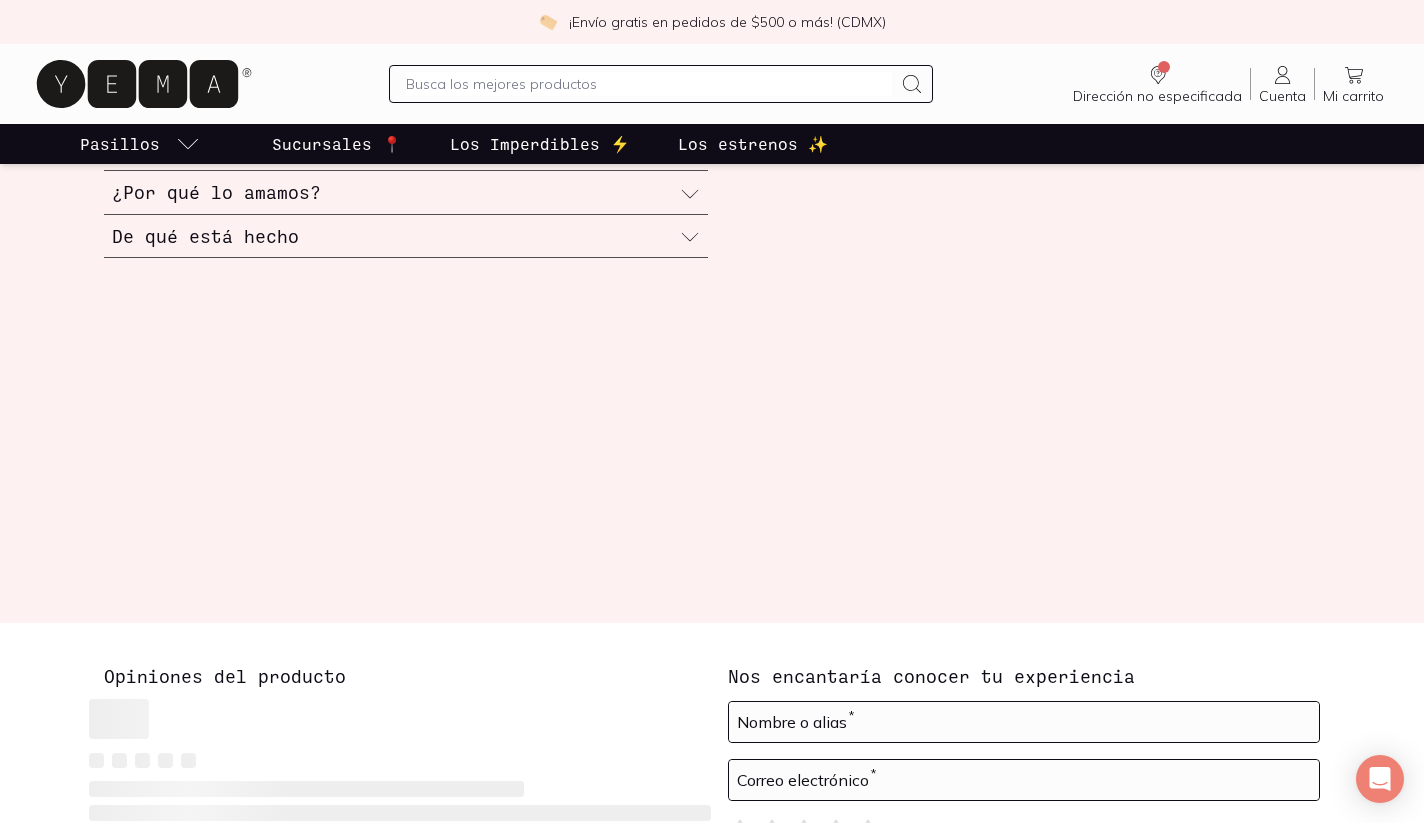 scroll, scrollTop: 0, scrollLeft: 0, axis: both 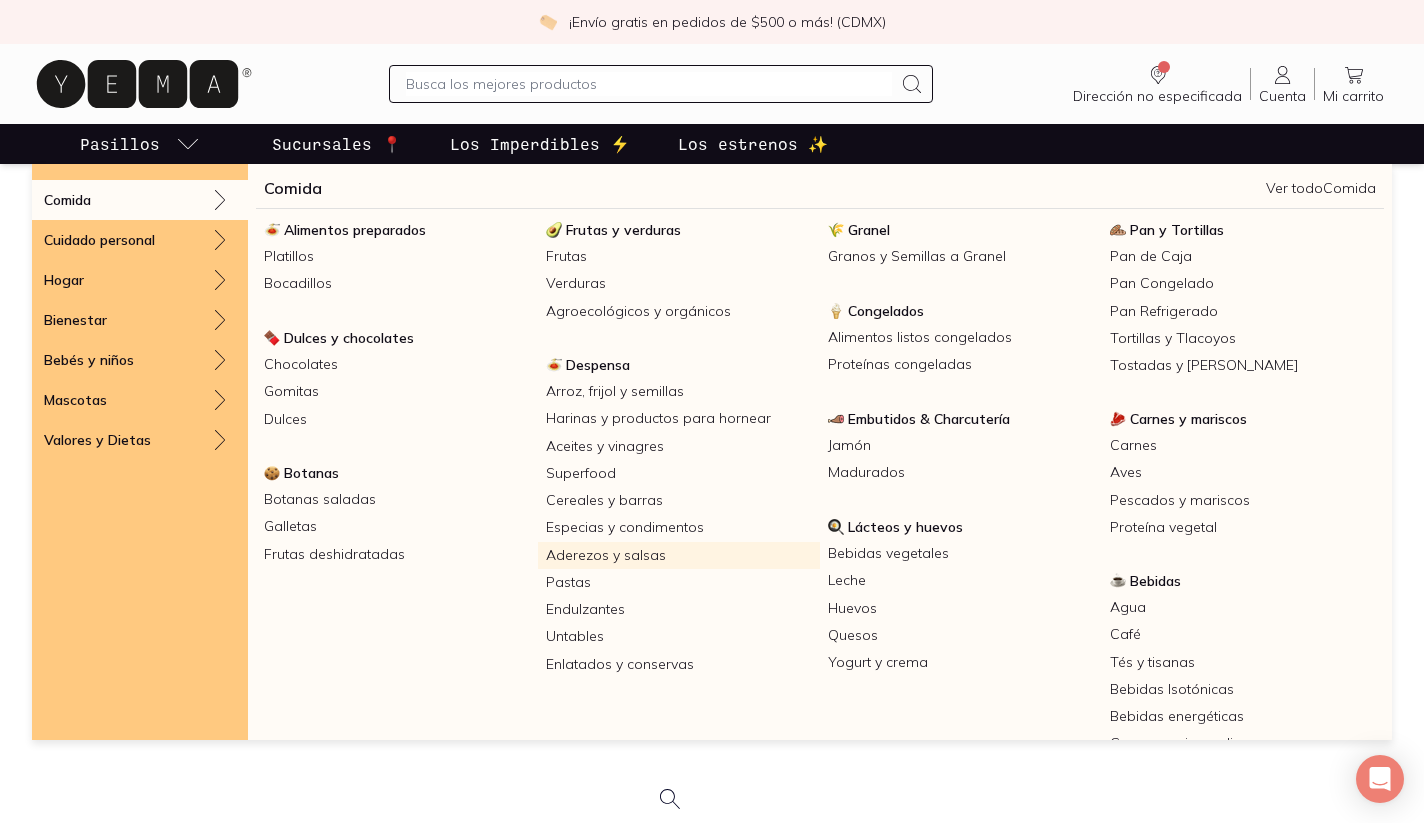click on "Aderezos y salsas" at bounding box center (679, 555) 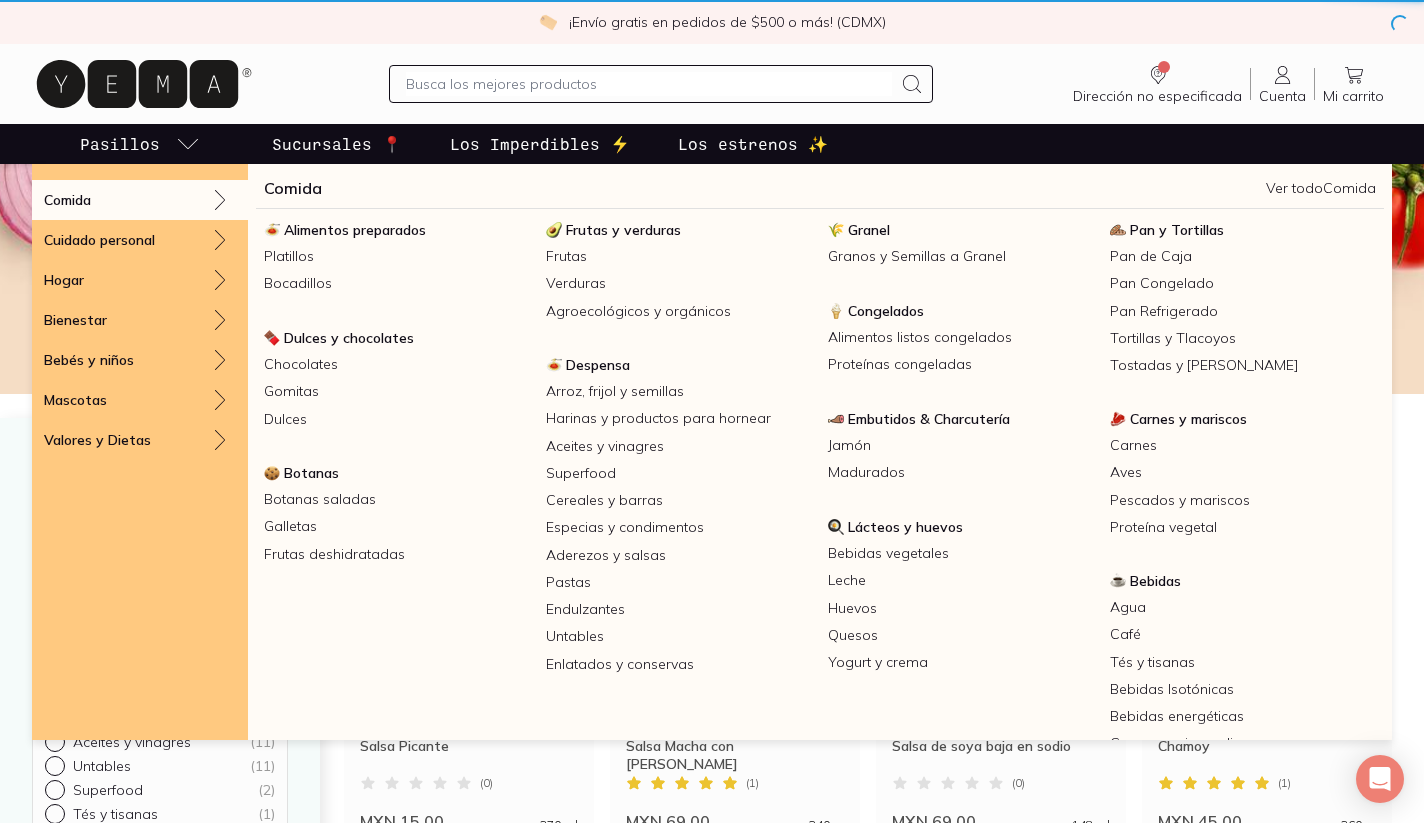 click 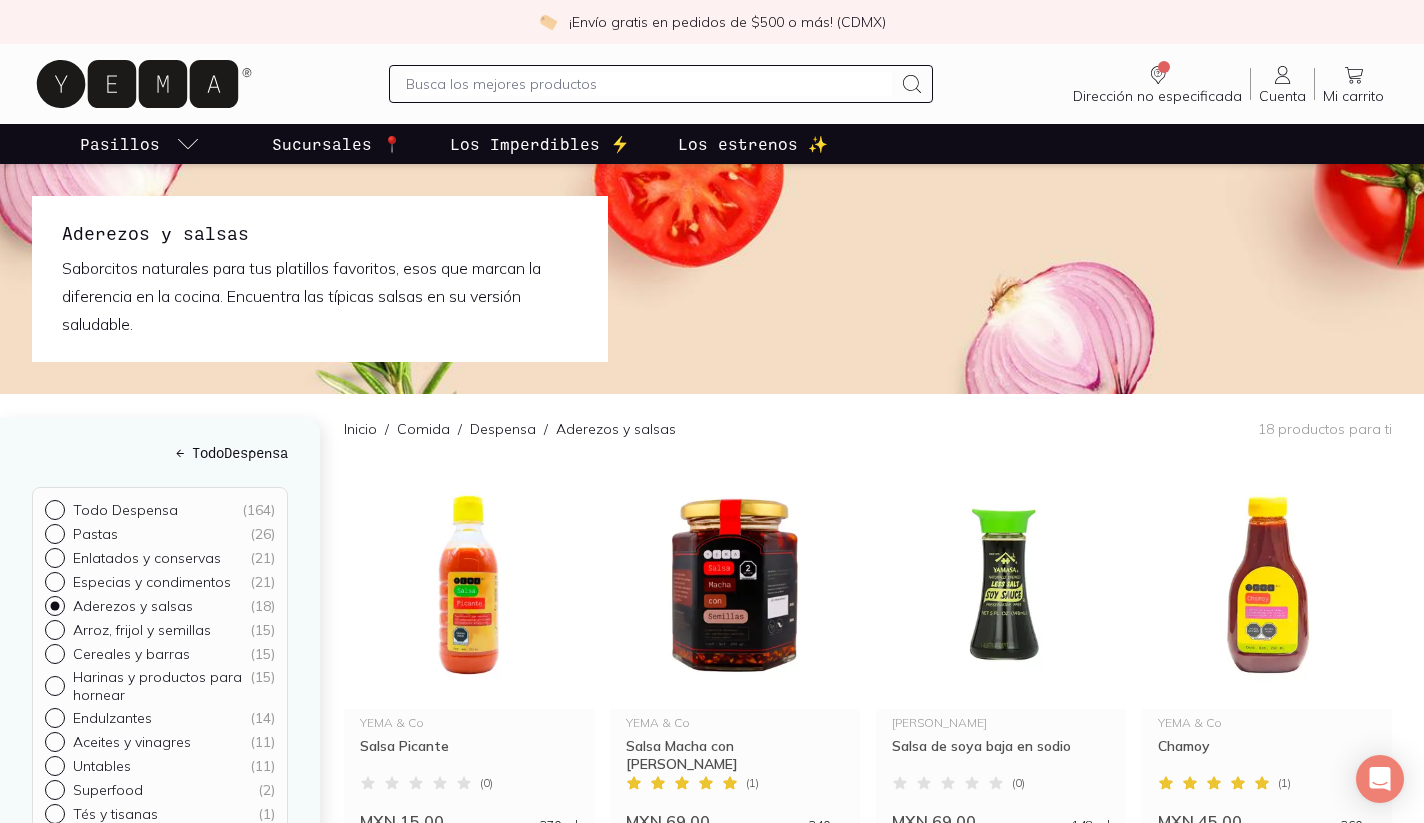 click 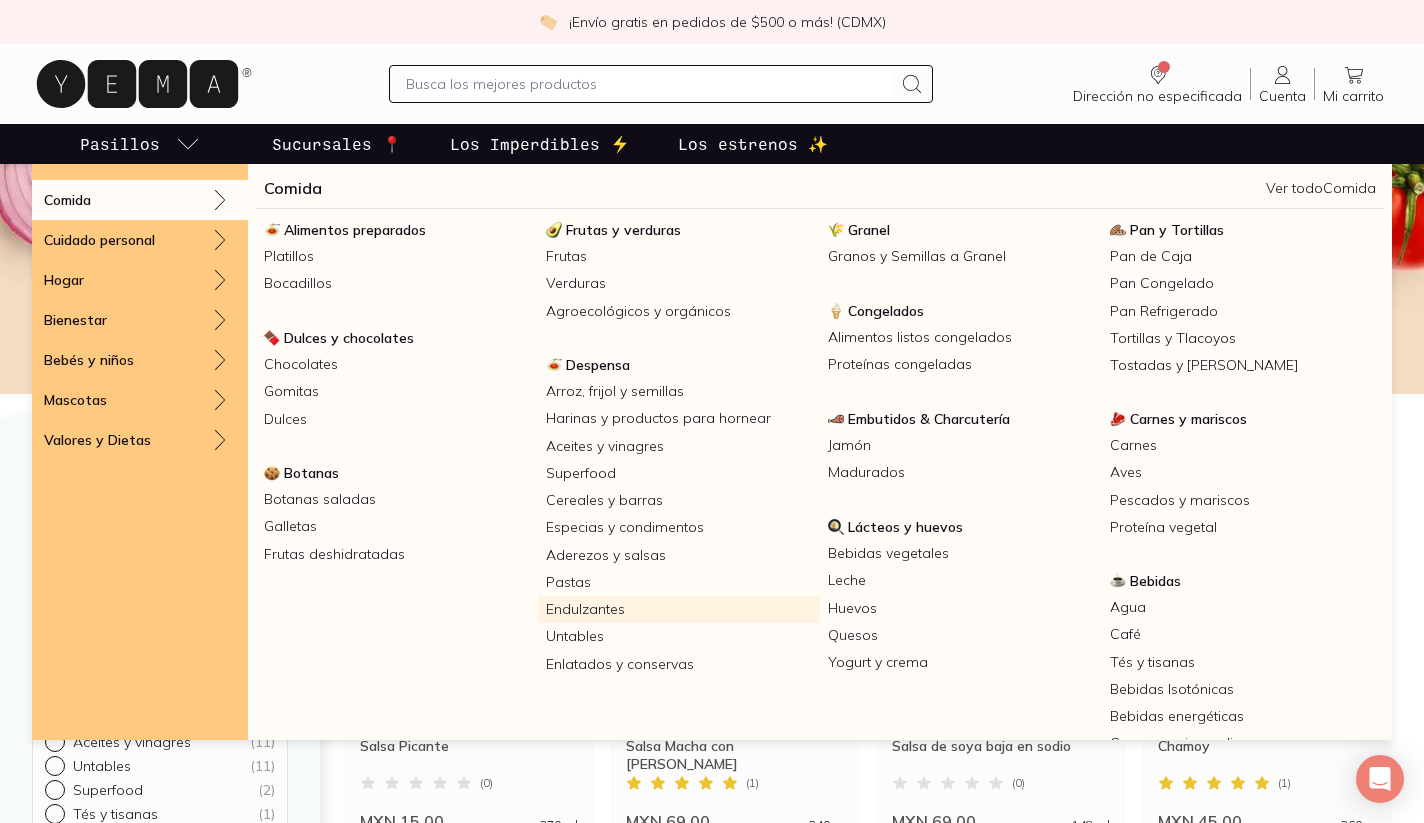 click on "Endulzantes" at bounding box center [679, 609] 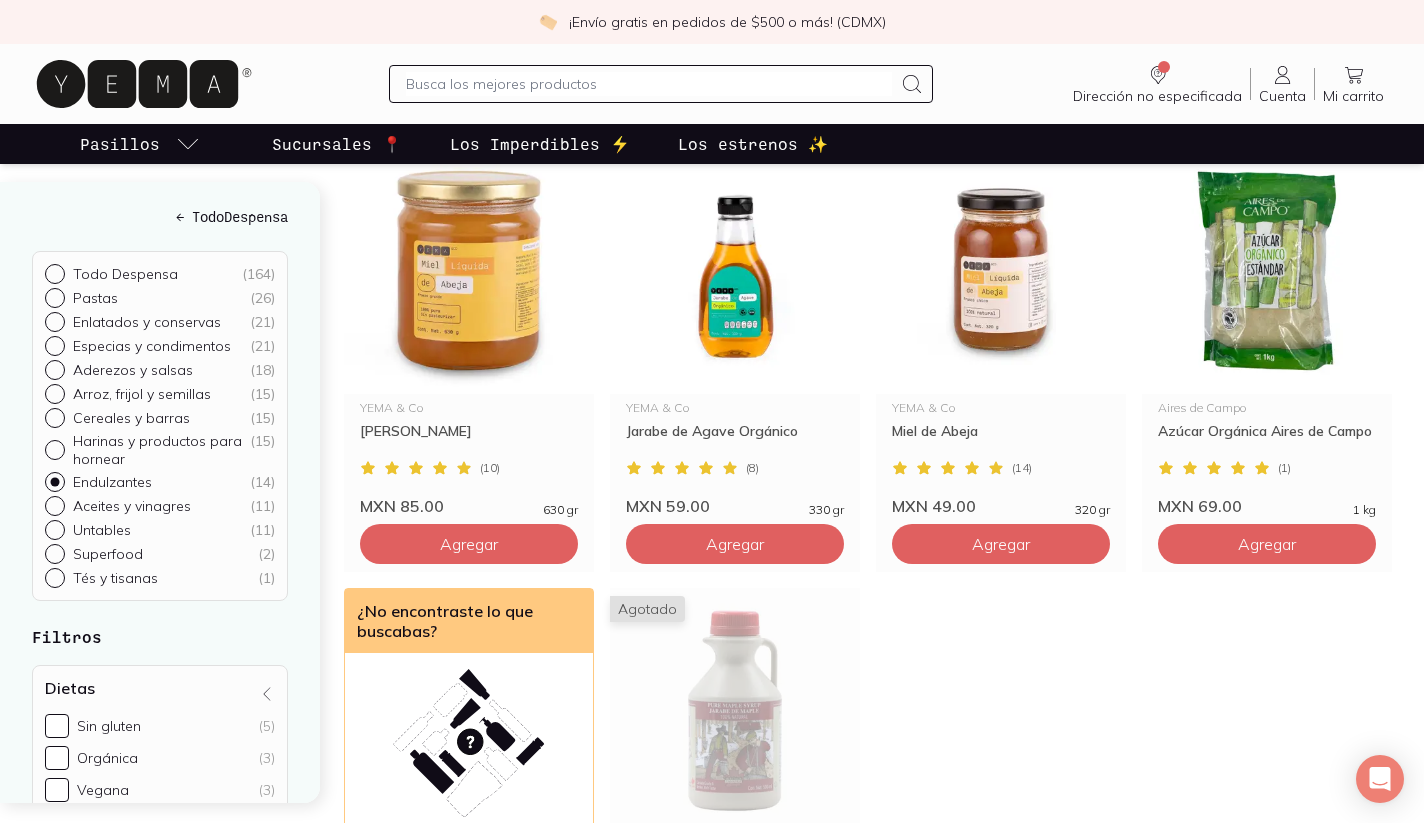 scroll, scrollTop: 733, scrollLeft: 0, axis: vertical 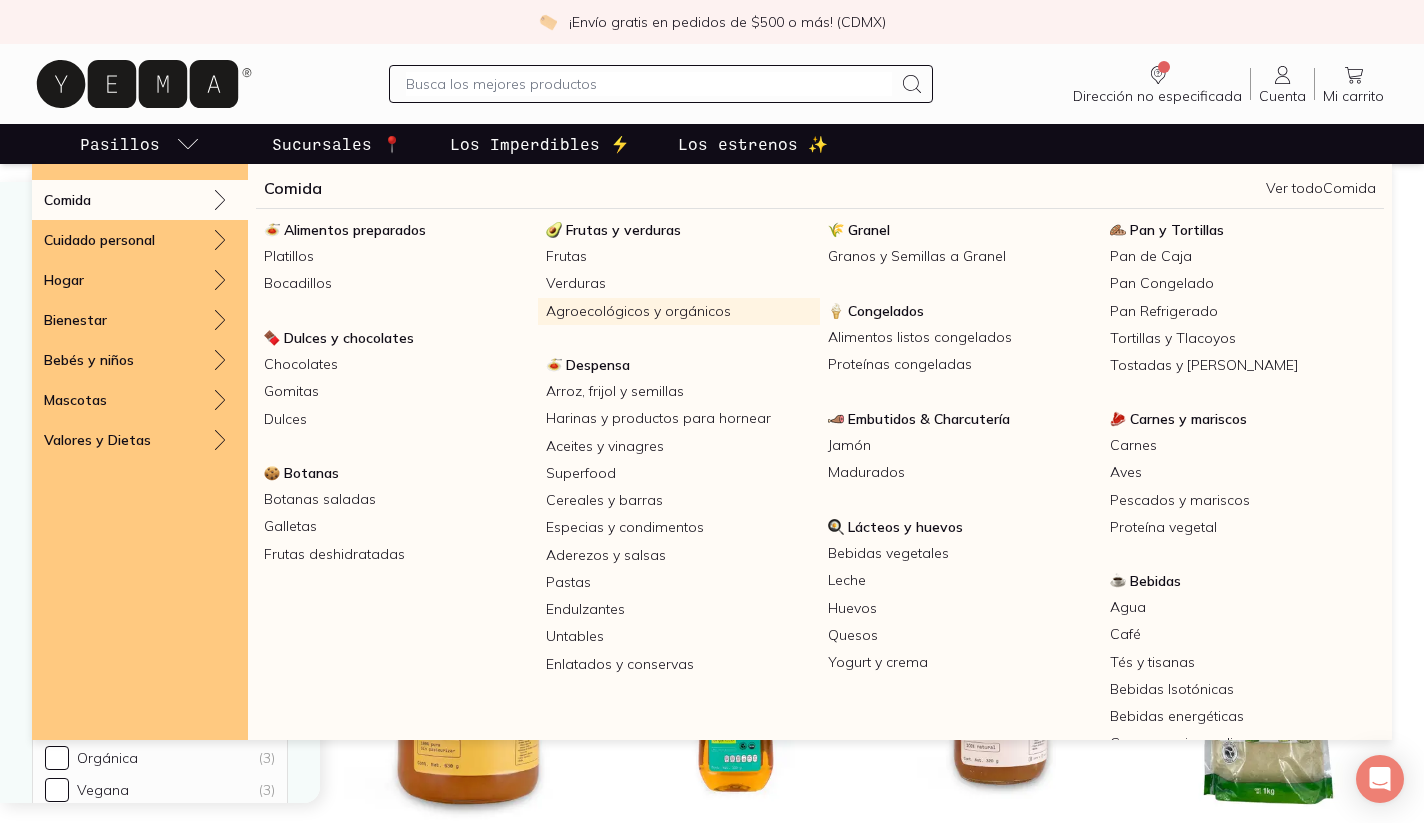 click on "Agroecológicos y orgánicos" at bounding box center [679, 311] 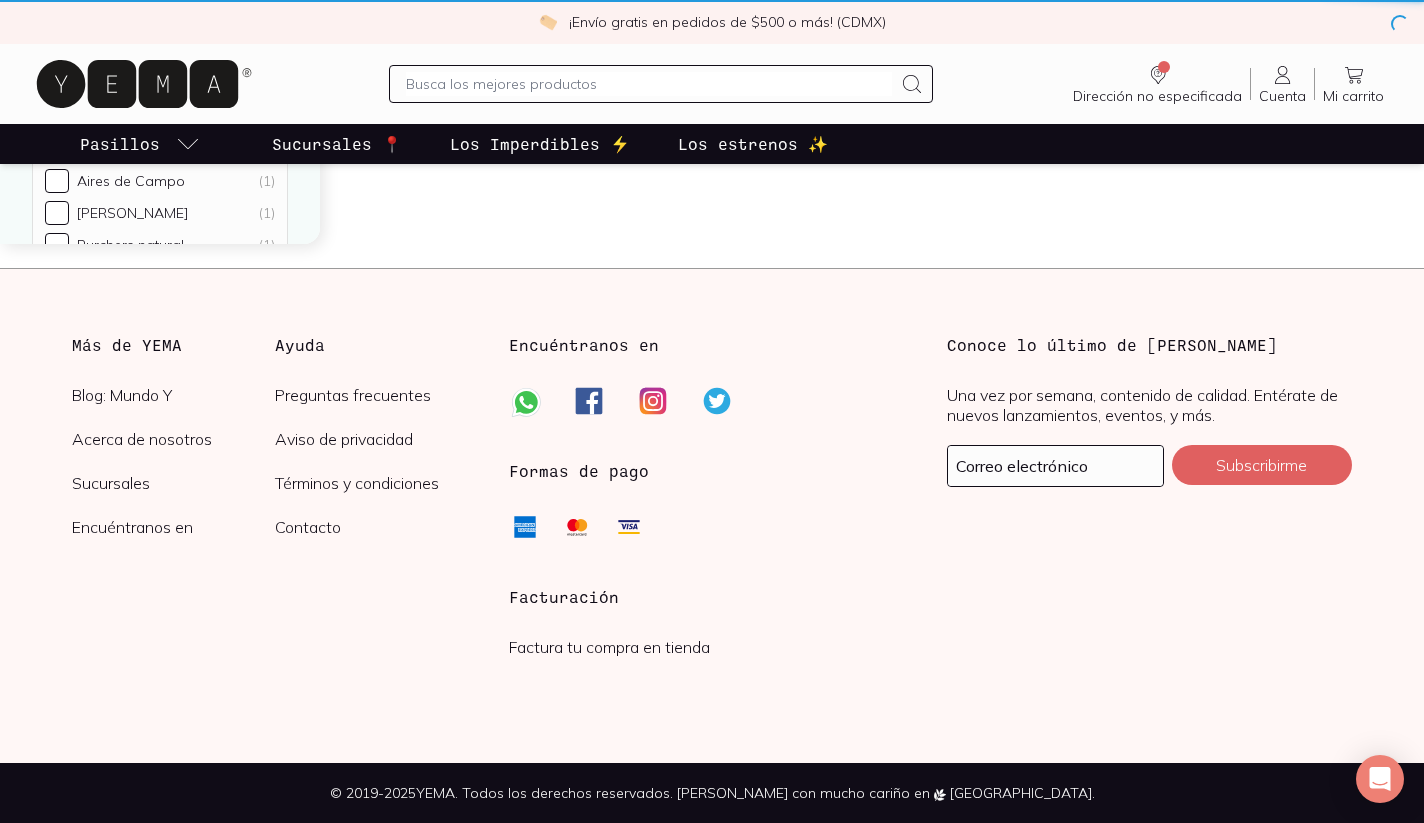scroll, scrollTop: 0, scrollLeft: 0, axis: both 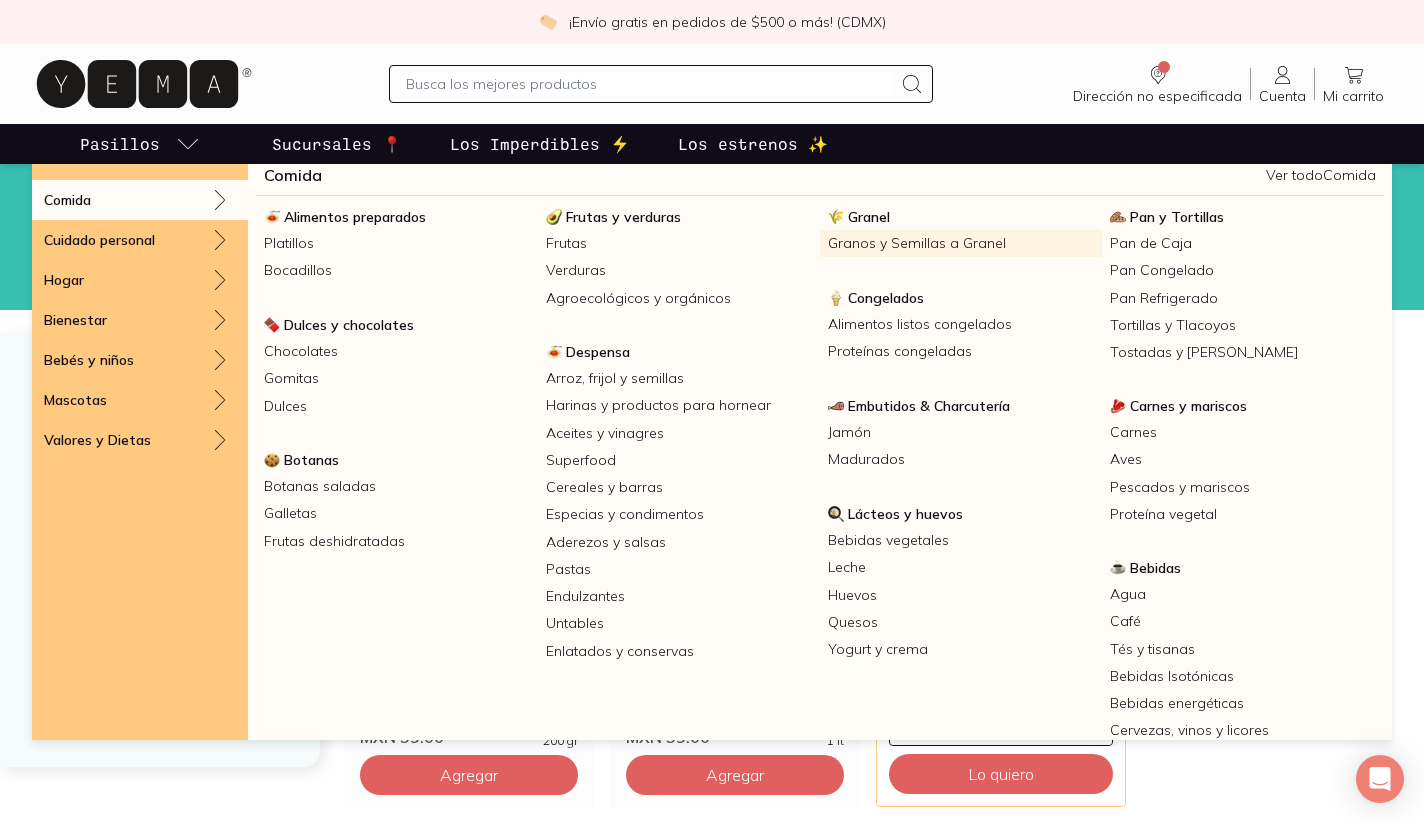 click on "Granos y Semillas a Granel" at bounding box center [961, 243] 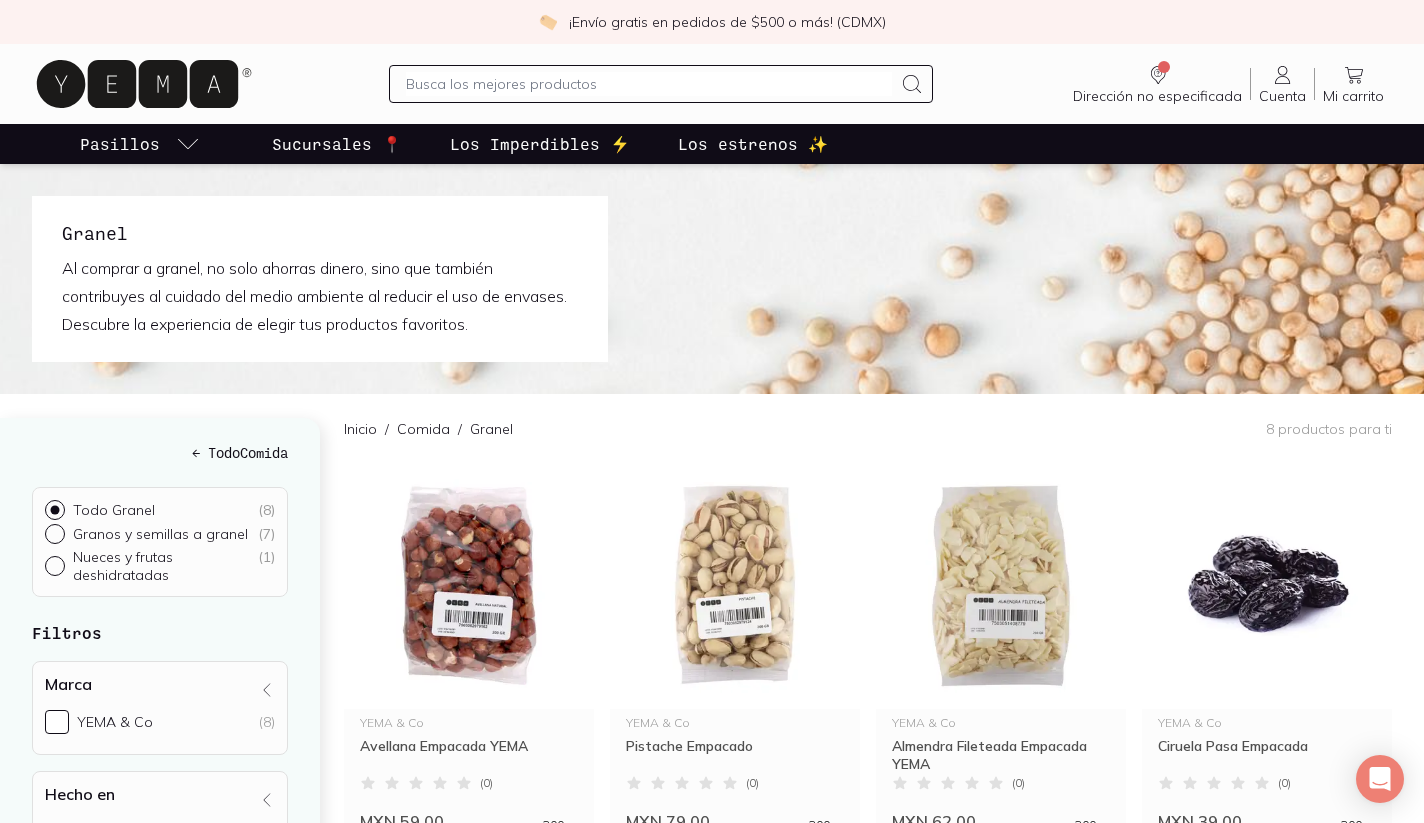 scroll, scrollTop: 0, scrollLeft: 0, axis: both 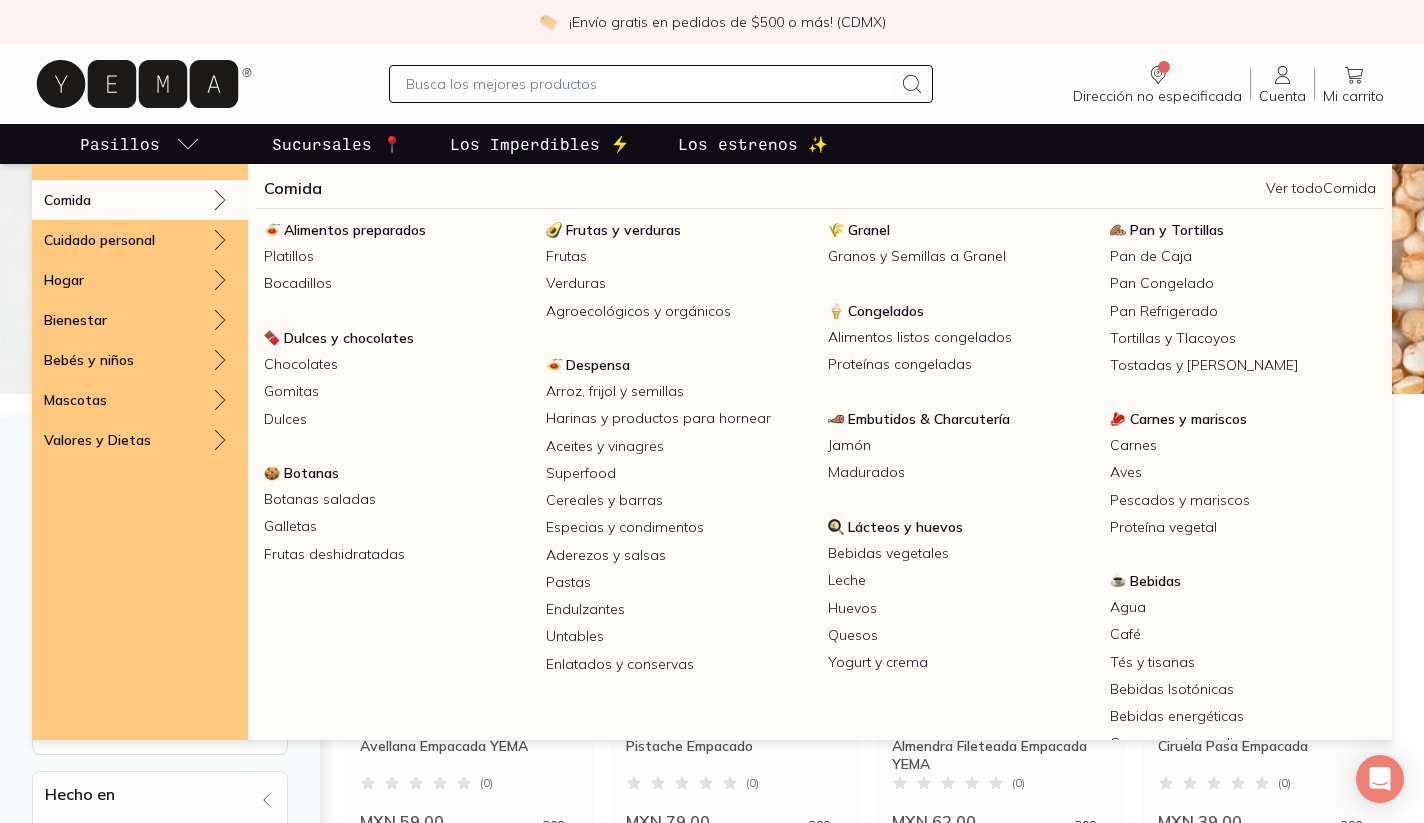 click 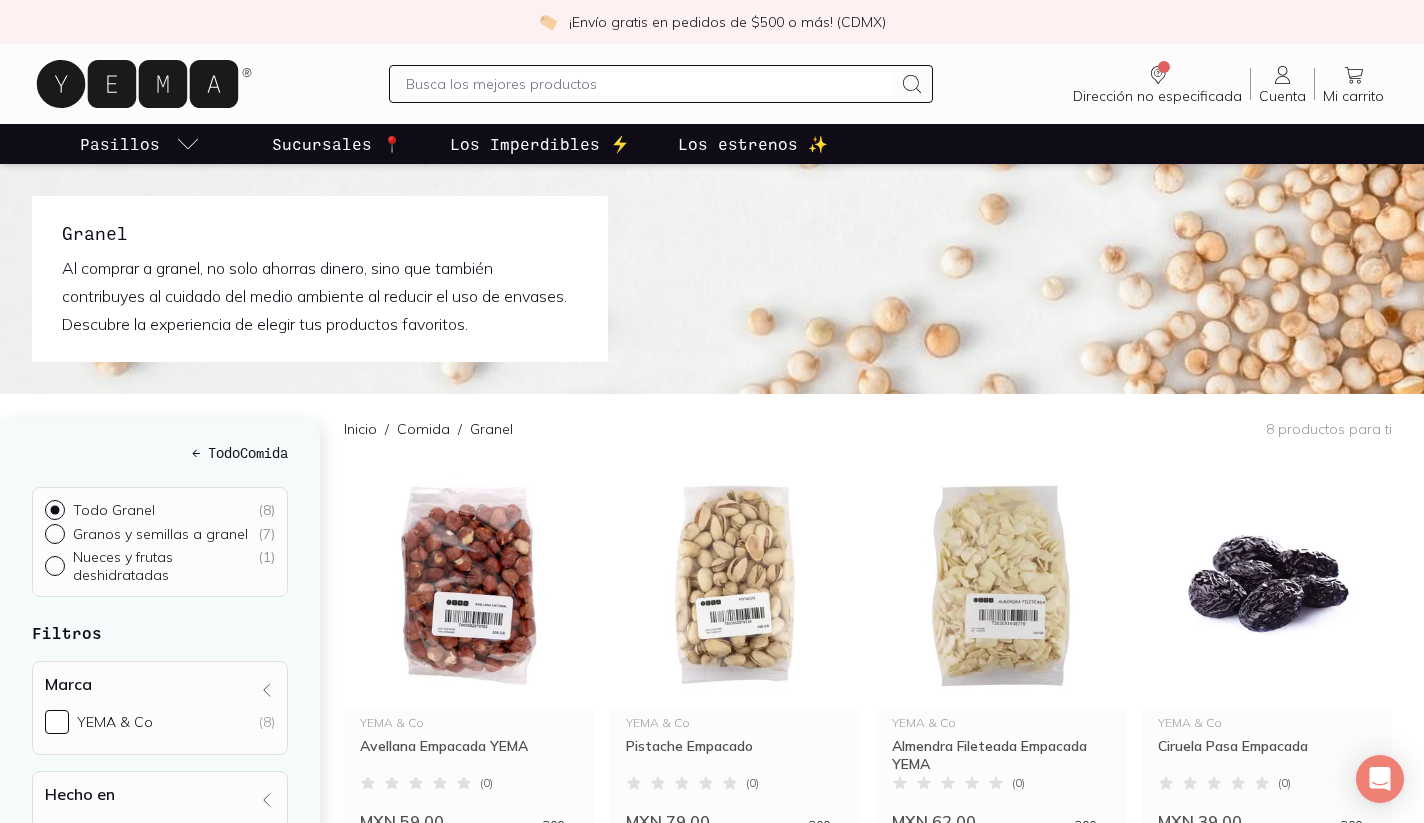 click 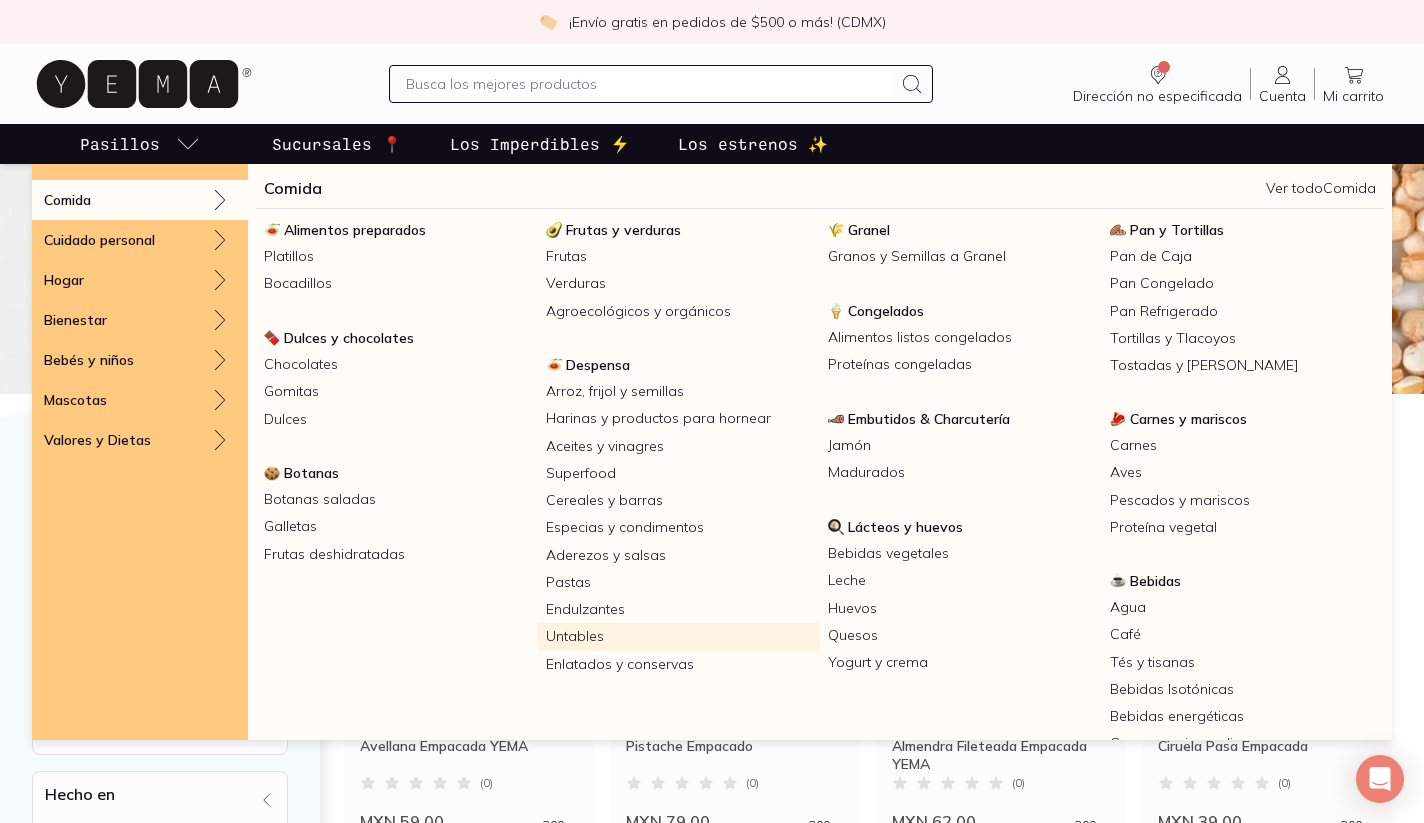 click on "Untables" at bounding box center (679, 636) 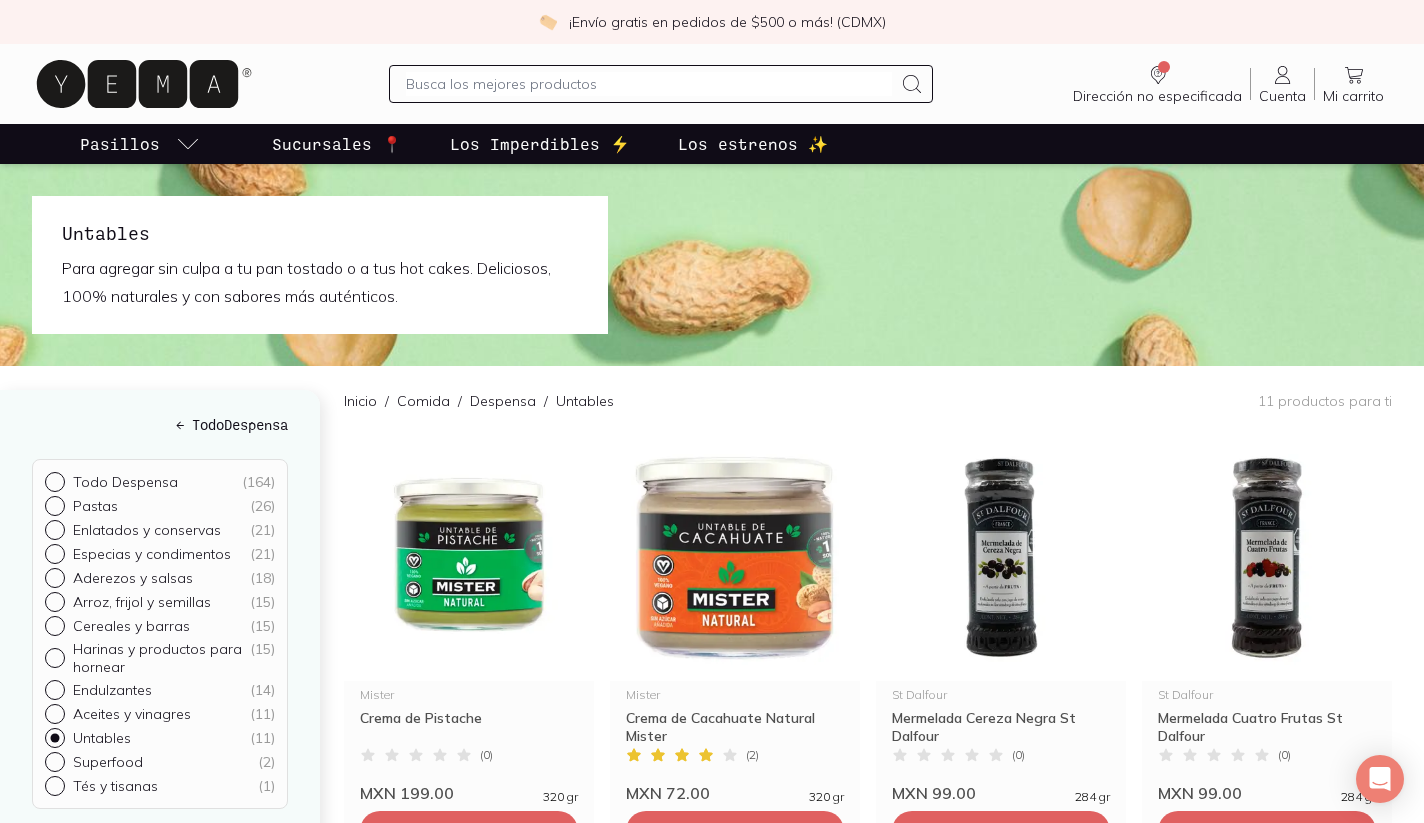scroll, scrollTop: 0, scrollLeft: 0, axis: both 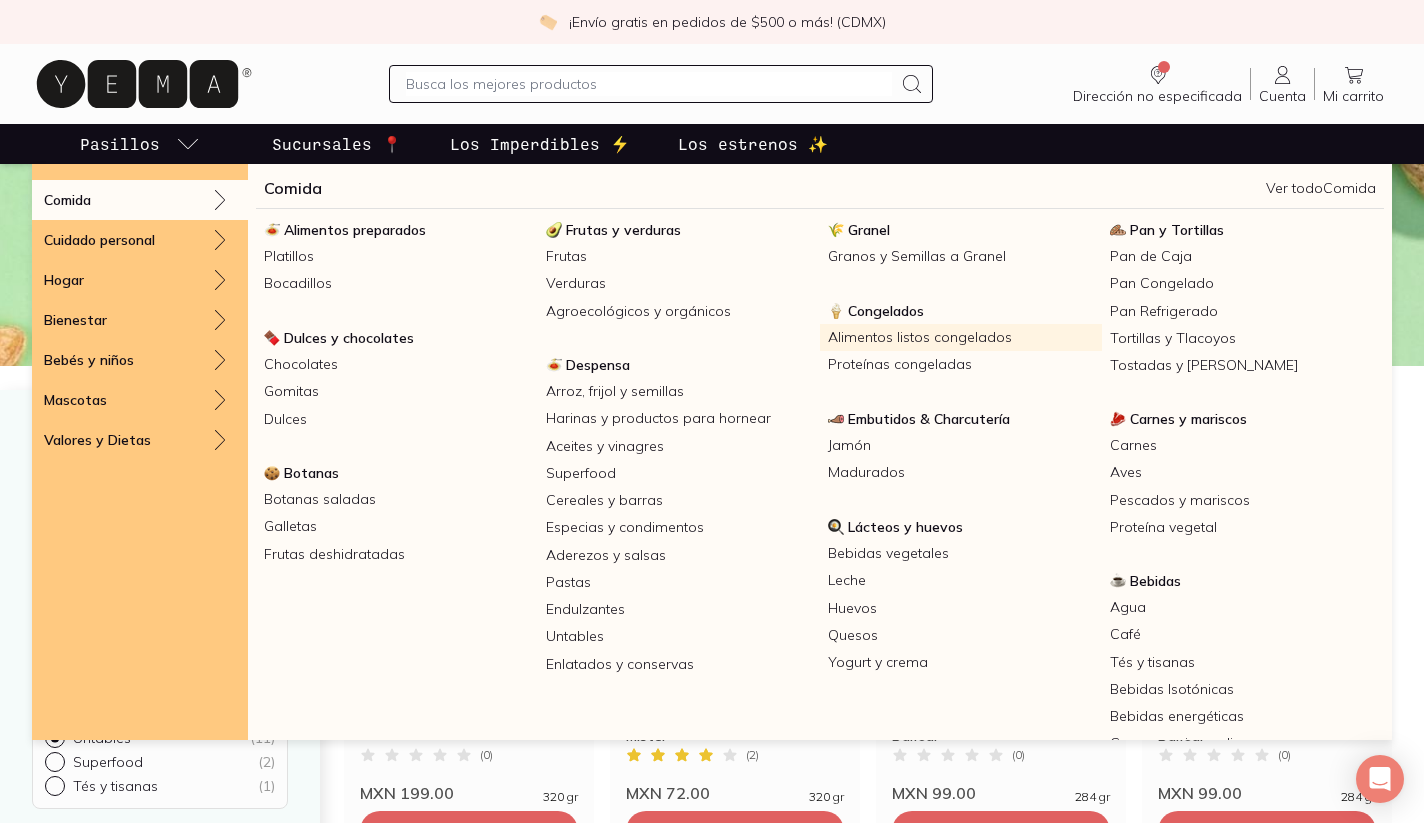 click on "Alimentos listos congelados" at bounding box center (961, 337) 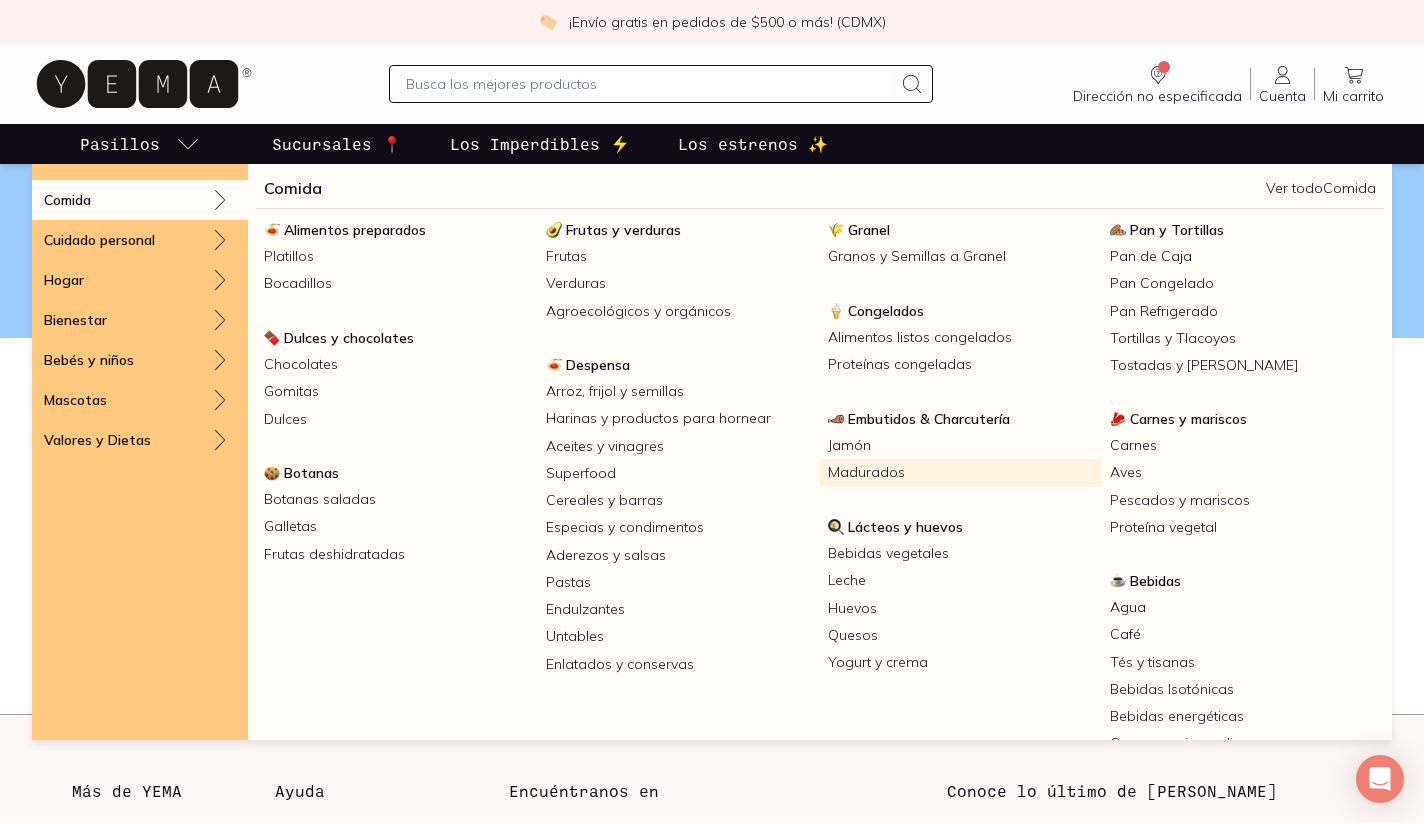 click on "Madurados" at bounding box center [961, 472] 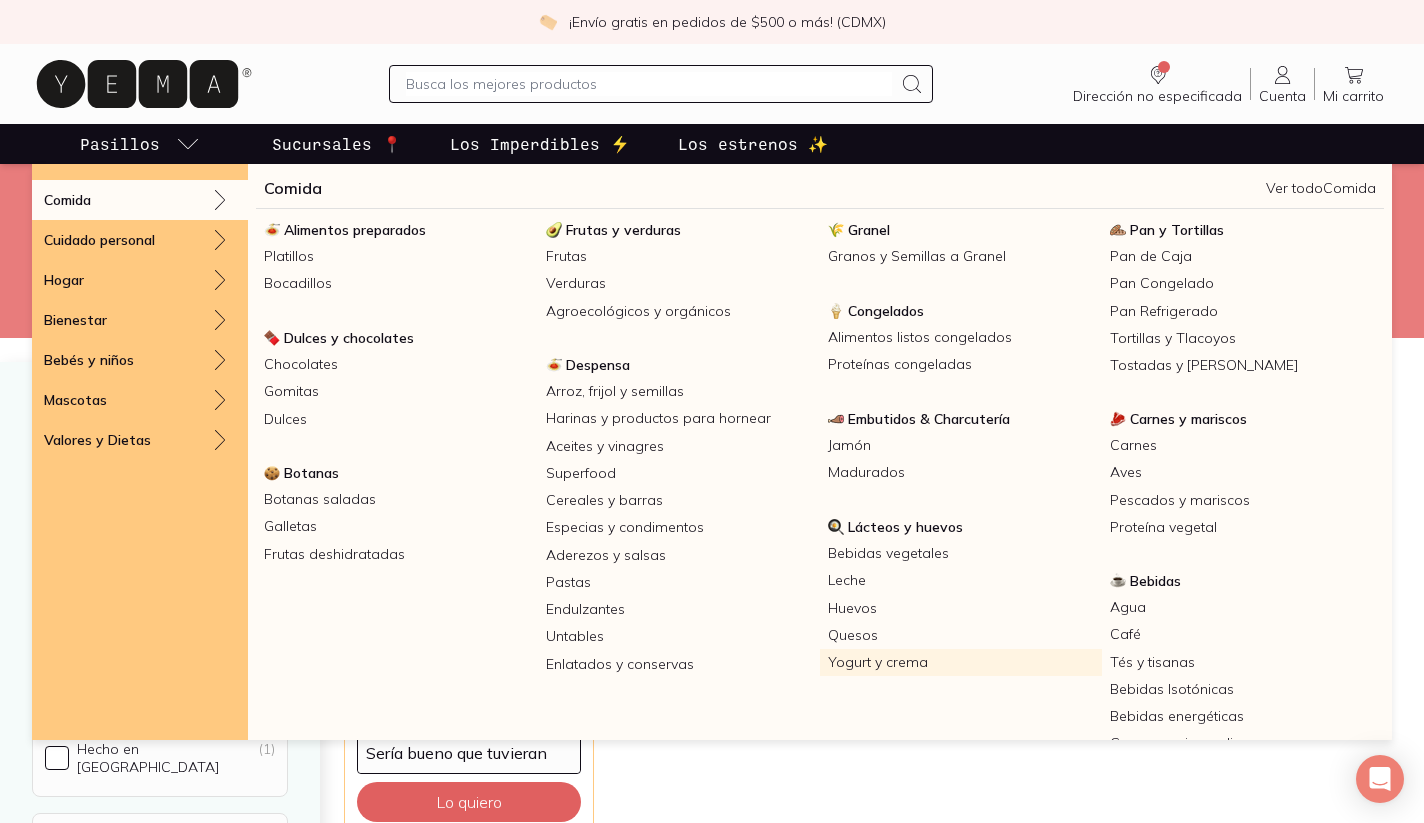 click on "Yogurt y crema" at bounding box center [961, 662] 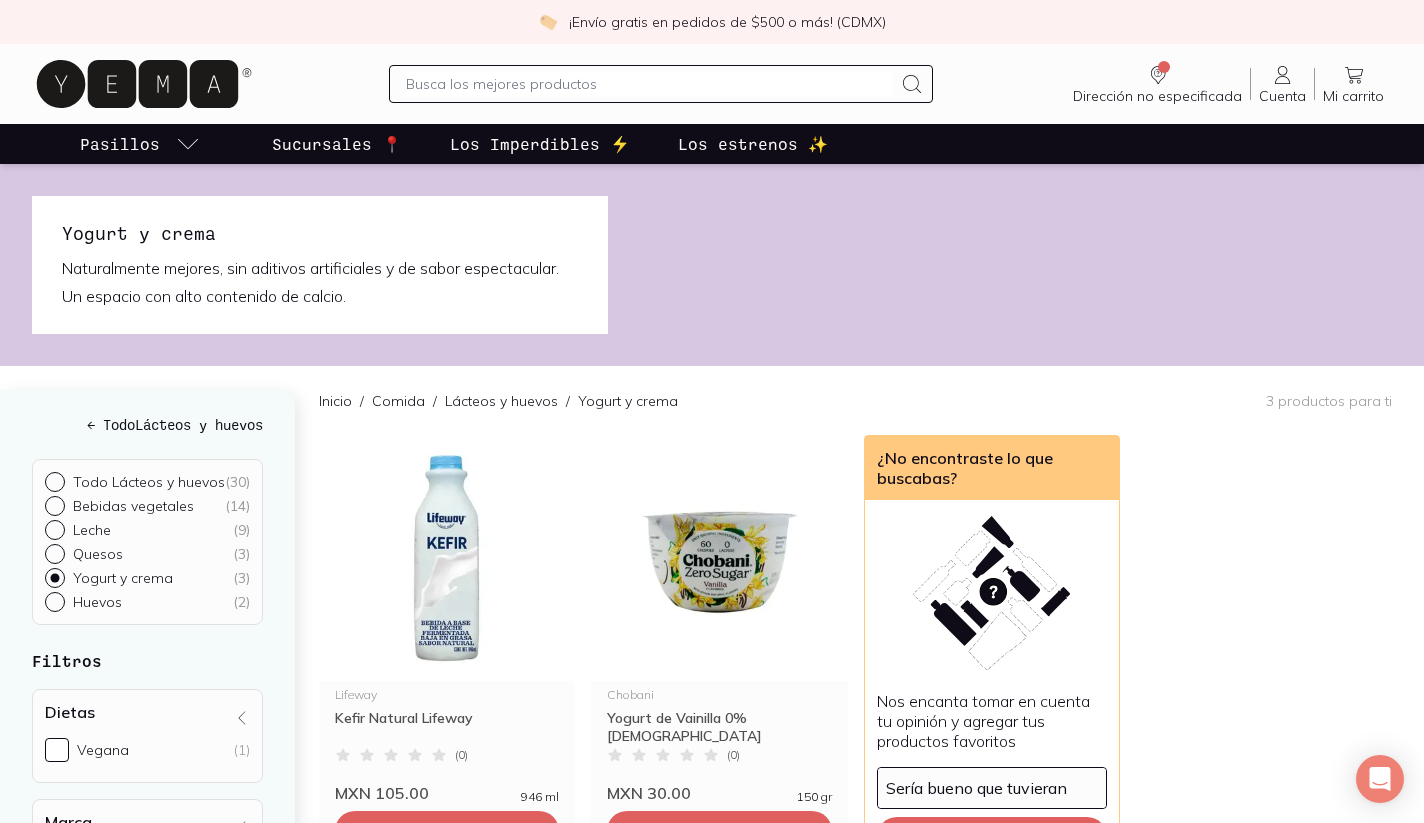 scroll, scrollTop: 0, scrollLeft: 0, axis: both 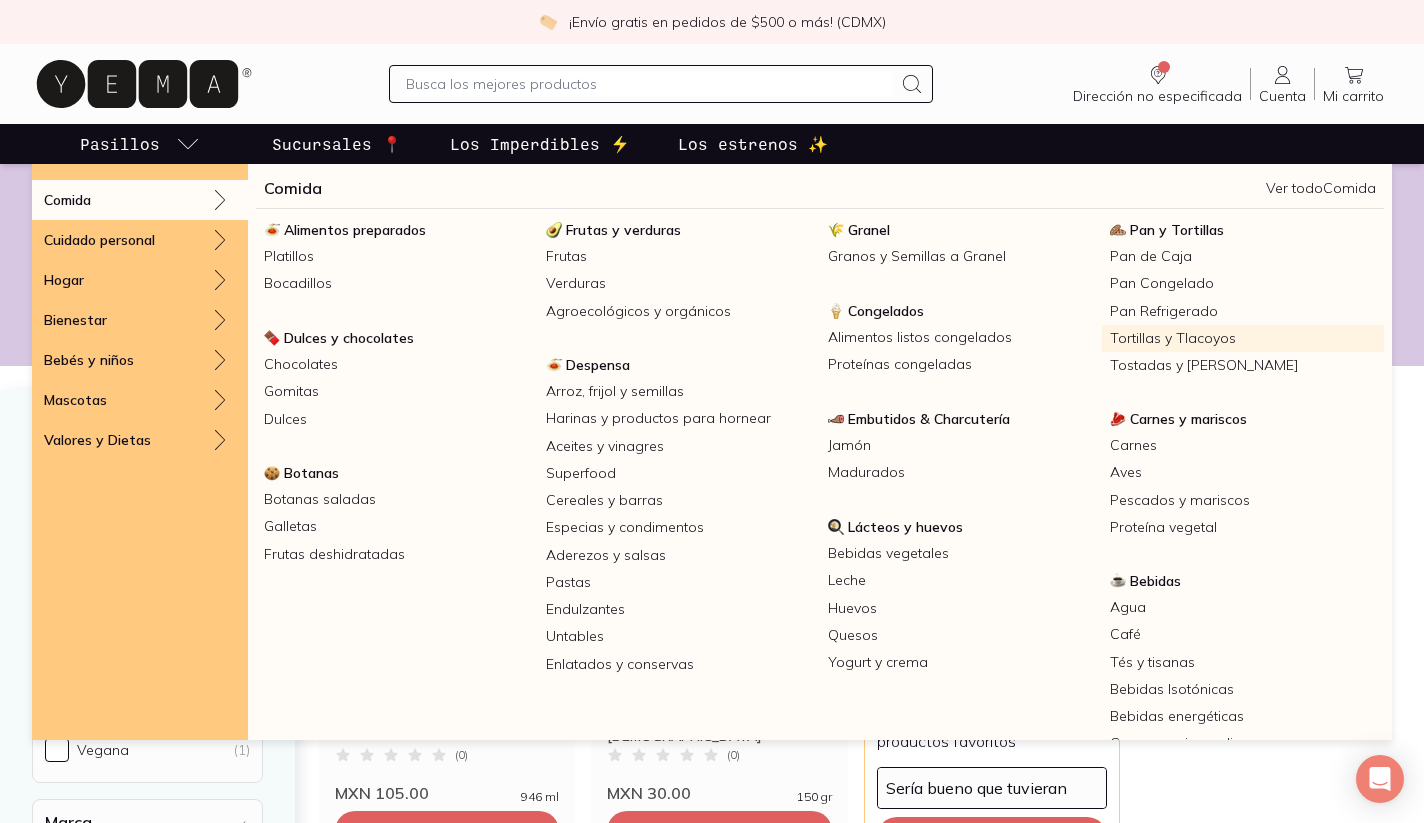 click on "Tortillas y Tlacoyos" at bounding box center (1243, 338) 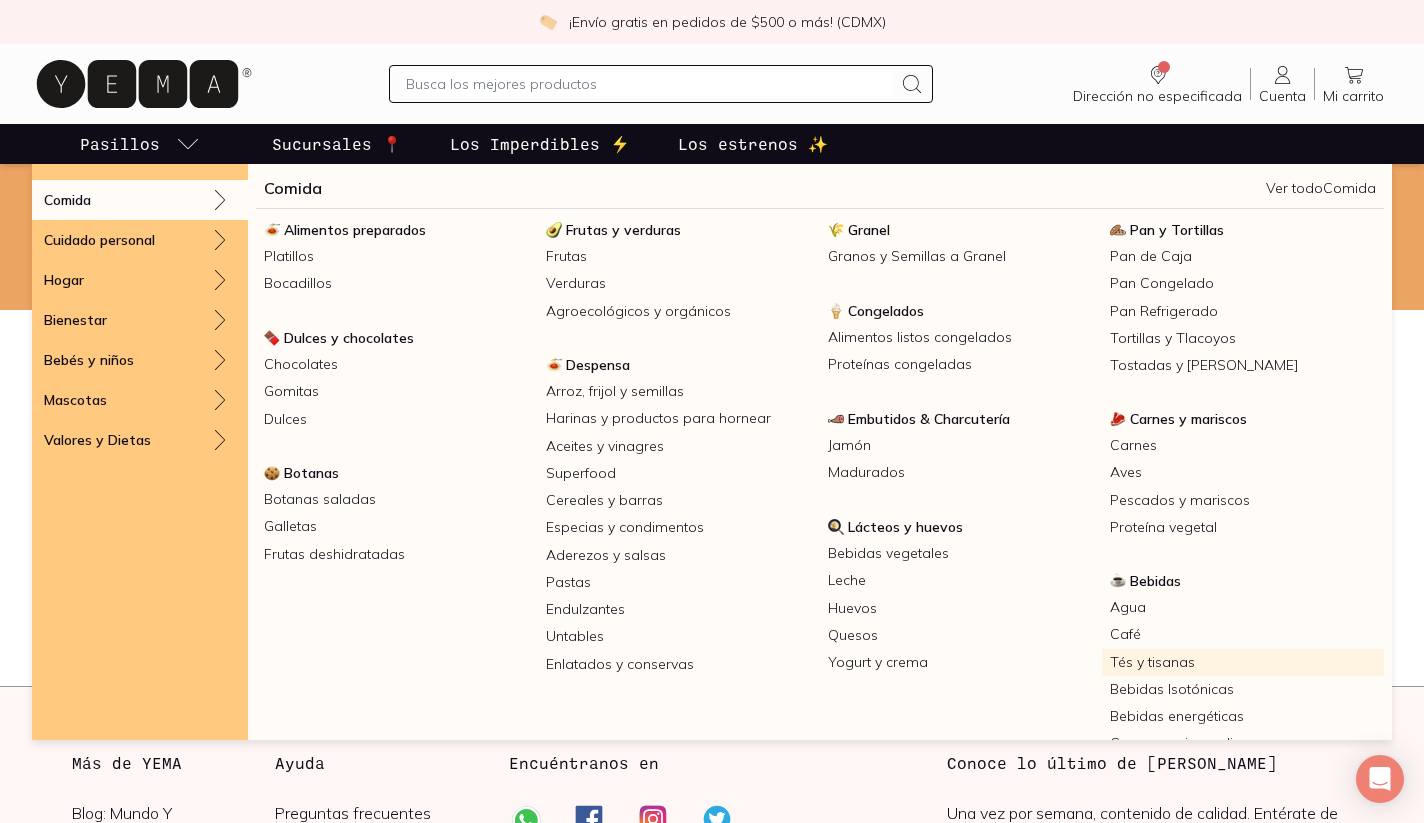 click on "Tés y tisanas" at bounding box center [1243, 662] 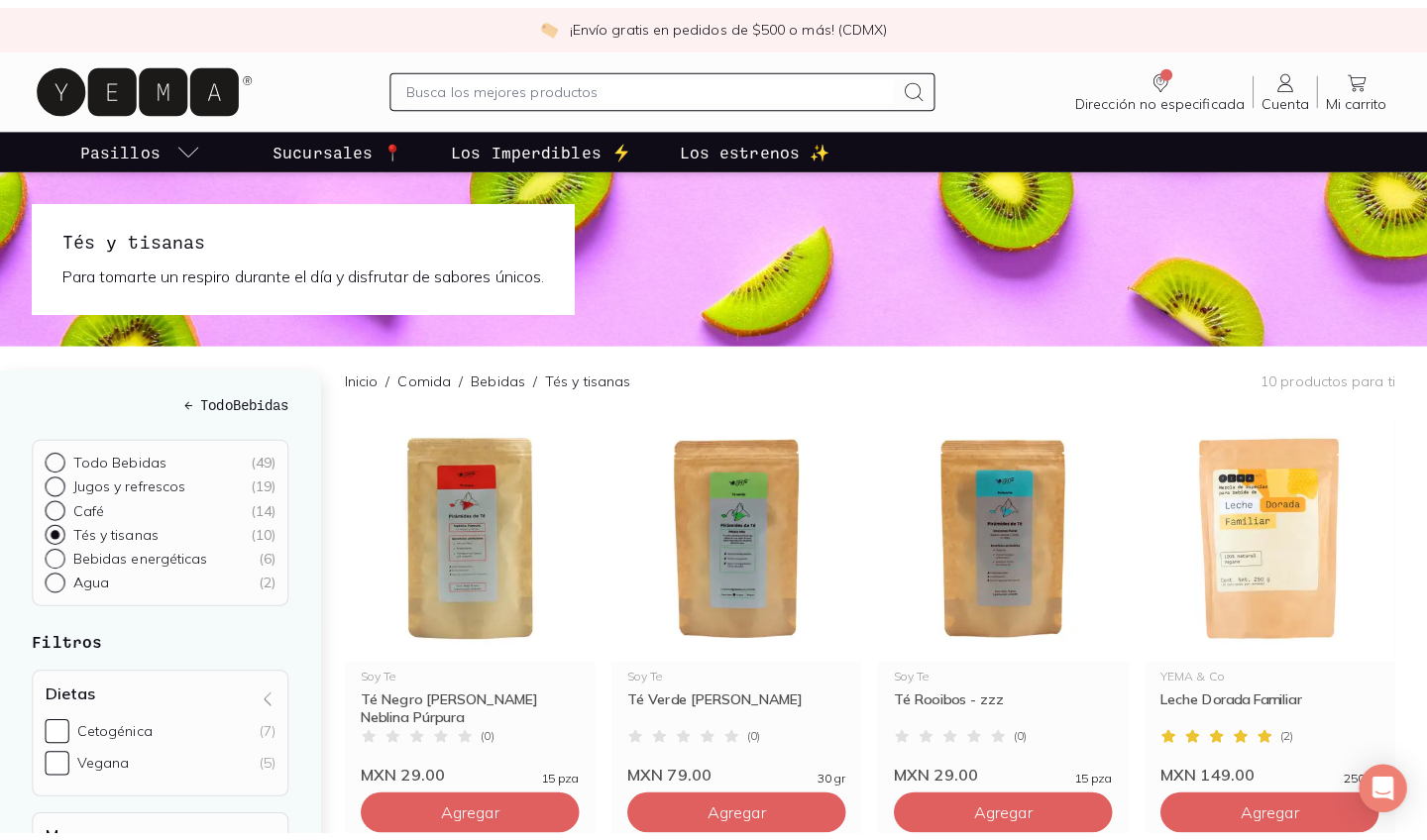 scroll, scrollTop: 0, scrollLeft: 0, axis: both 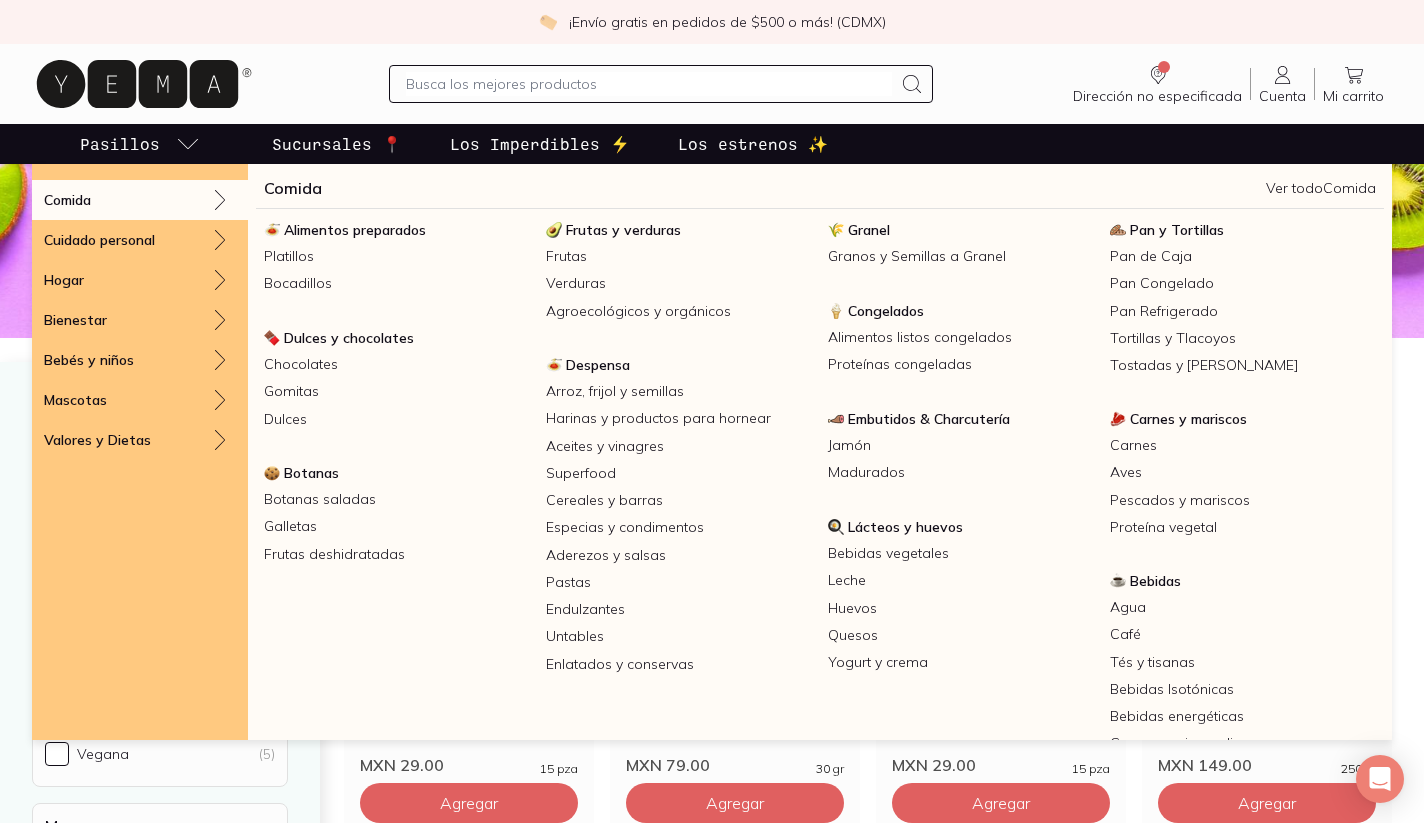 click on "Comida" at bounding box center [140, 200] 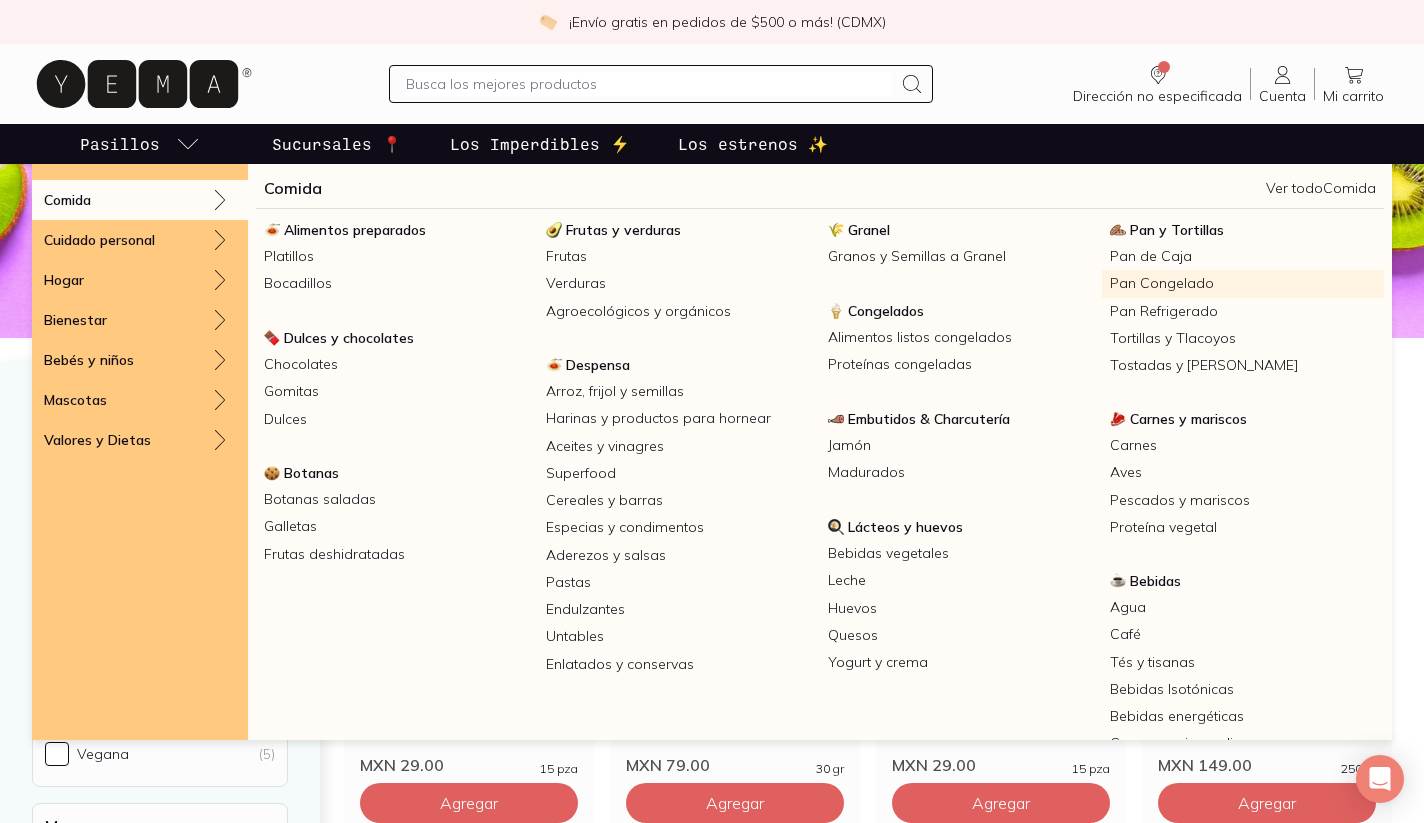 click on "Pan Congelado" at bounding box center [1243, 283] 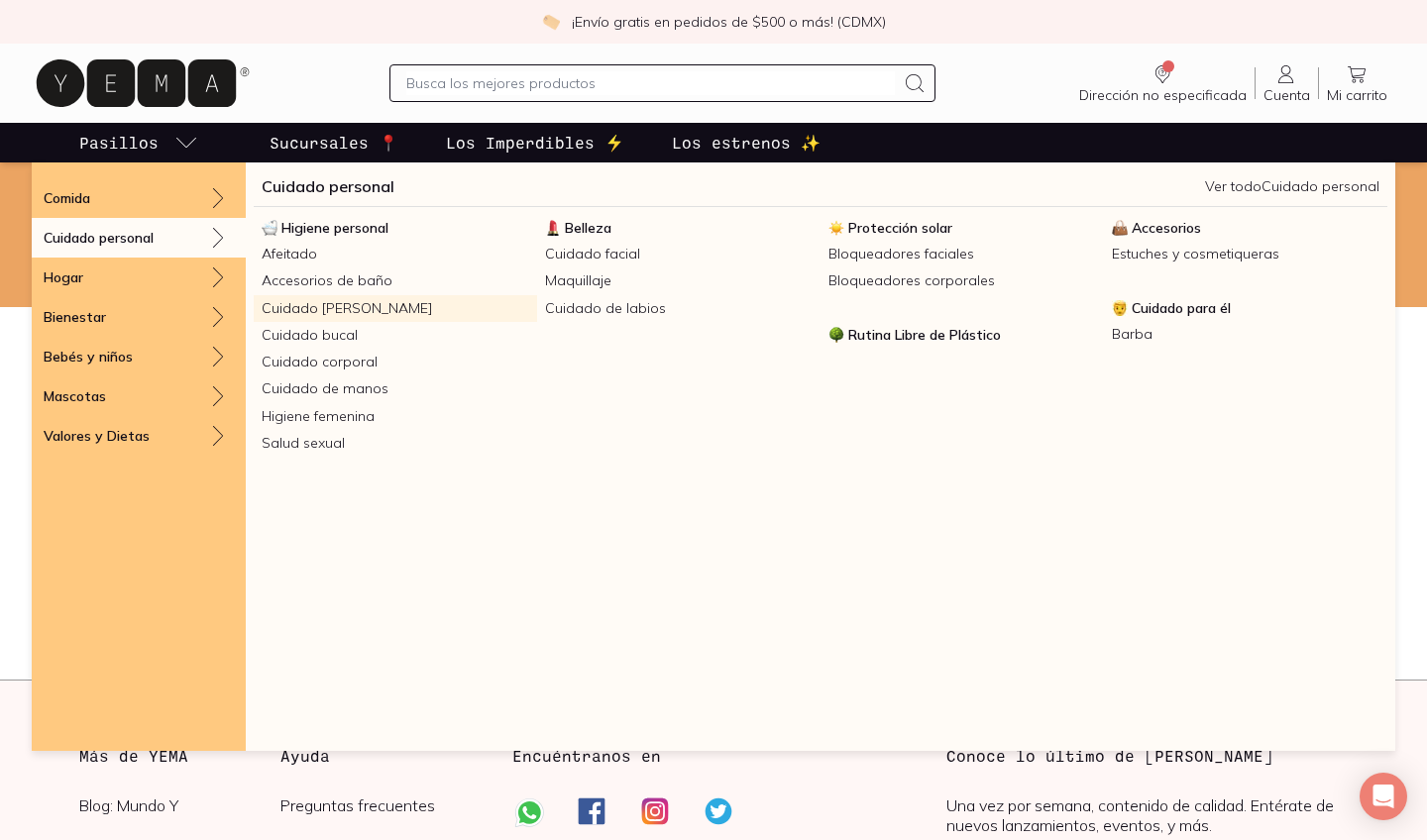 click on "Cuidado [PERSON_NAME]" at bounding box center [395, 308] 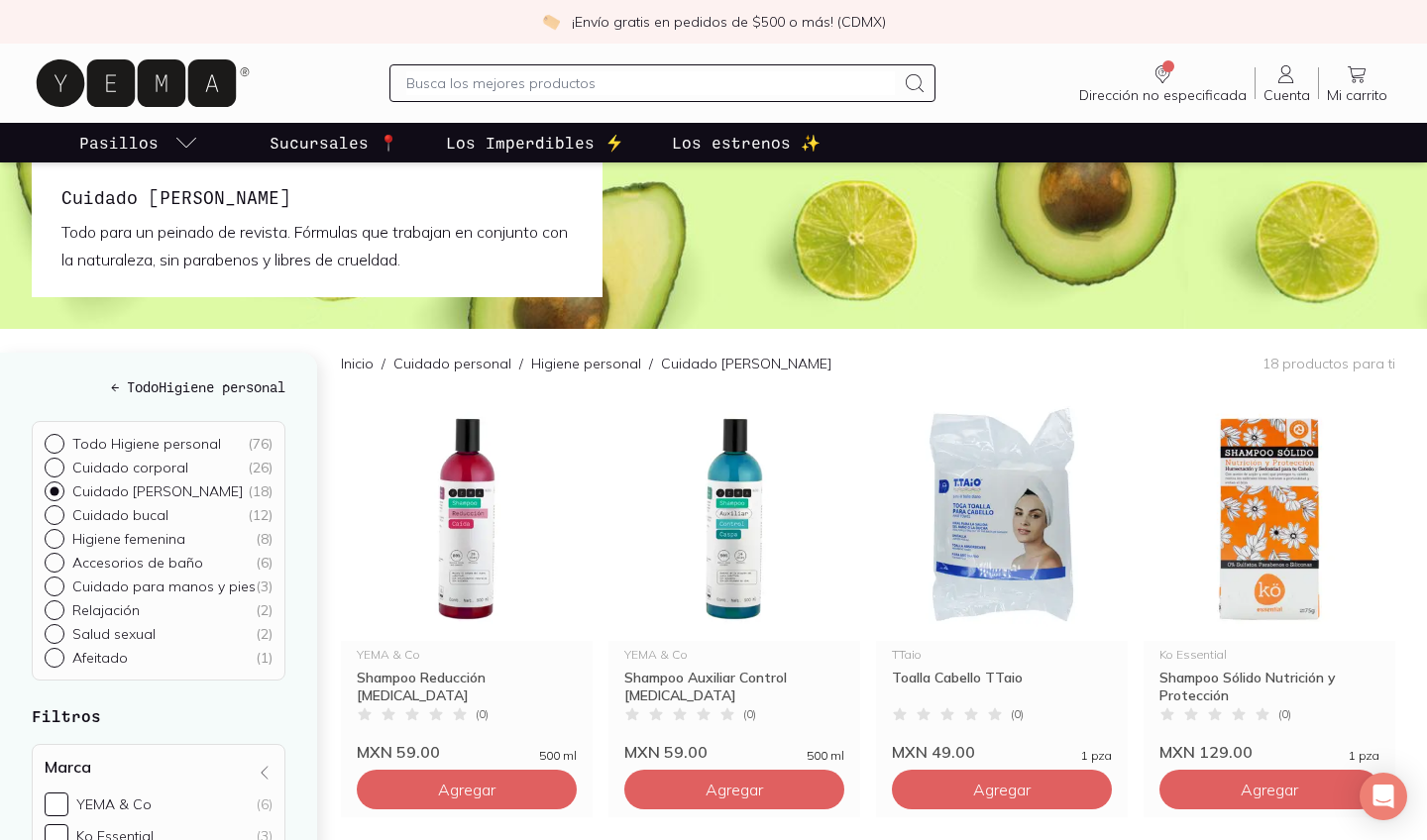 scroll, scrollTop: 20, scrollLeft: 0, axis: vertical 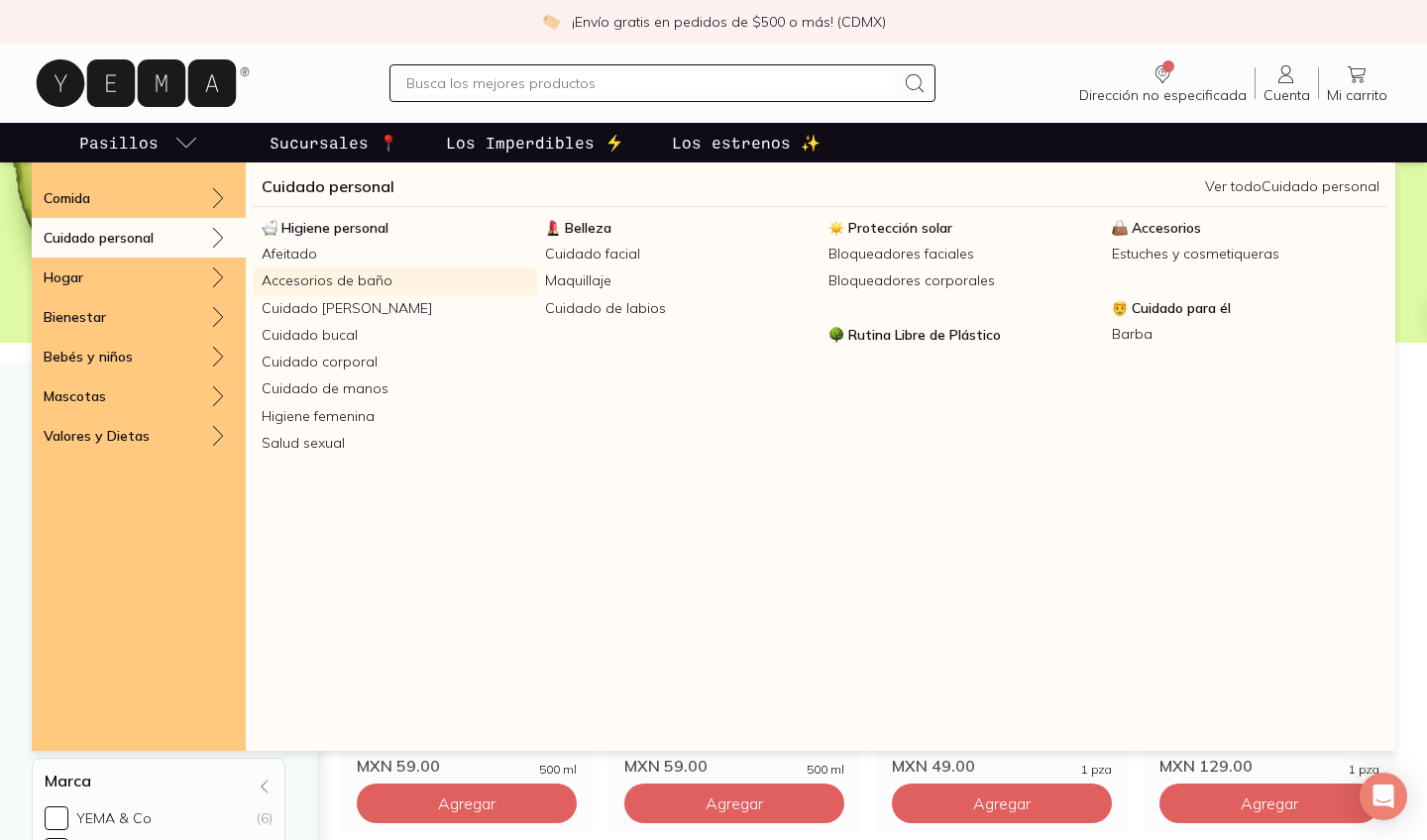 click on "Accesorios de baño" at bounding box center [395, 280] 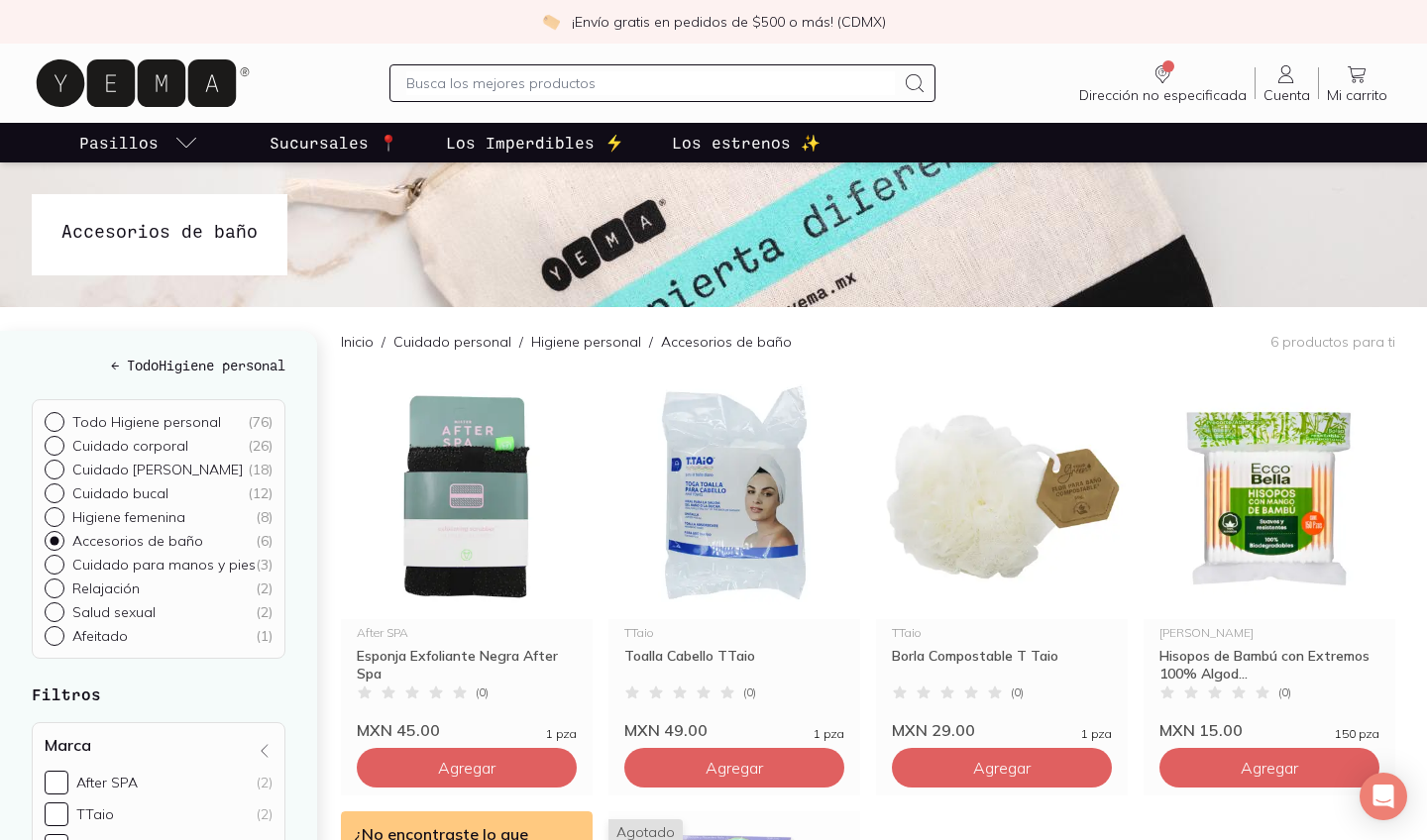 scroll, scrollTop: 0, scrollLeft: 0, axis: both 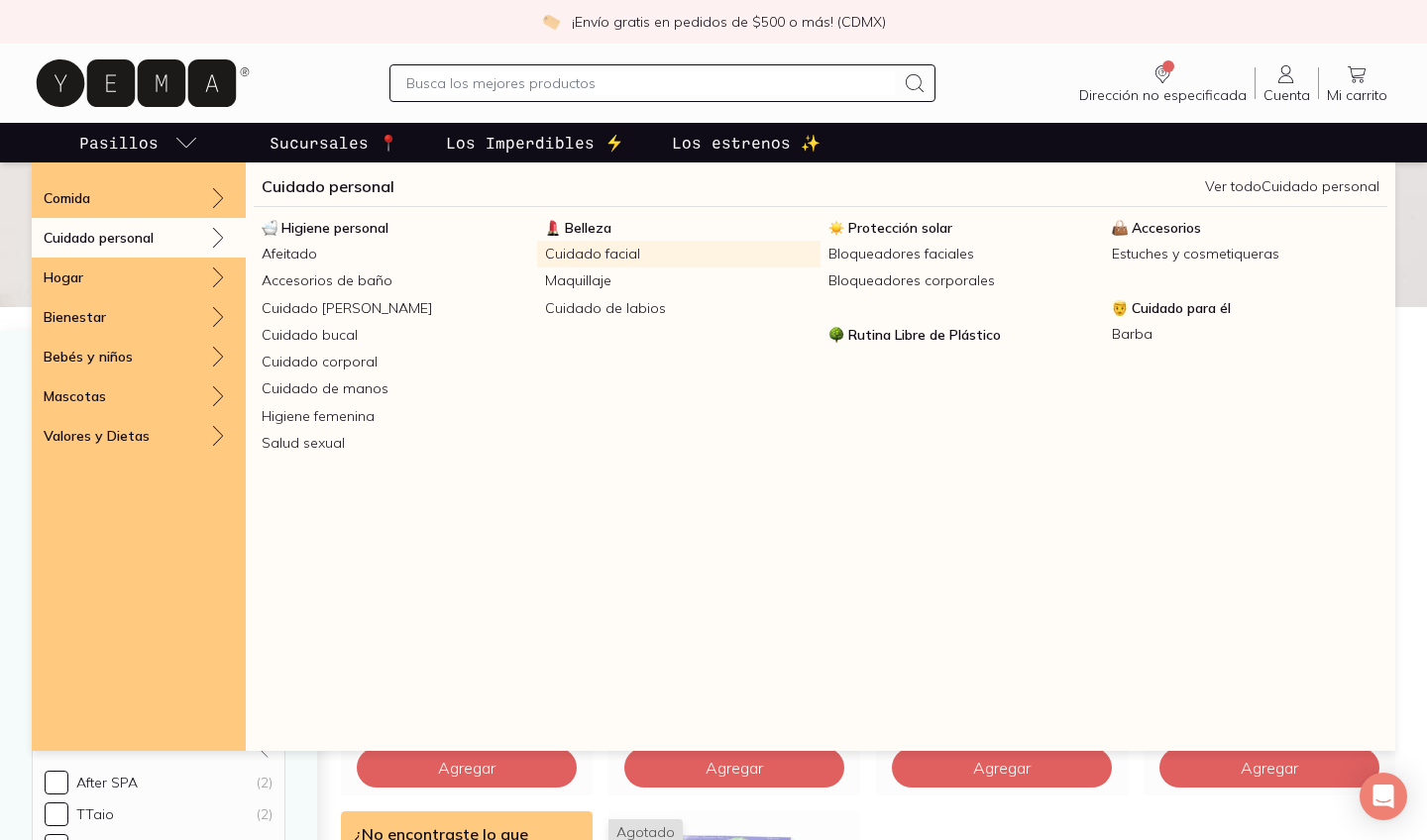 click on "Cuidado facial" at bounding box center (679, 254) 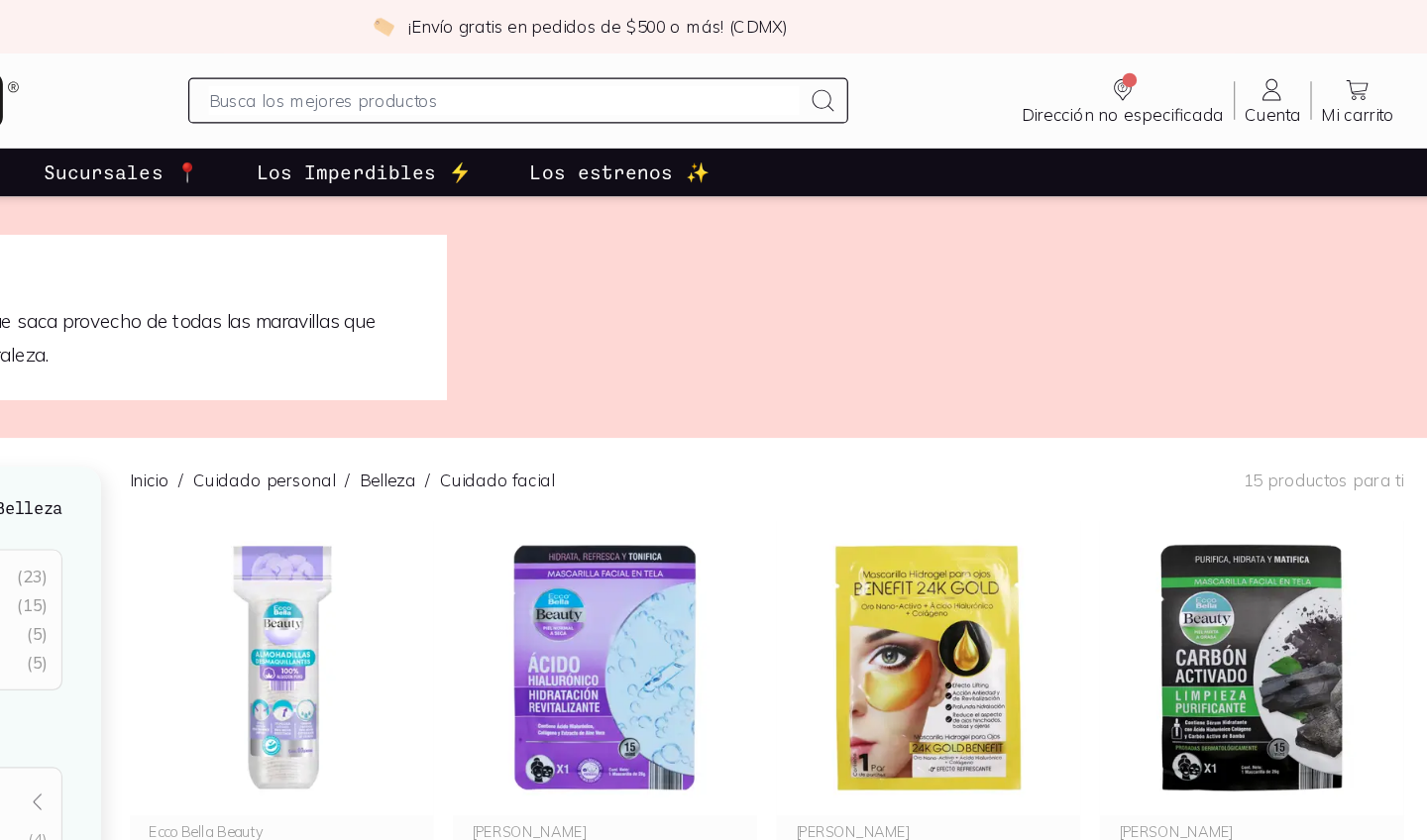 scroll, scrollTop: 0, scrollLeft: 0, axis: both 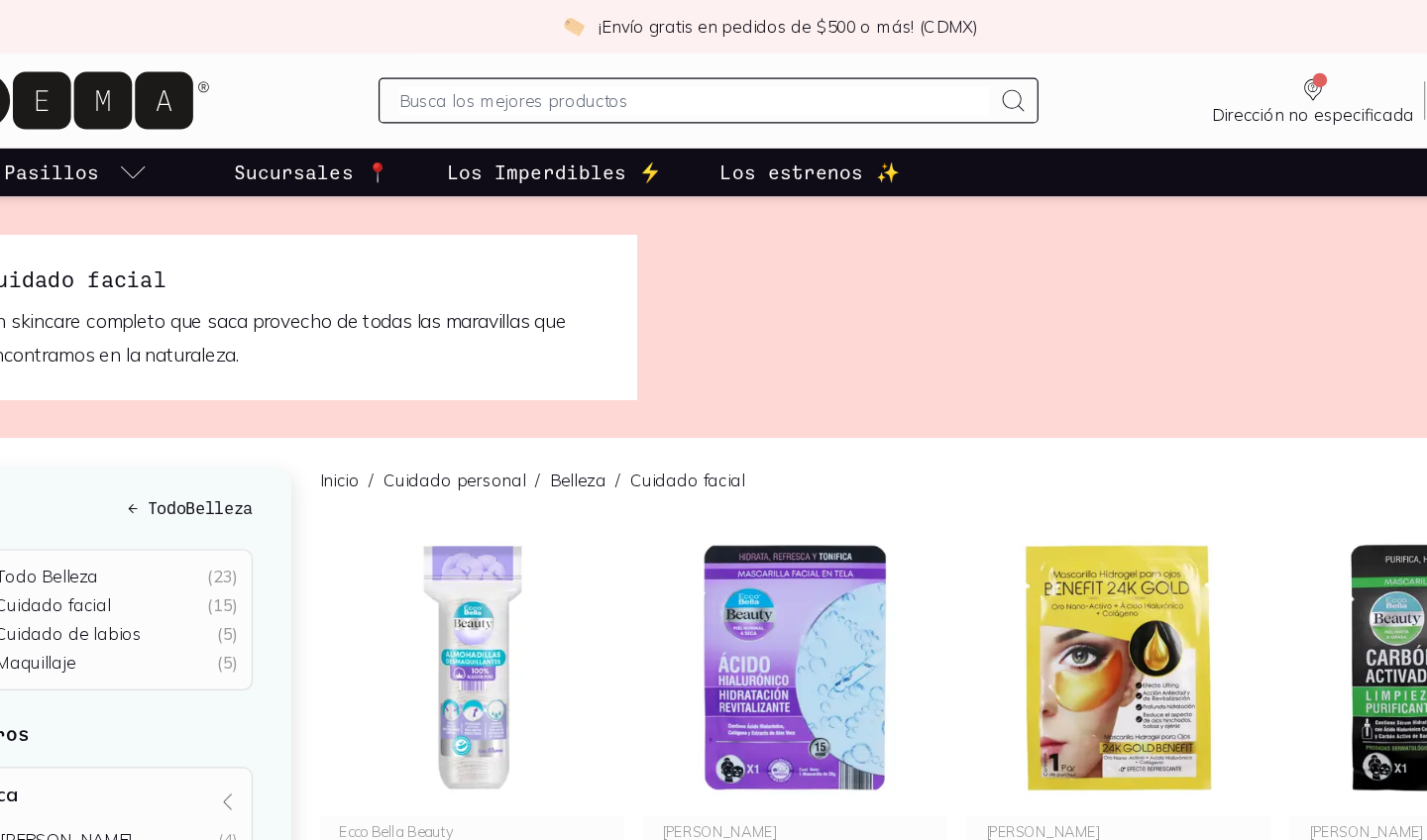 click on "Los estrenos ✨" at bounding box center [746, 143] 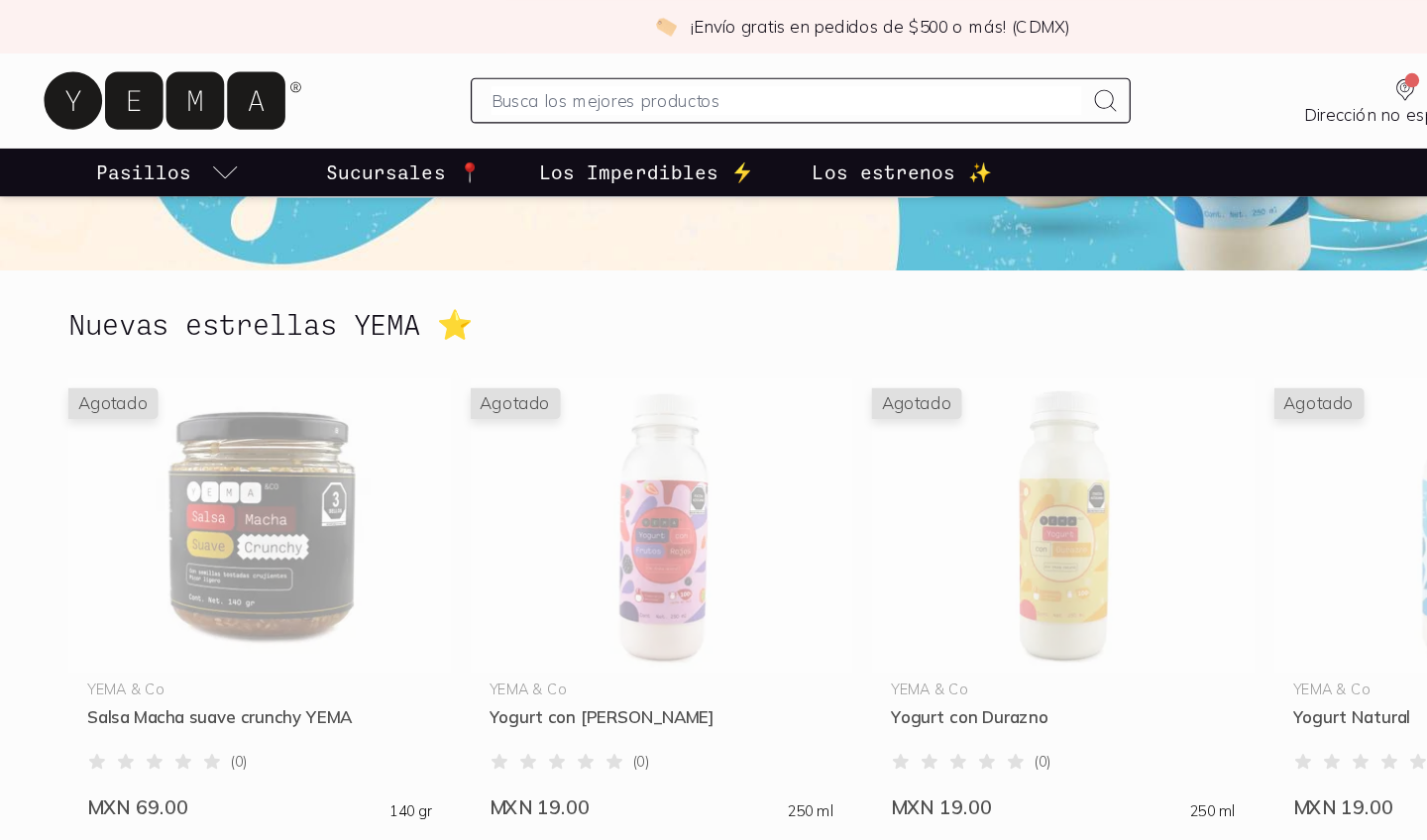 scroll, scrollTop: 264, scrollLeft: 0, axis: vertical 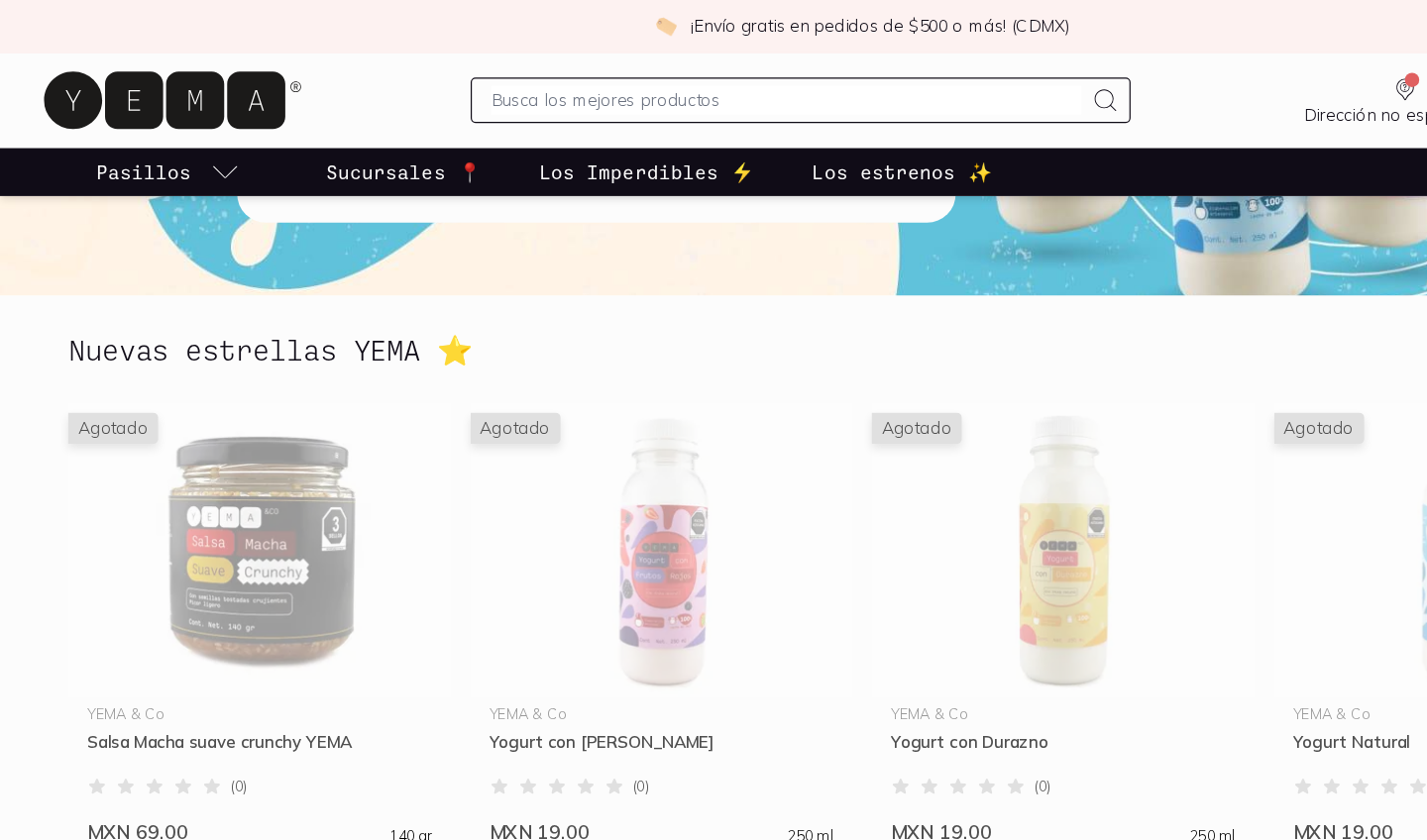 click on "Los Imperdibles ⚡️" at bounding box center [535, 143] 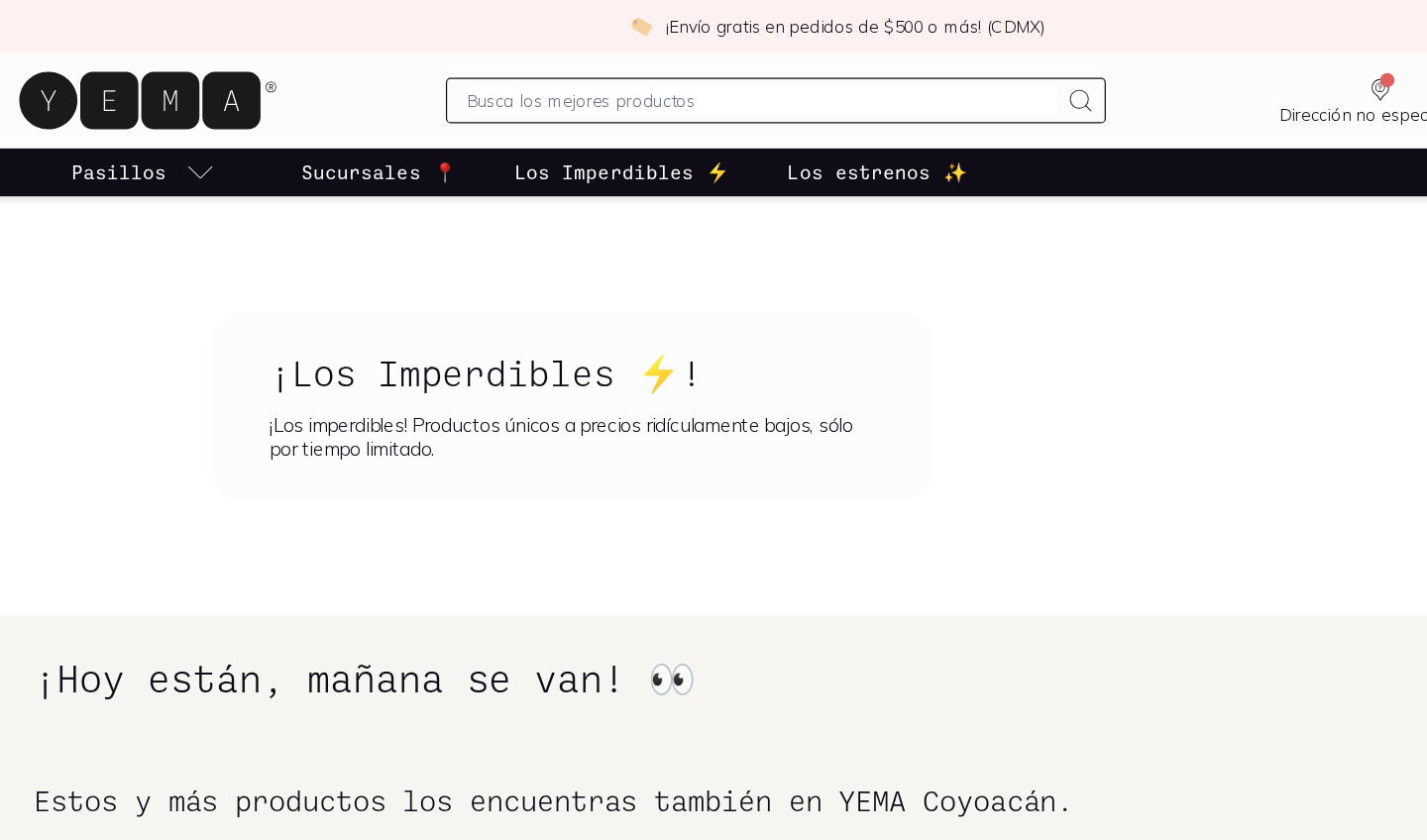 scroll, scrollTop: 0, scrollLeft: 0, axis: both 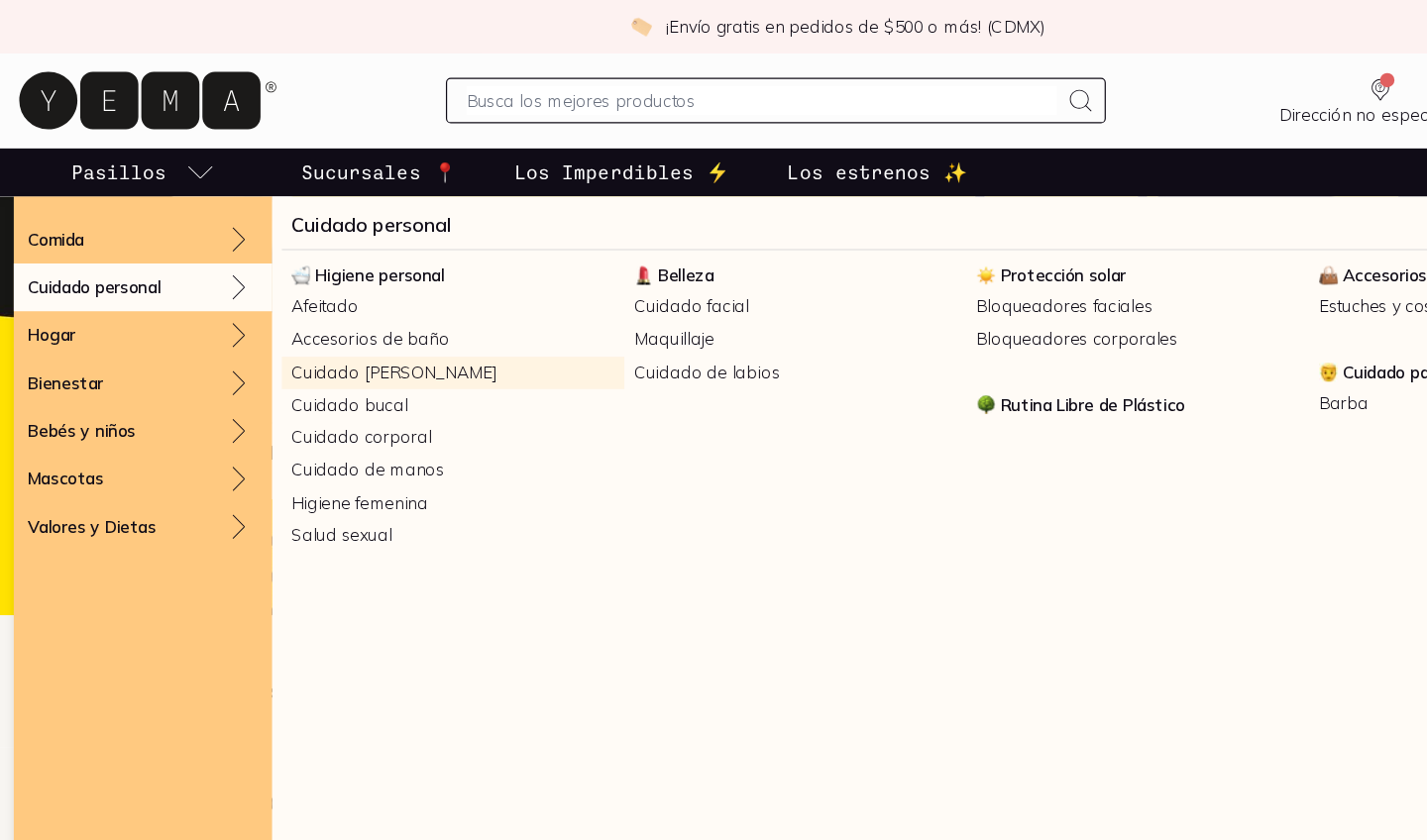 click on "Cuidado [PERSON_NAME]" at bounding box center (395, 308) 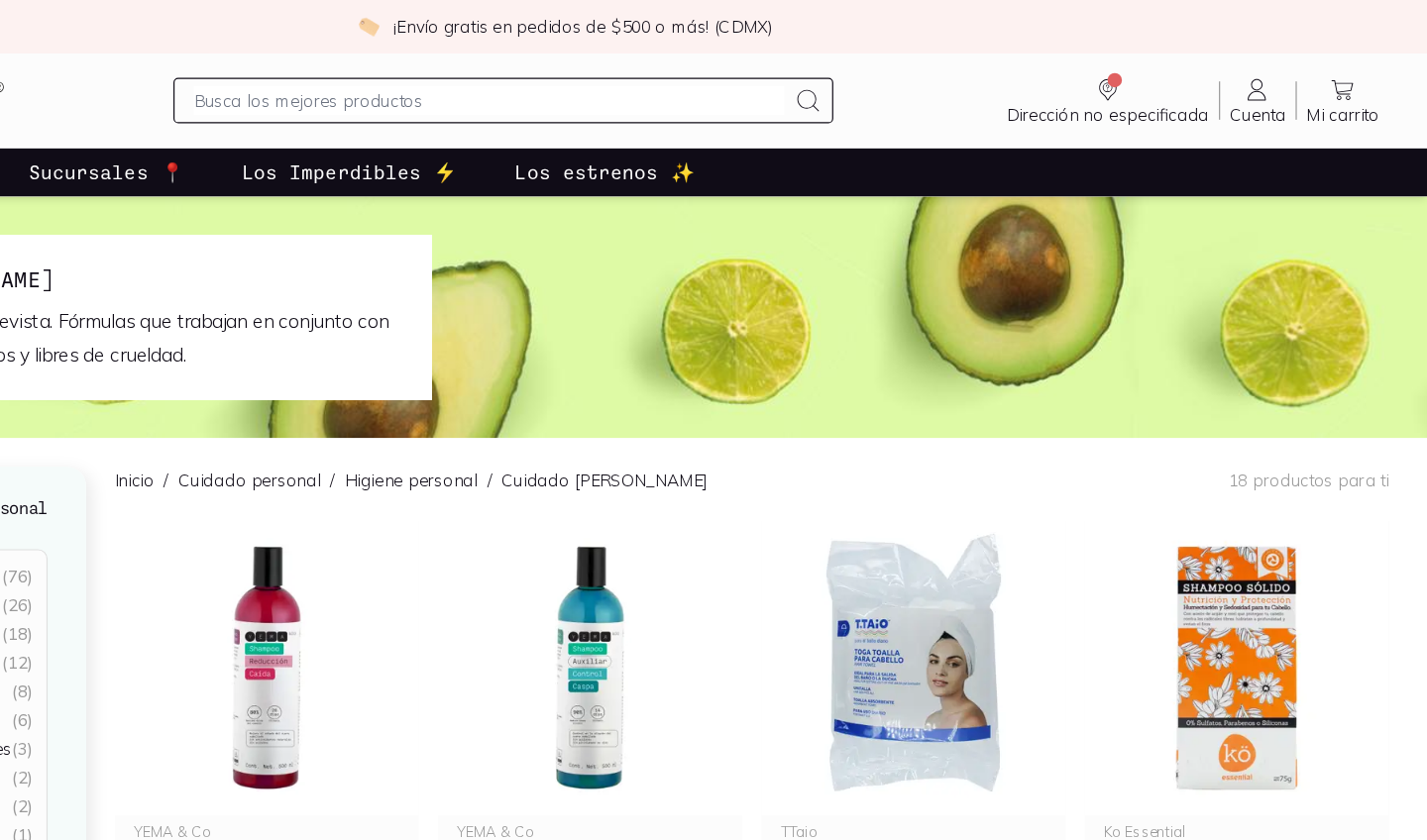 scroll, scrollTop: 0, scrollLeft: 0, axis: both 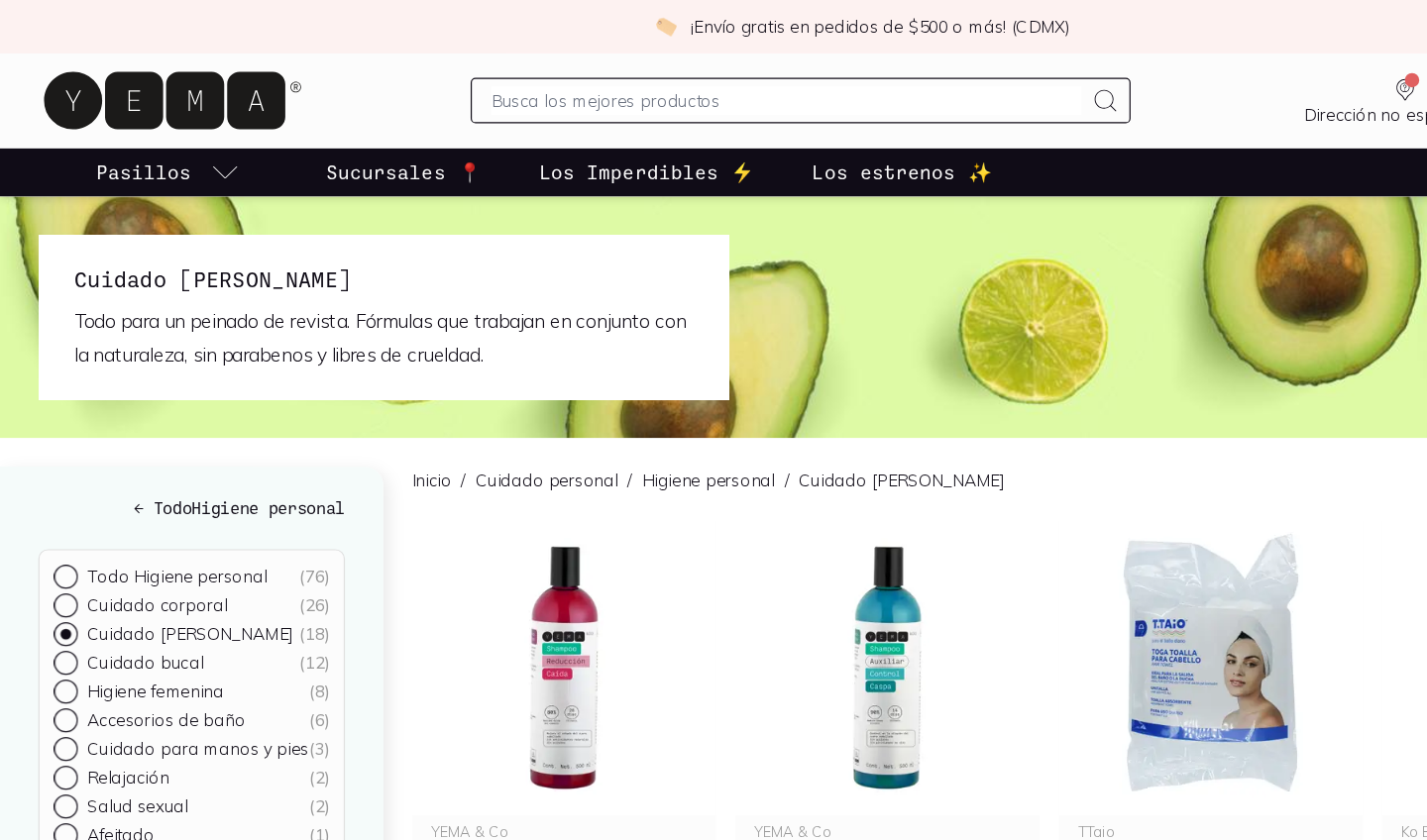 click on "Cuidado bucal ( 12 )" at bounding box center (53, 547) 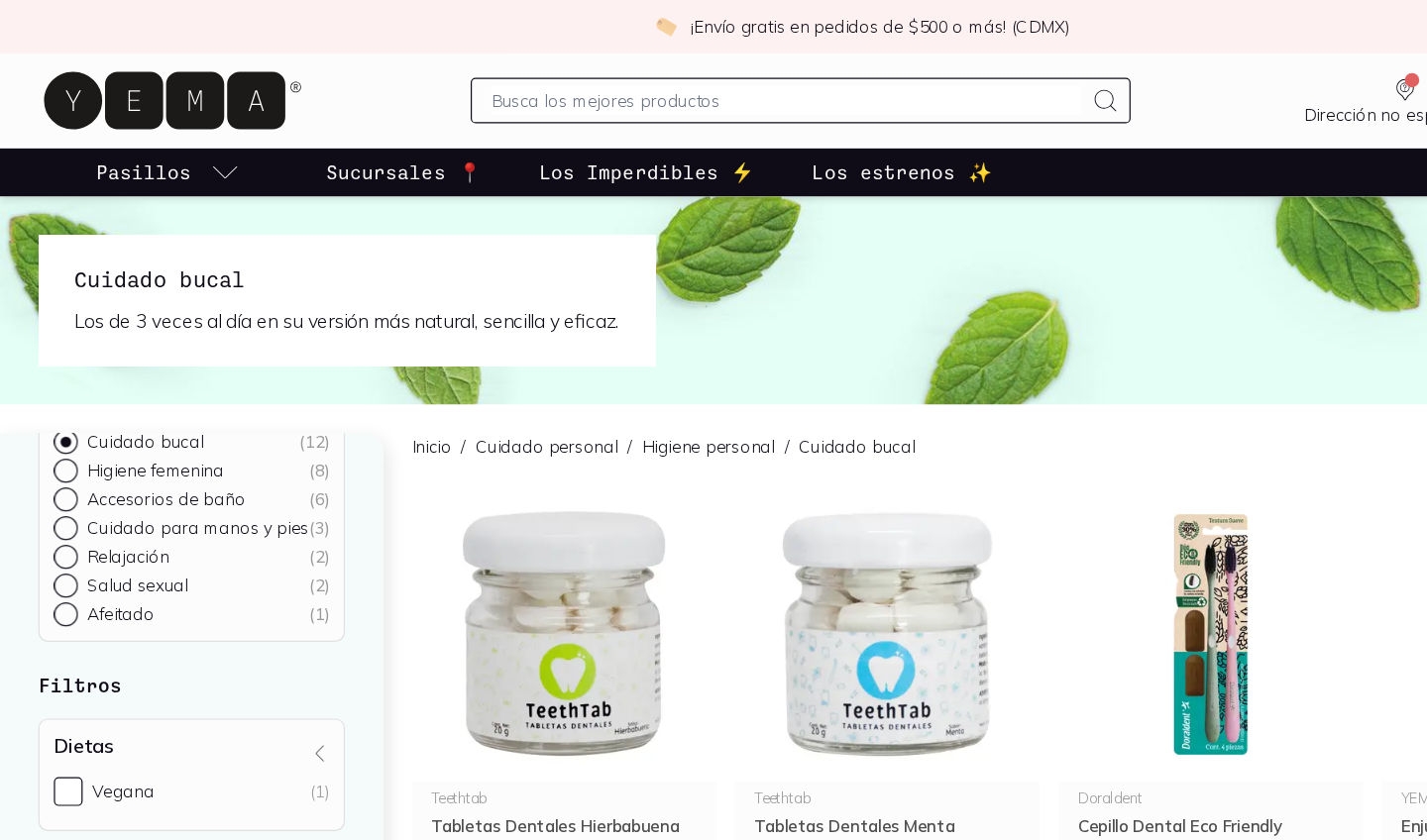 scroll, scrollTop: 158, scrollLeft: 0, axis: vertical 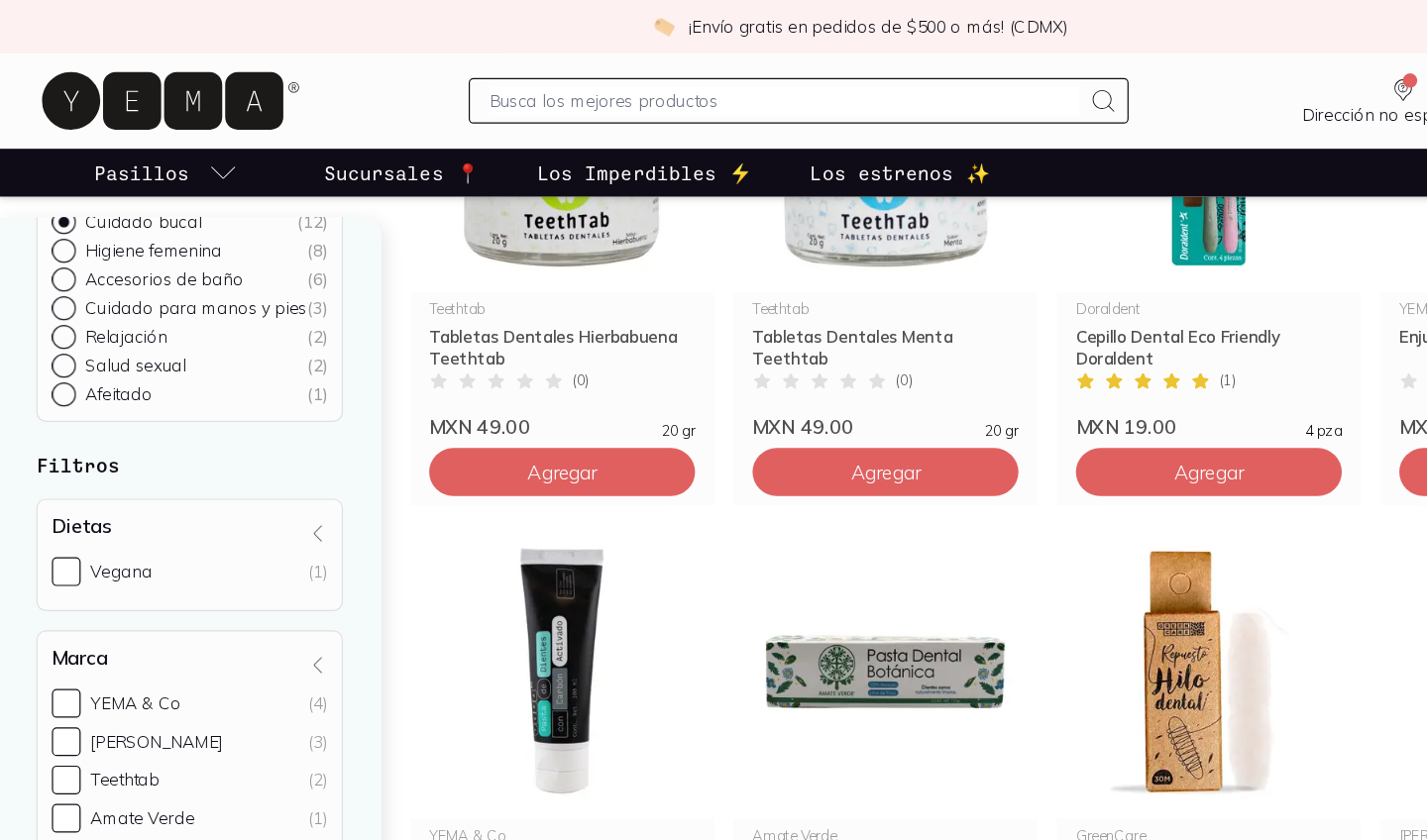 click at bounding box center (58, 208) 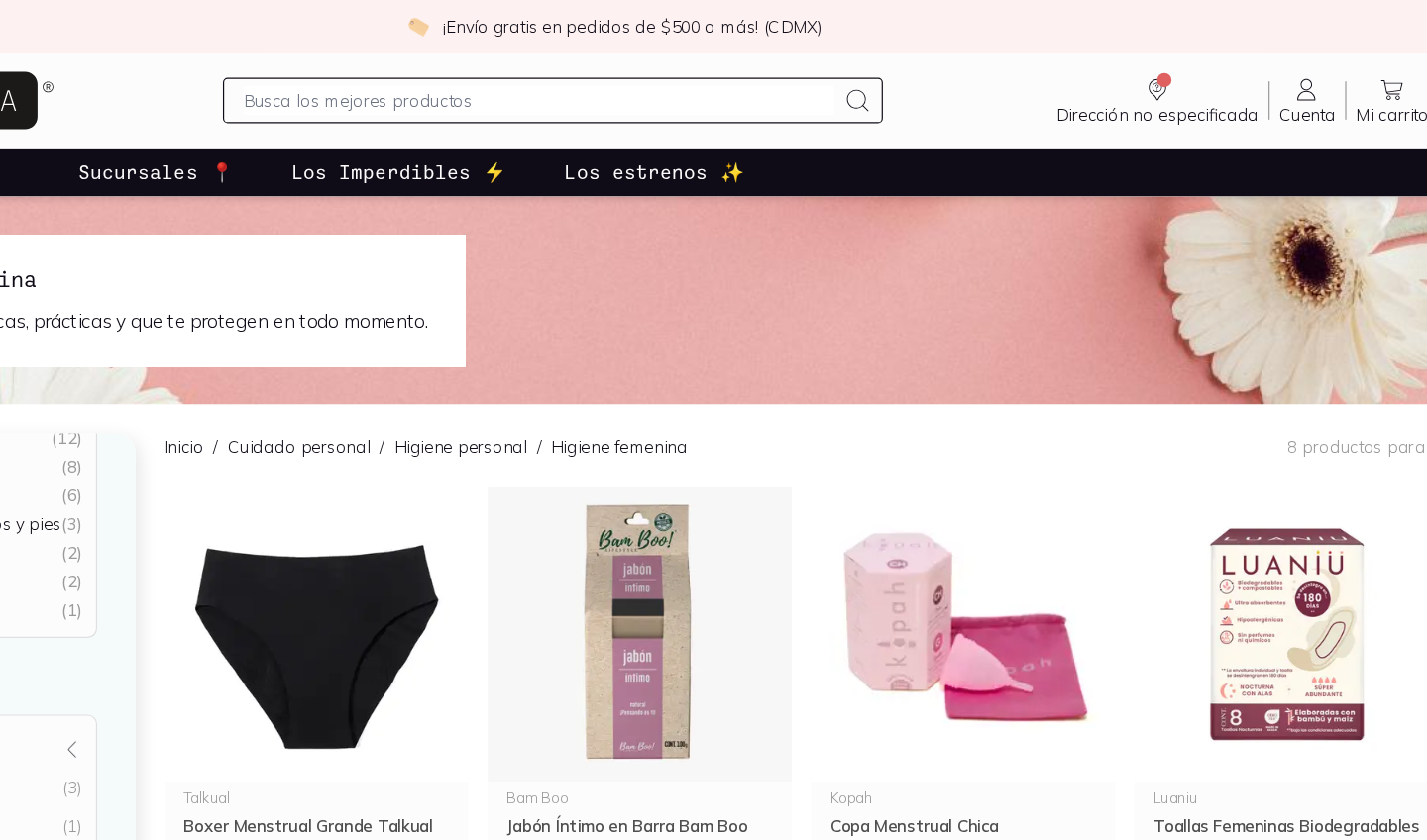 scroll, scrollTop: 0, scrollLeft: 0, axis: both 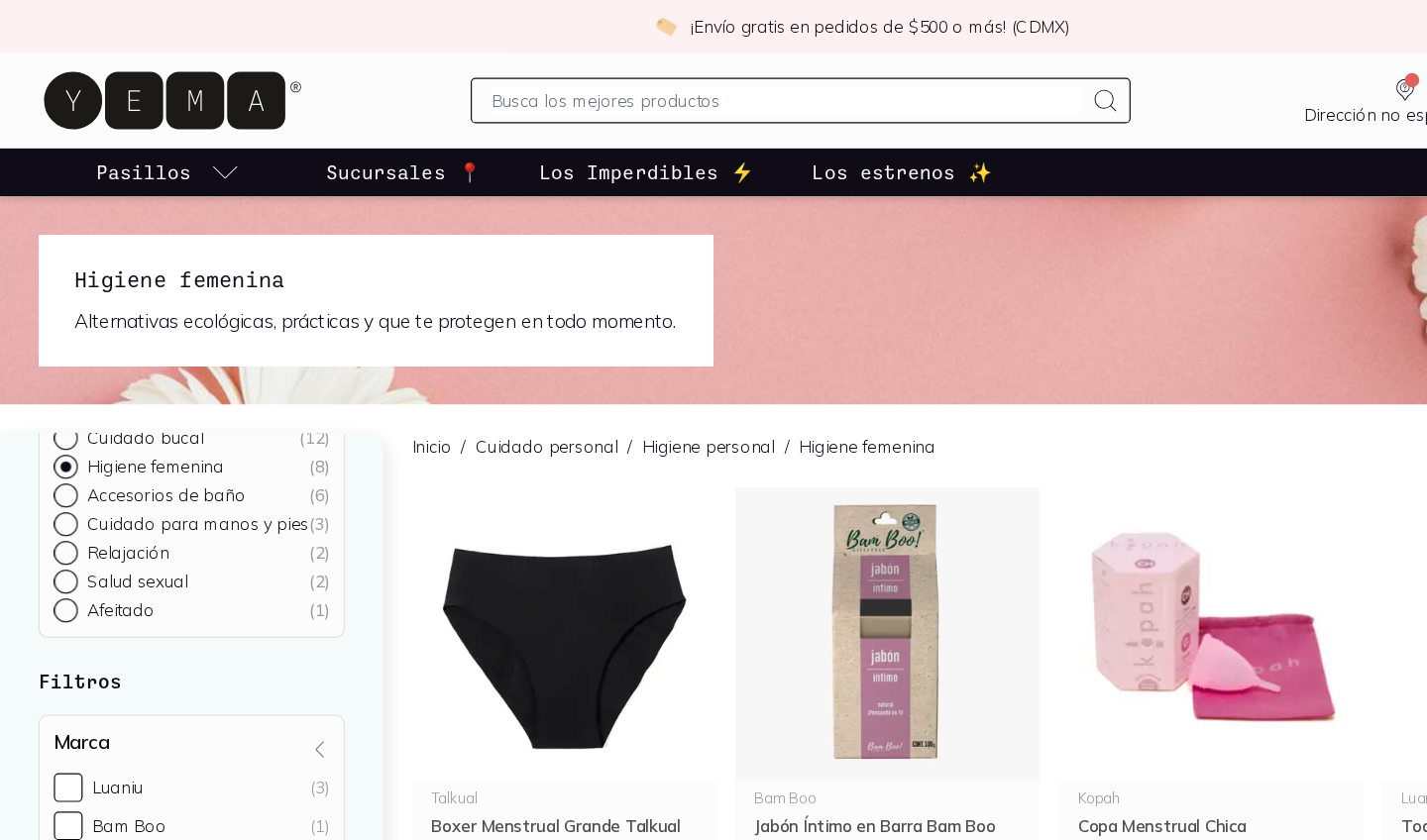 click at bounding box center (58, 458) 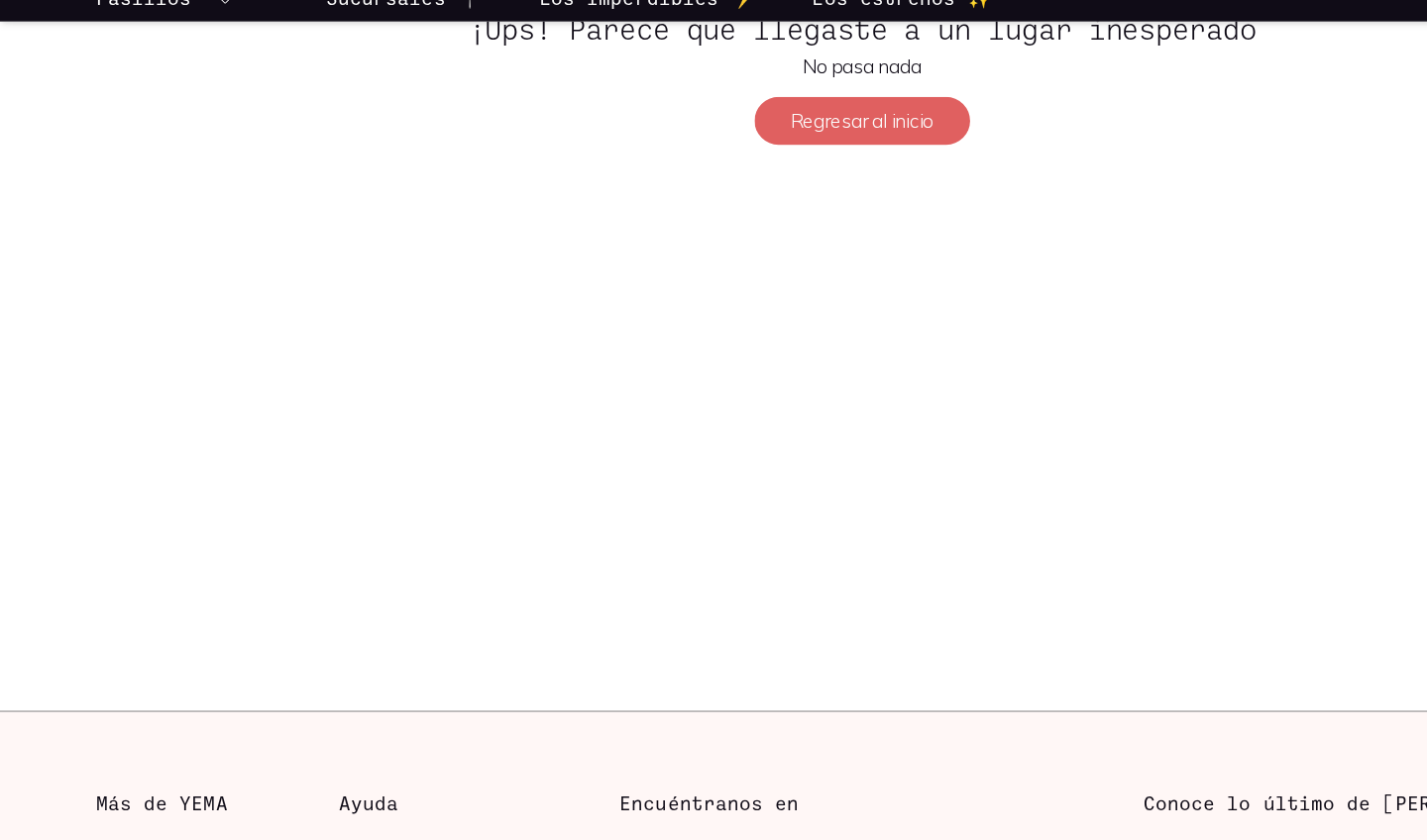 scroll, scrollTop: 80, scrollLeft: 0, axis: vertical 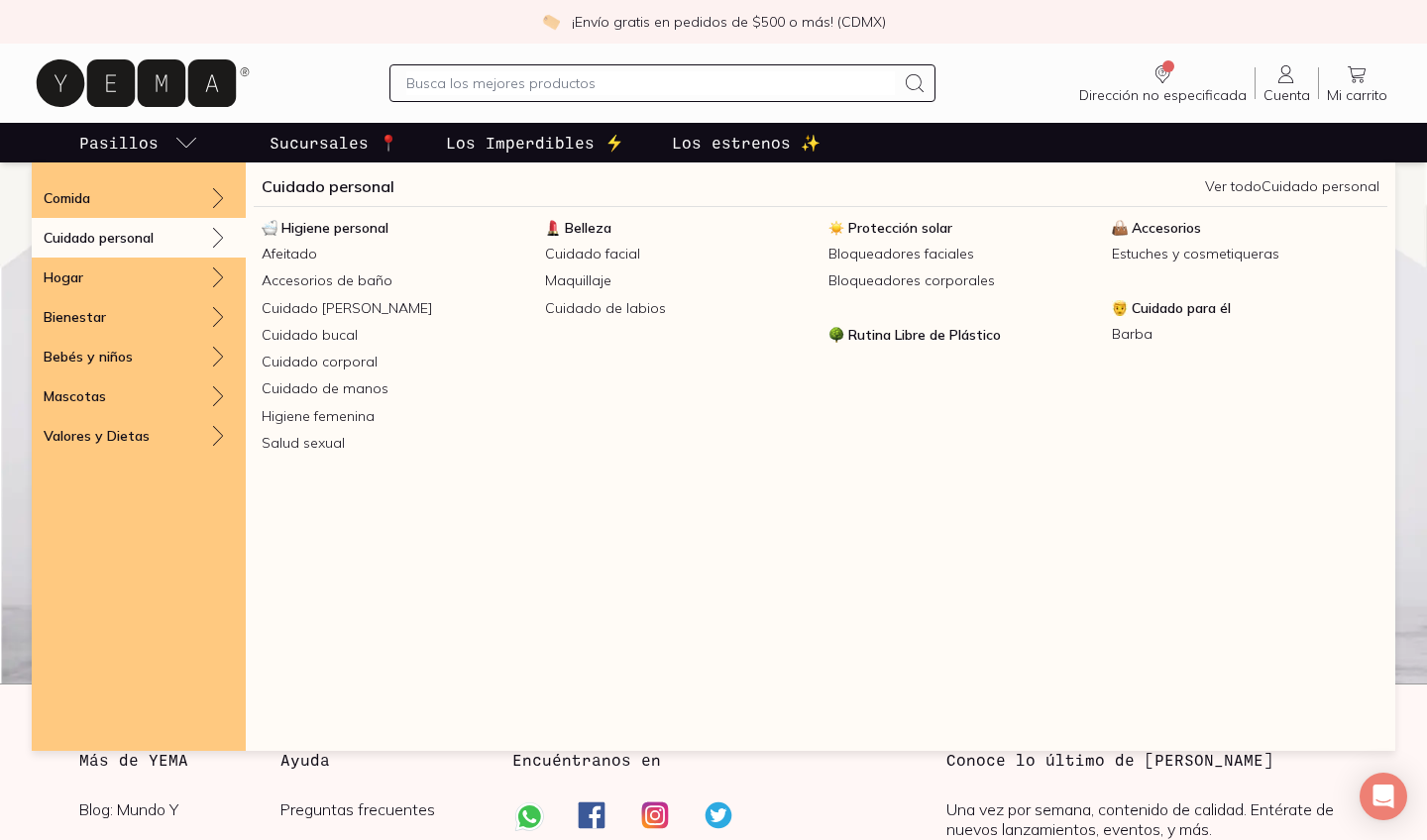 click on "Cuidado personal" at bounding box center (139, 238) 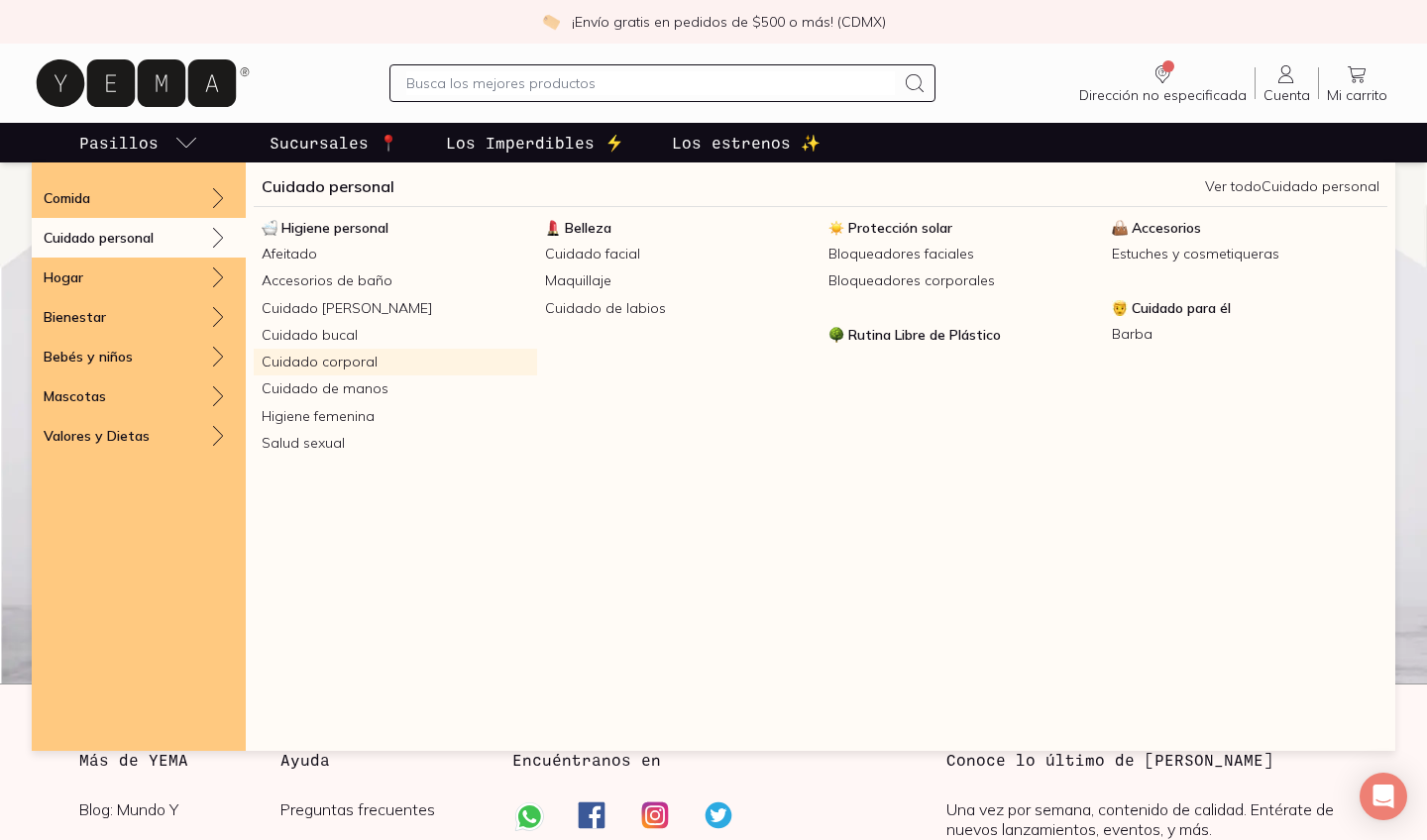 click on "Cuidado corporal" at bounding box center [395, 362] 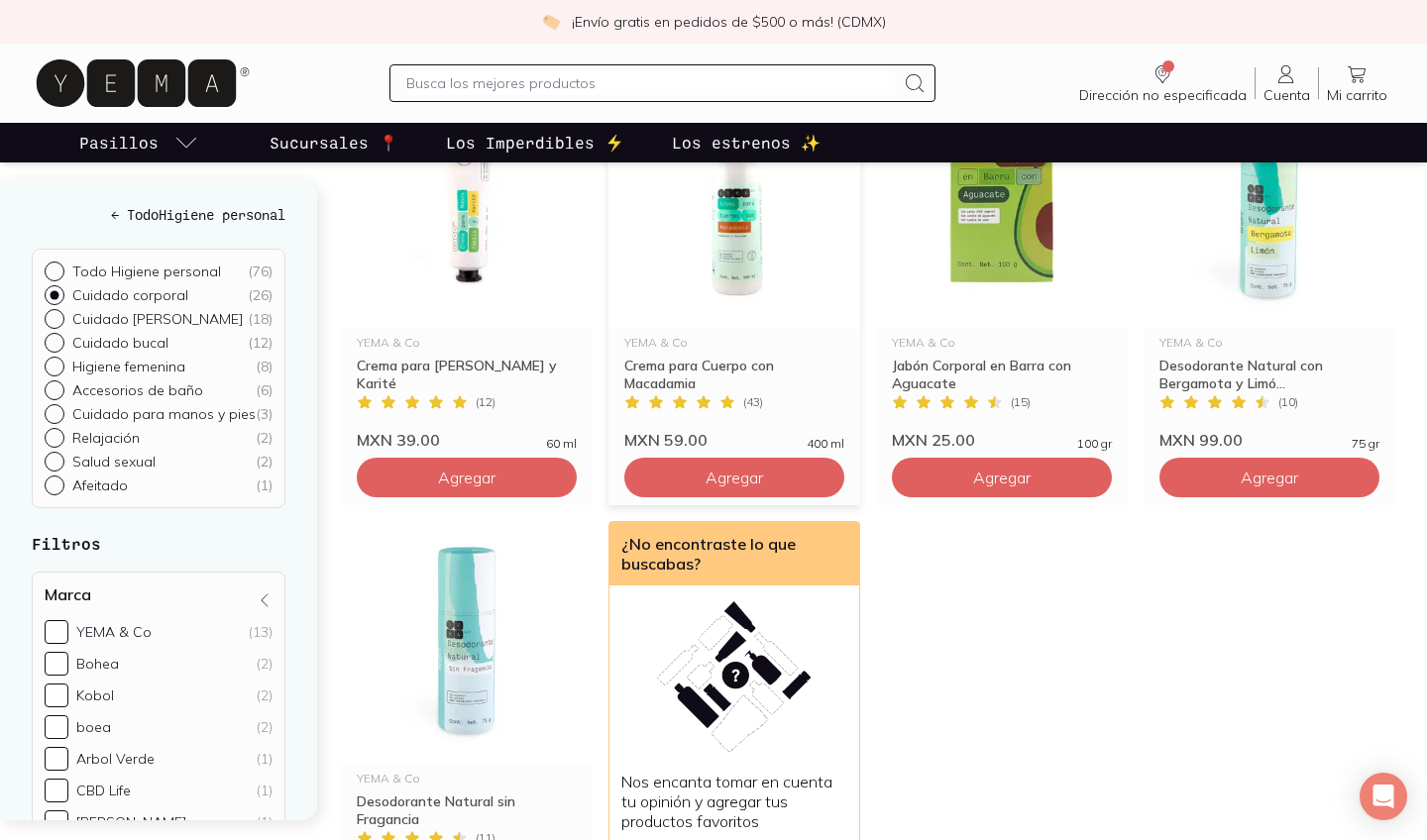 scroll, scrollTop: 2528, scrollLeft: 0, axis: vertical 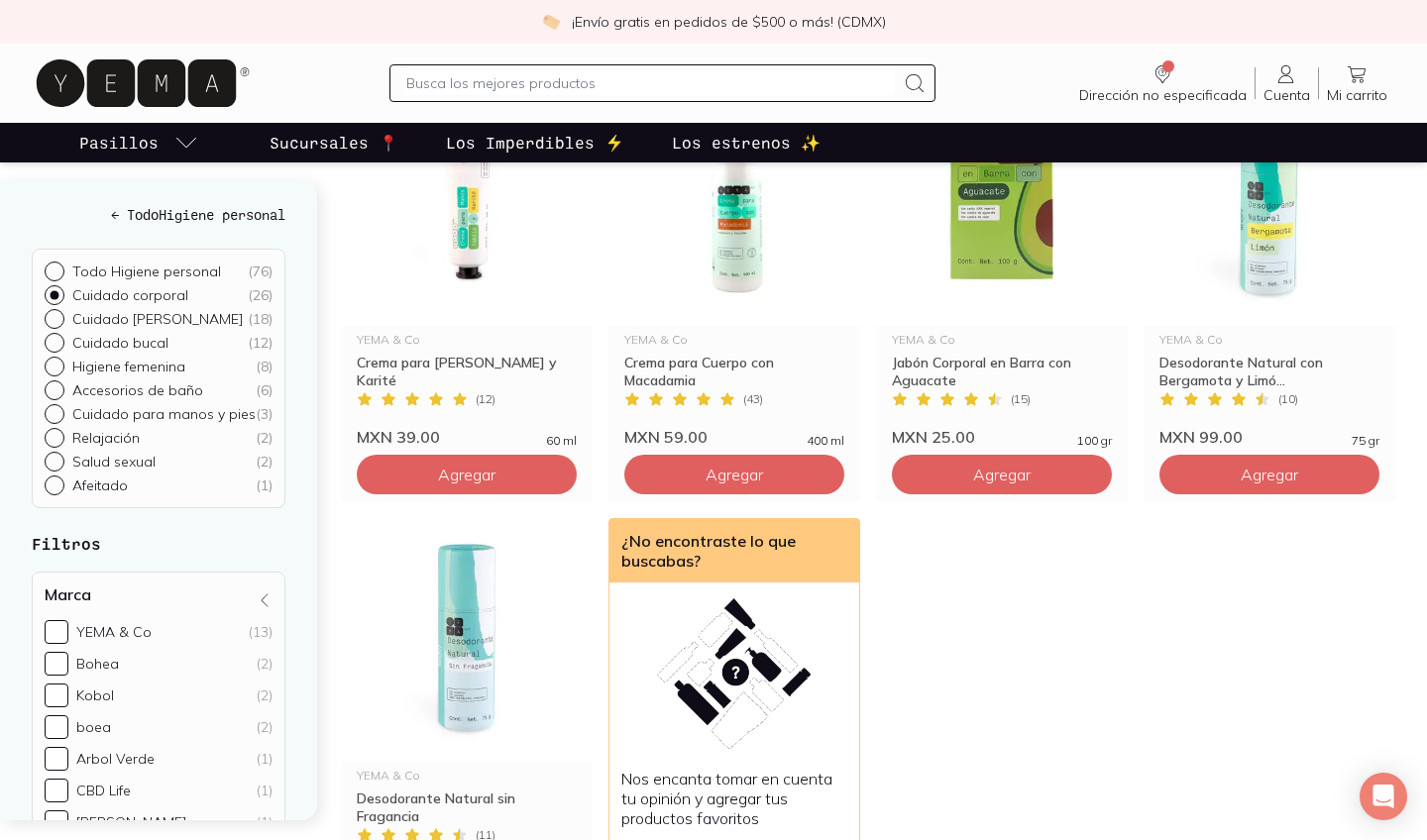 click on "Relajación ( 2 )" at bounding box center (53, 436) 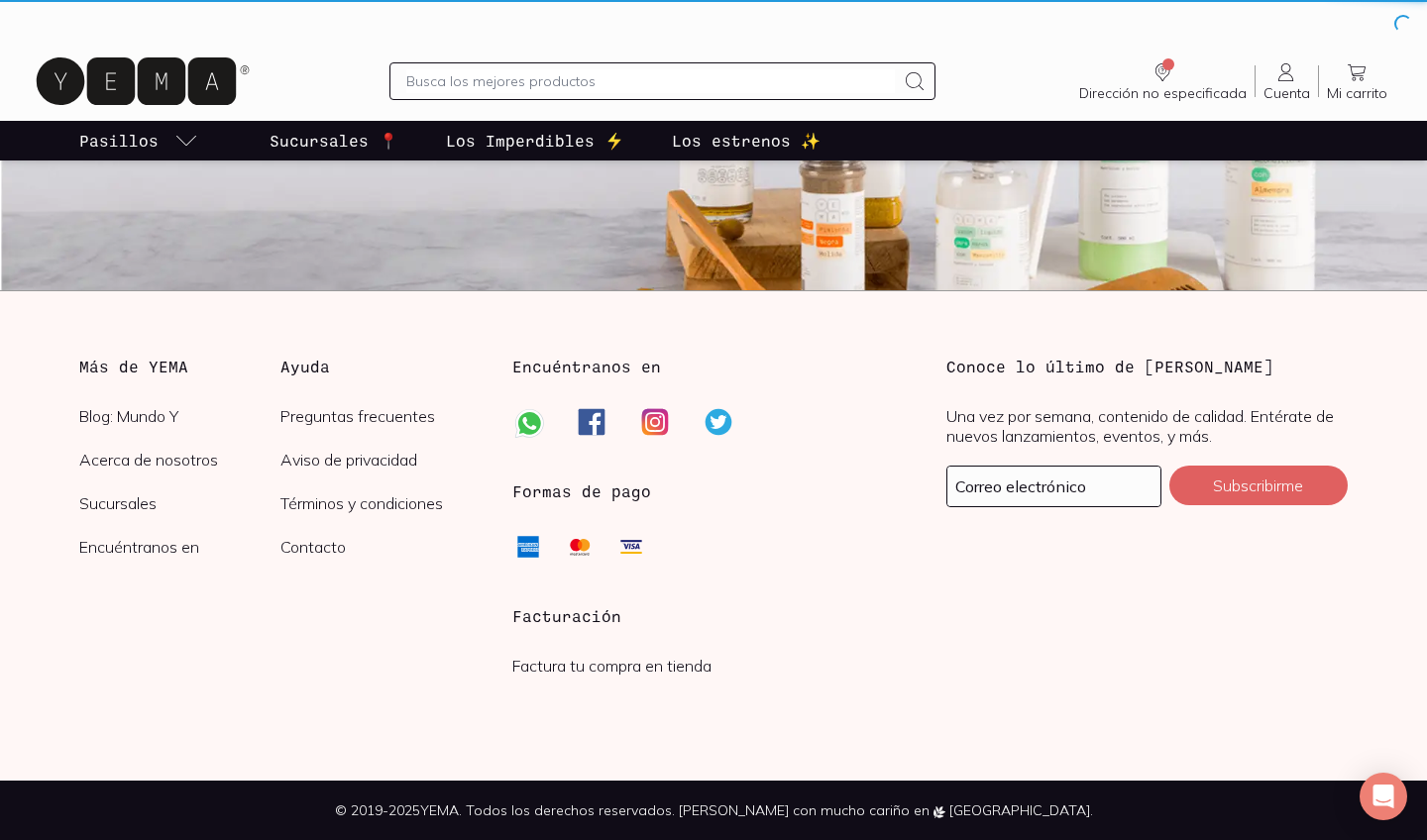 scroll, scrollTop: 0, scrollLeft: 0, axis: both 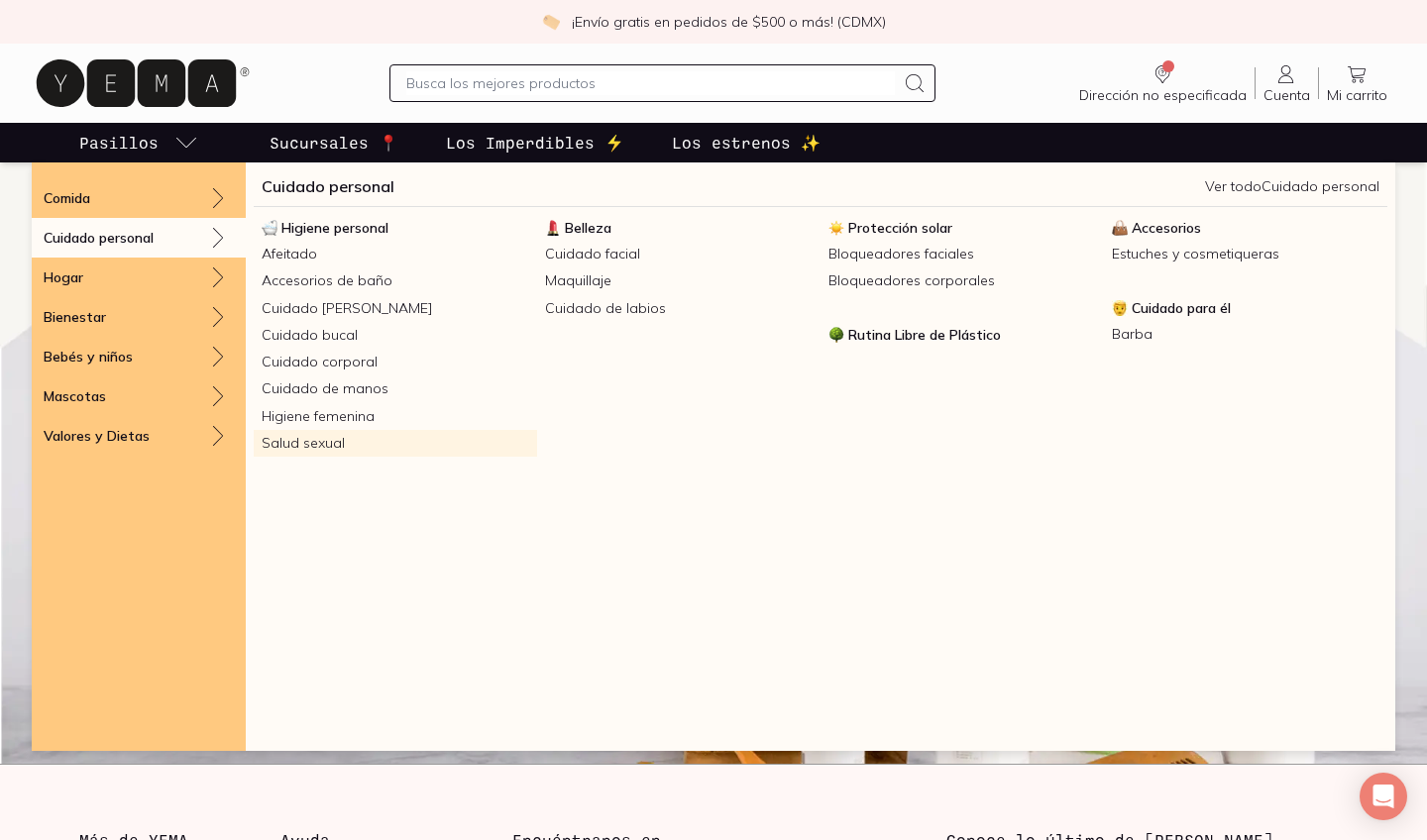 click on "Salud sexual" at bounding box center (395, 443) 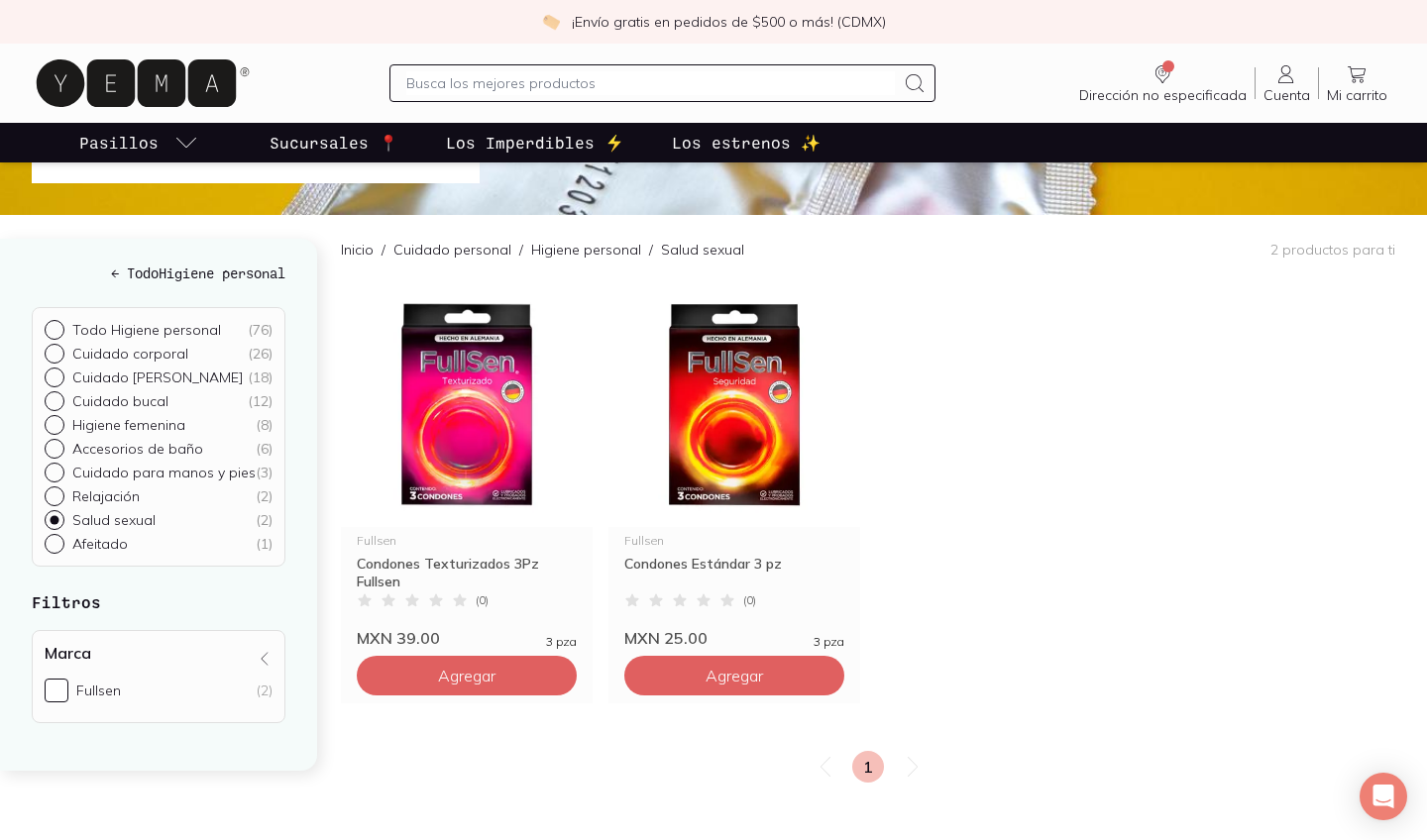 scroll, scrollTop: 124, scrollLeft: 0, axis: vertical 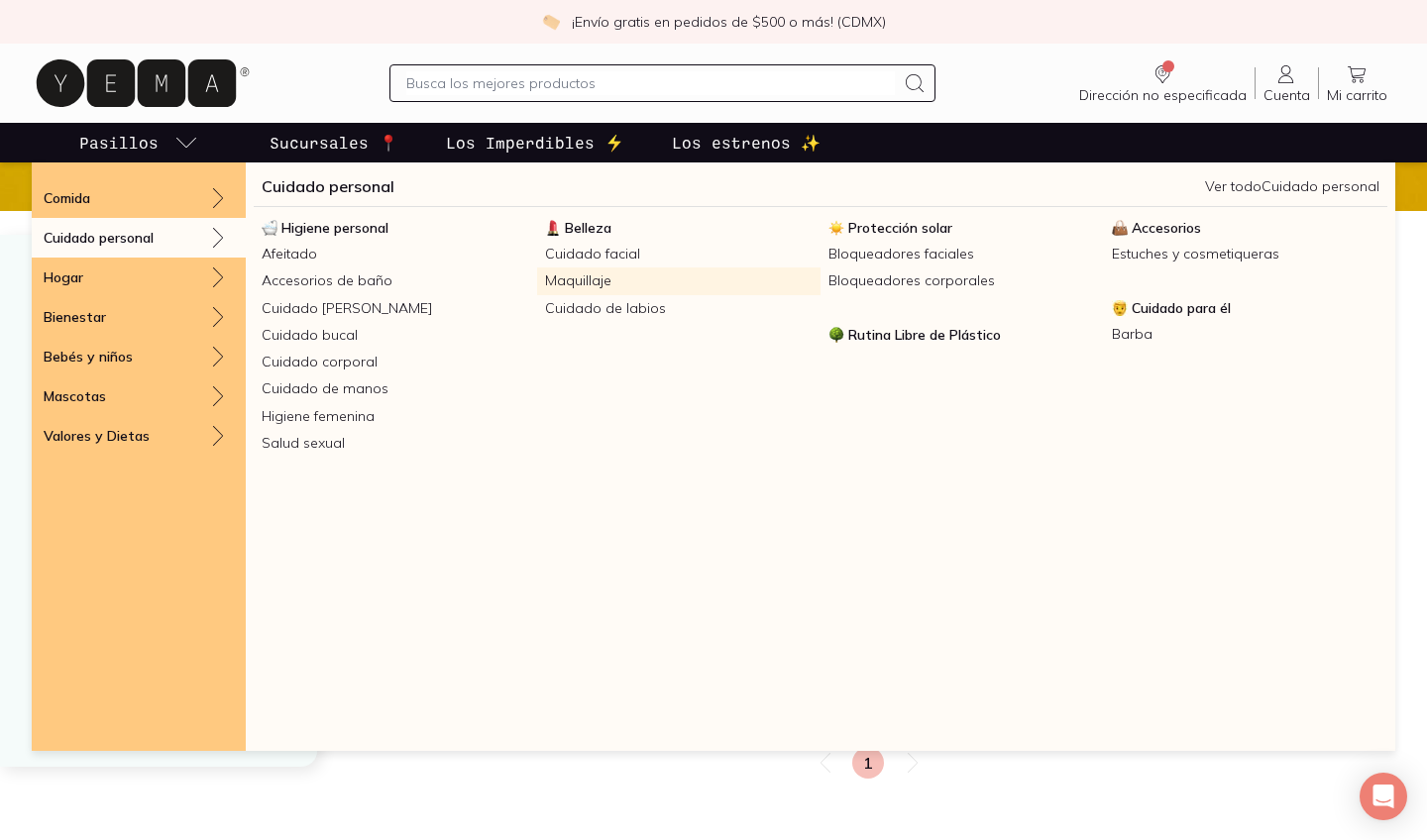 click on "Maquillaje" at bounding box center [679, 280] 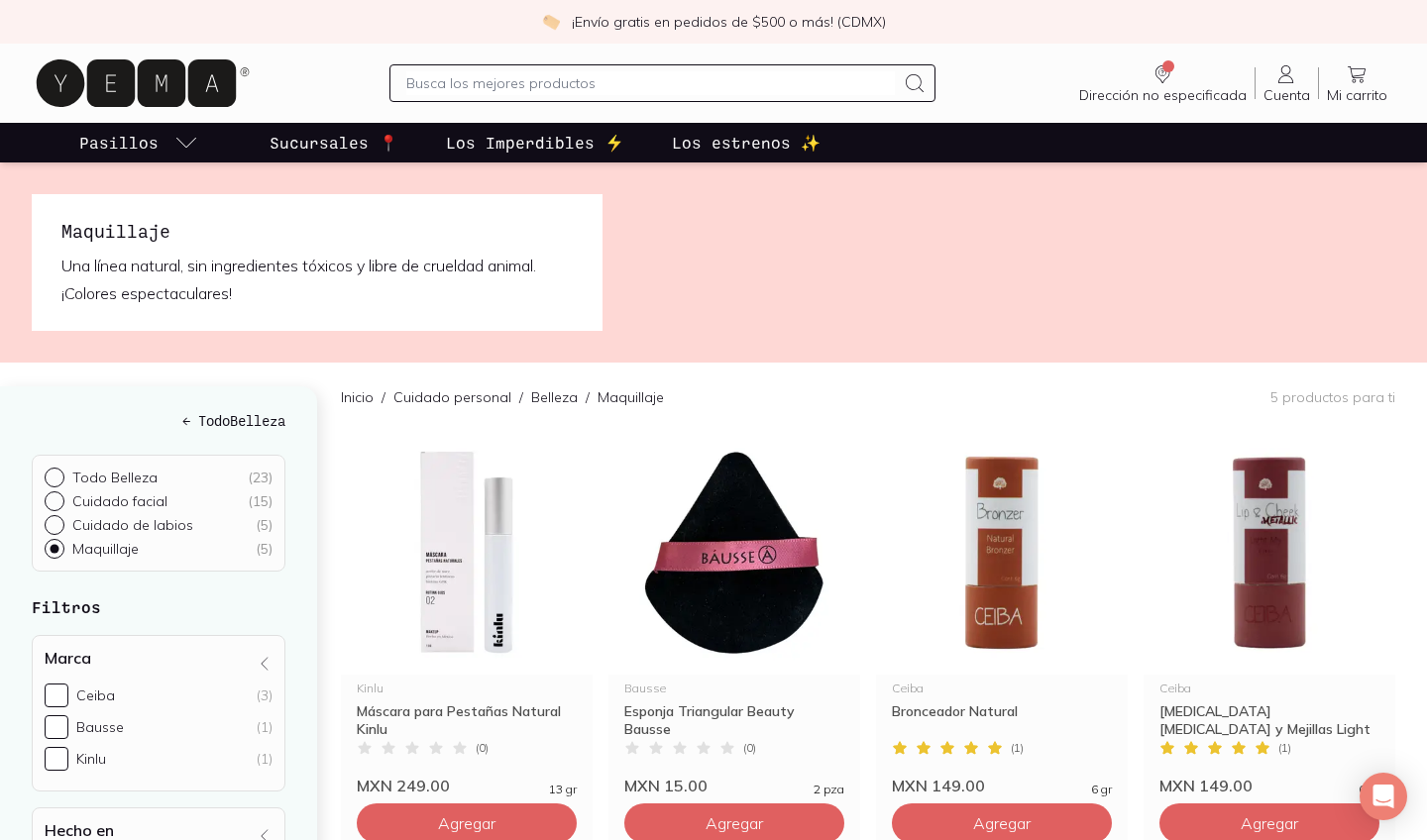 scroll, scrollTop: 0, scrollLeft: 0, axis: both 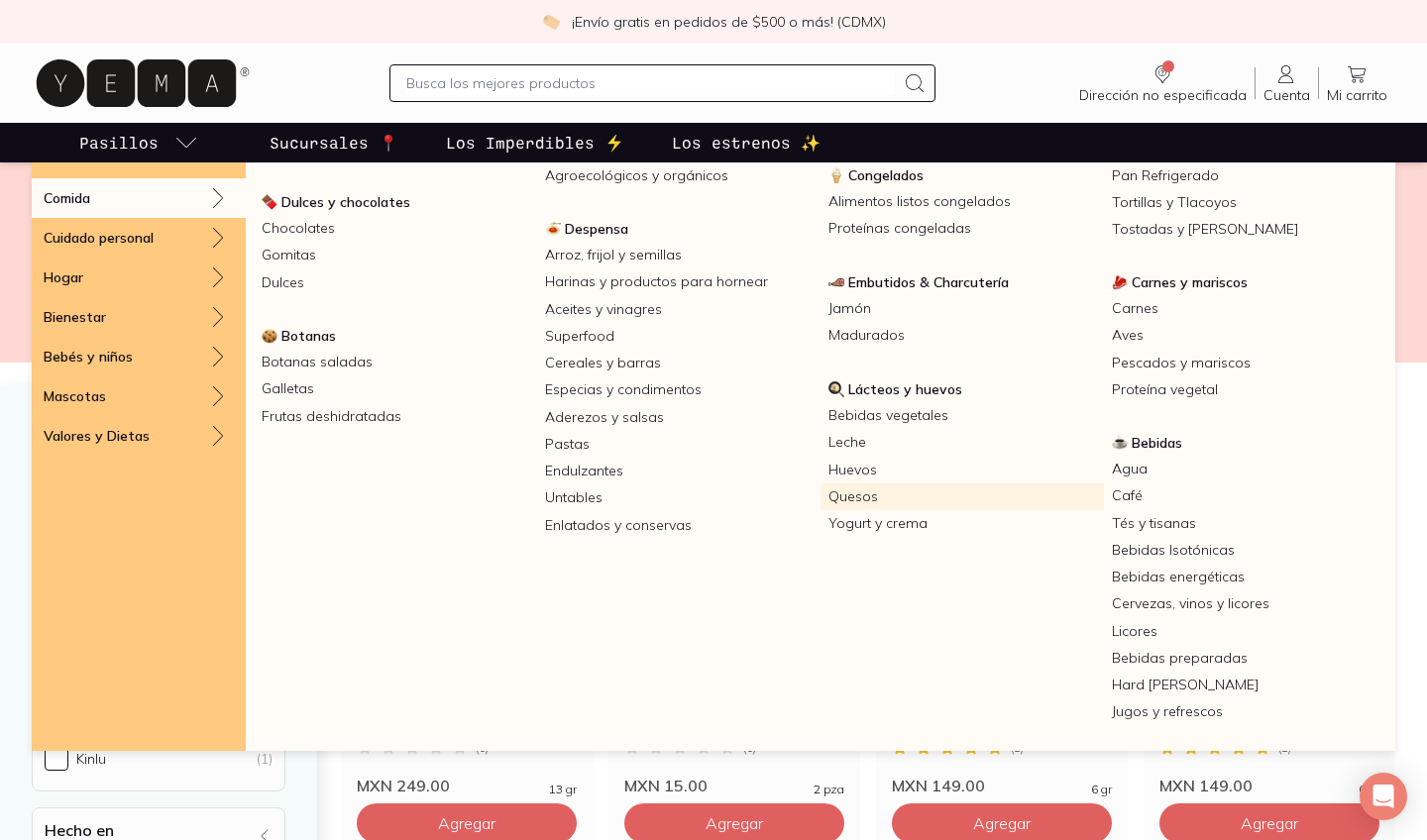 click on "Quesos" at bounding box center [962, 496] 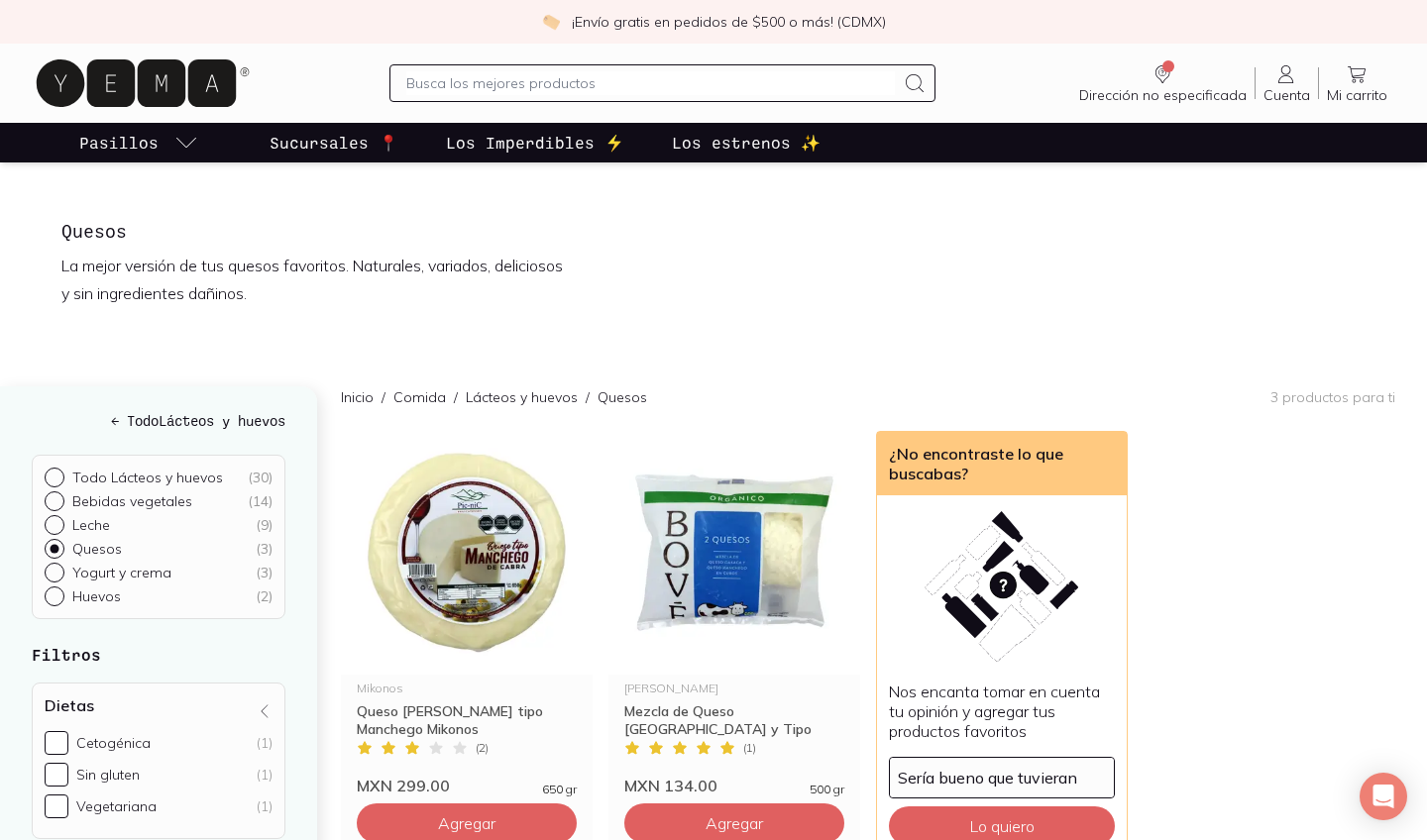 scroll, scrollTop: 0, scrollLeft: 0, axis: both 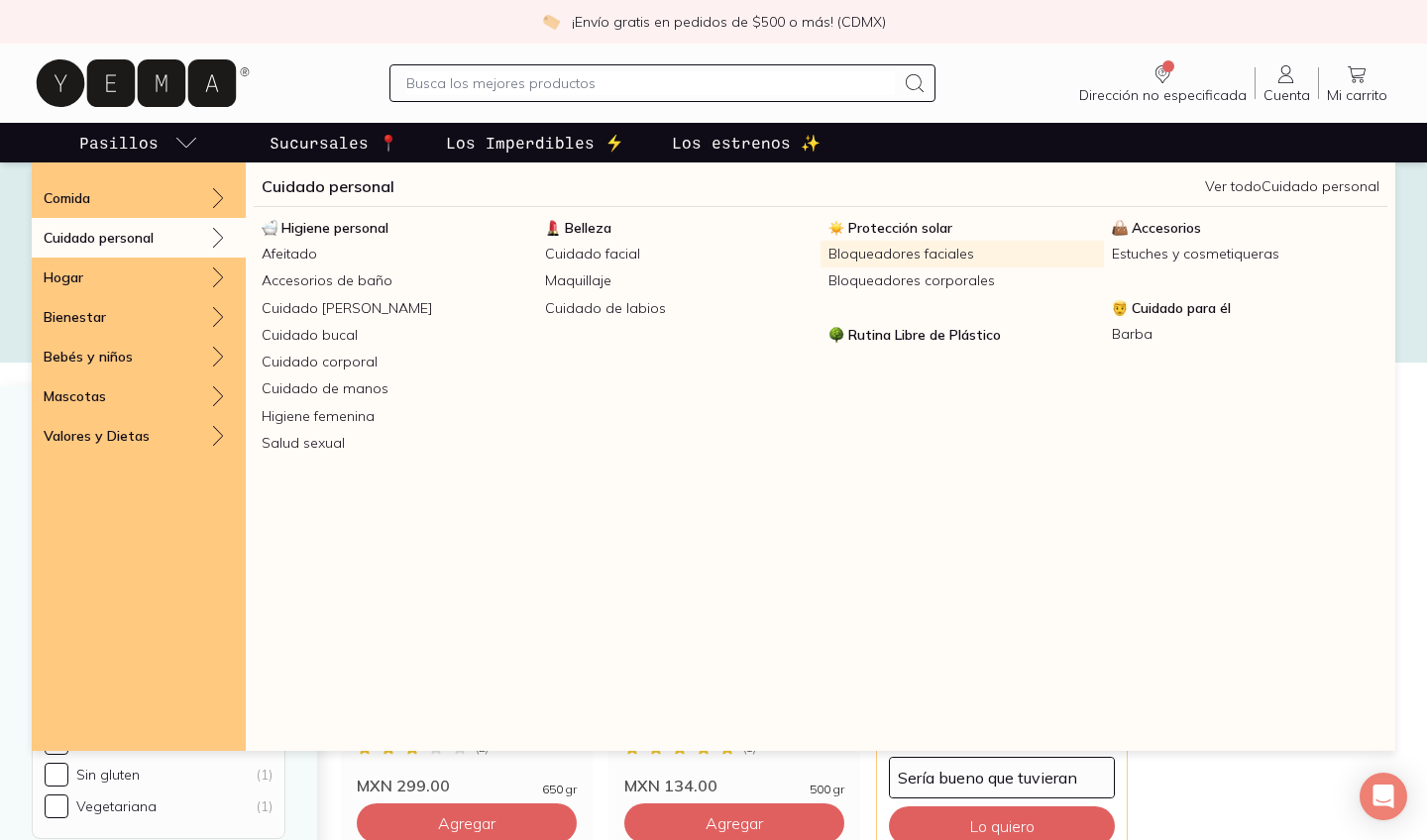 click on "Bloqueadores faciales" at bounding box center (962, 254) 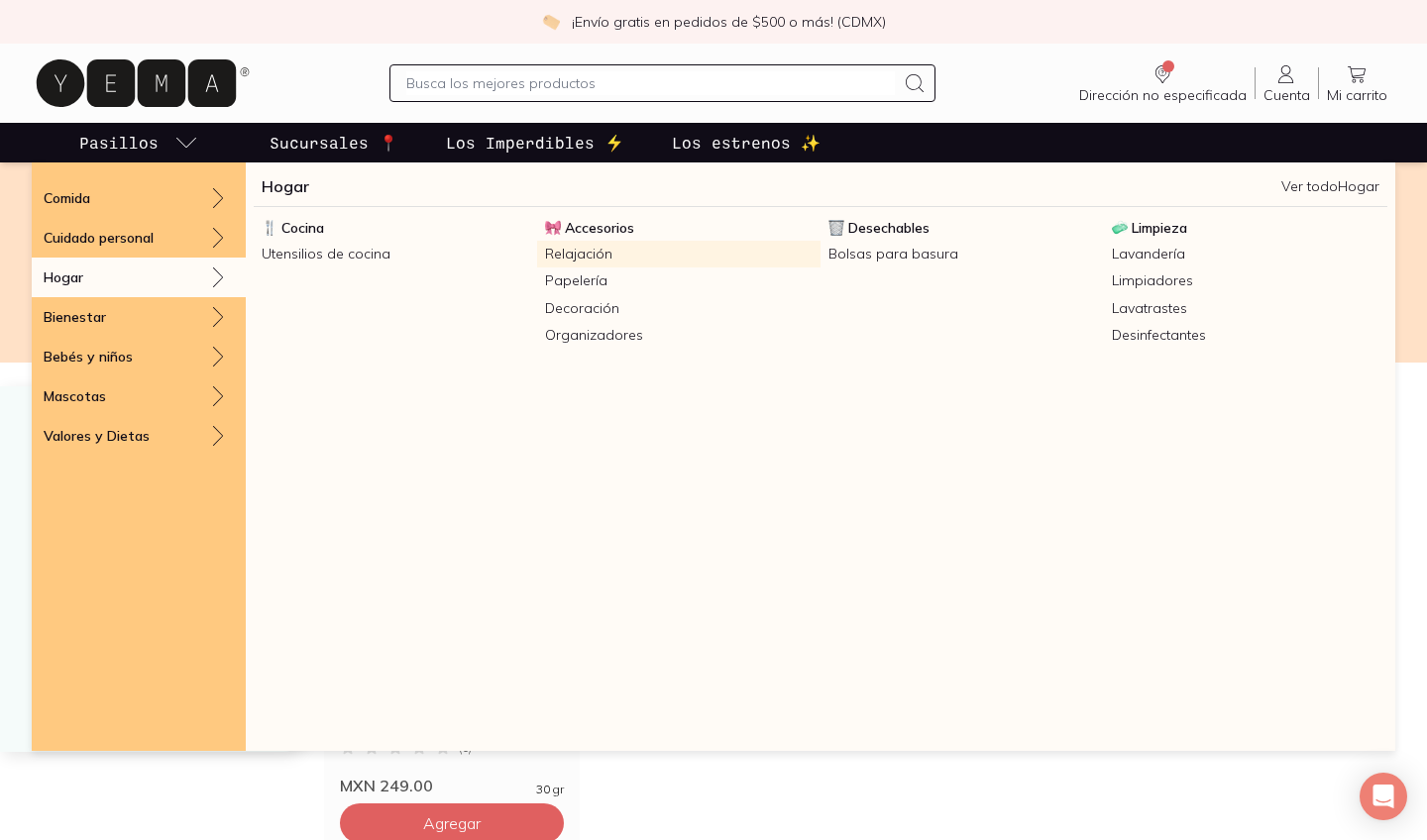 click on "Relajación" at bounding box center [679, 254] 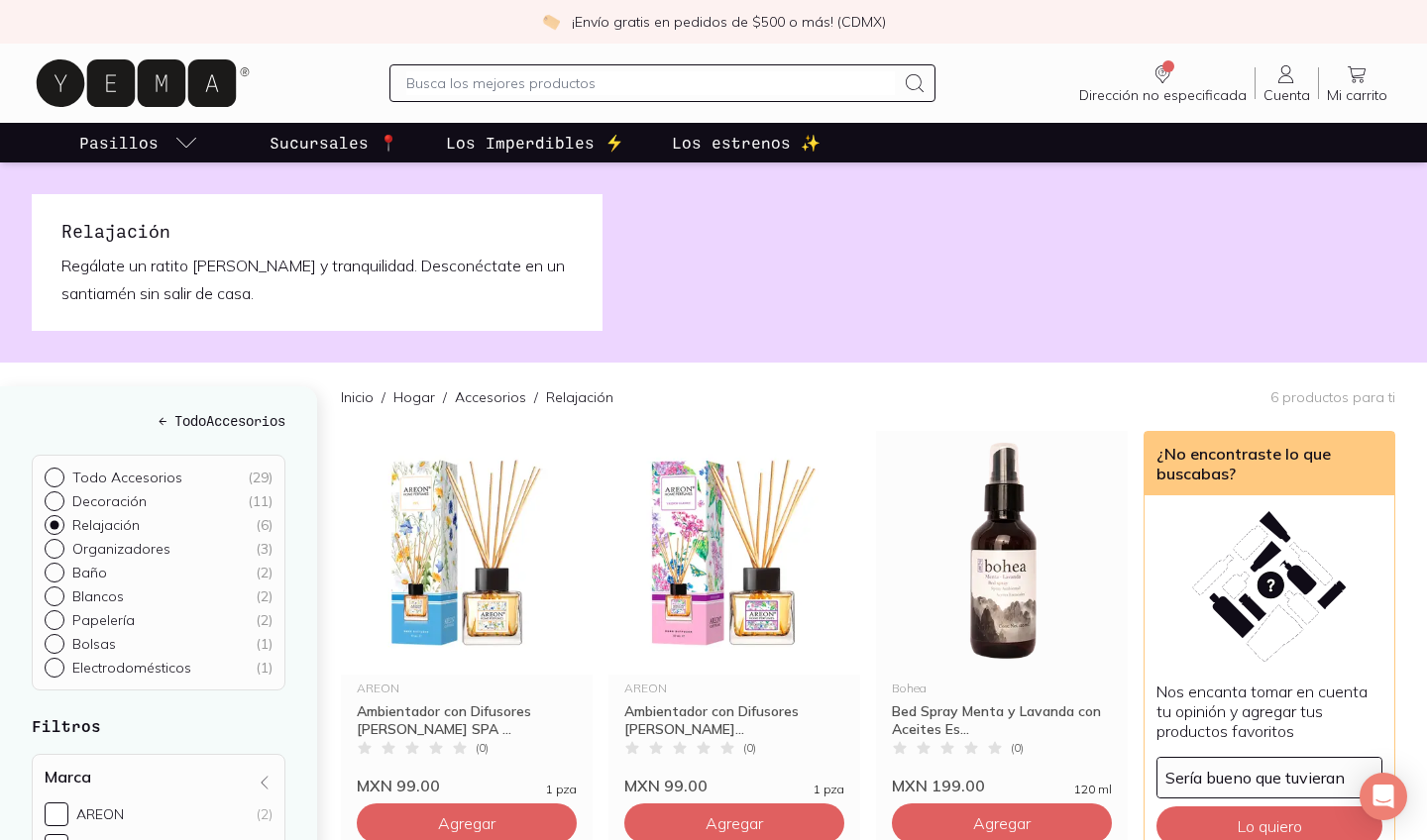 scroll, scrollTop: 0, scrollLeft: 0, axis: both 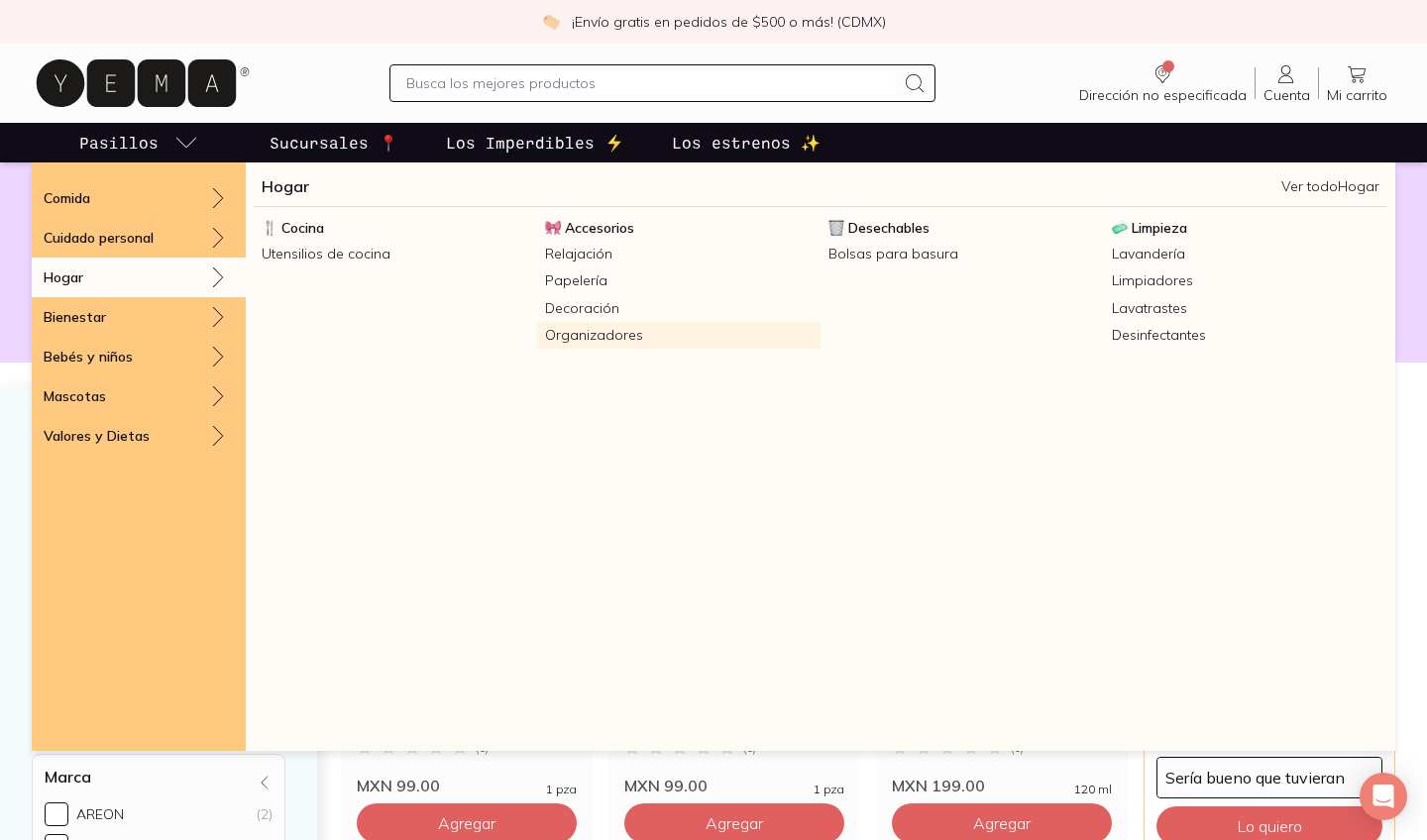 click on "Organizadores" at bounding box center (679, 335) 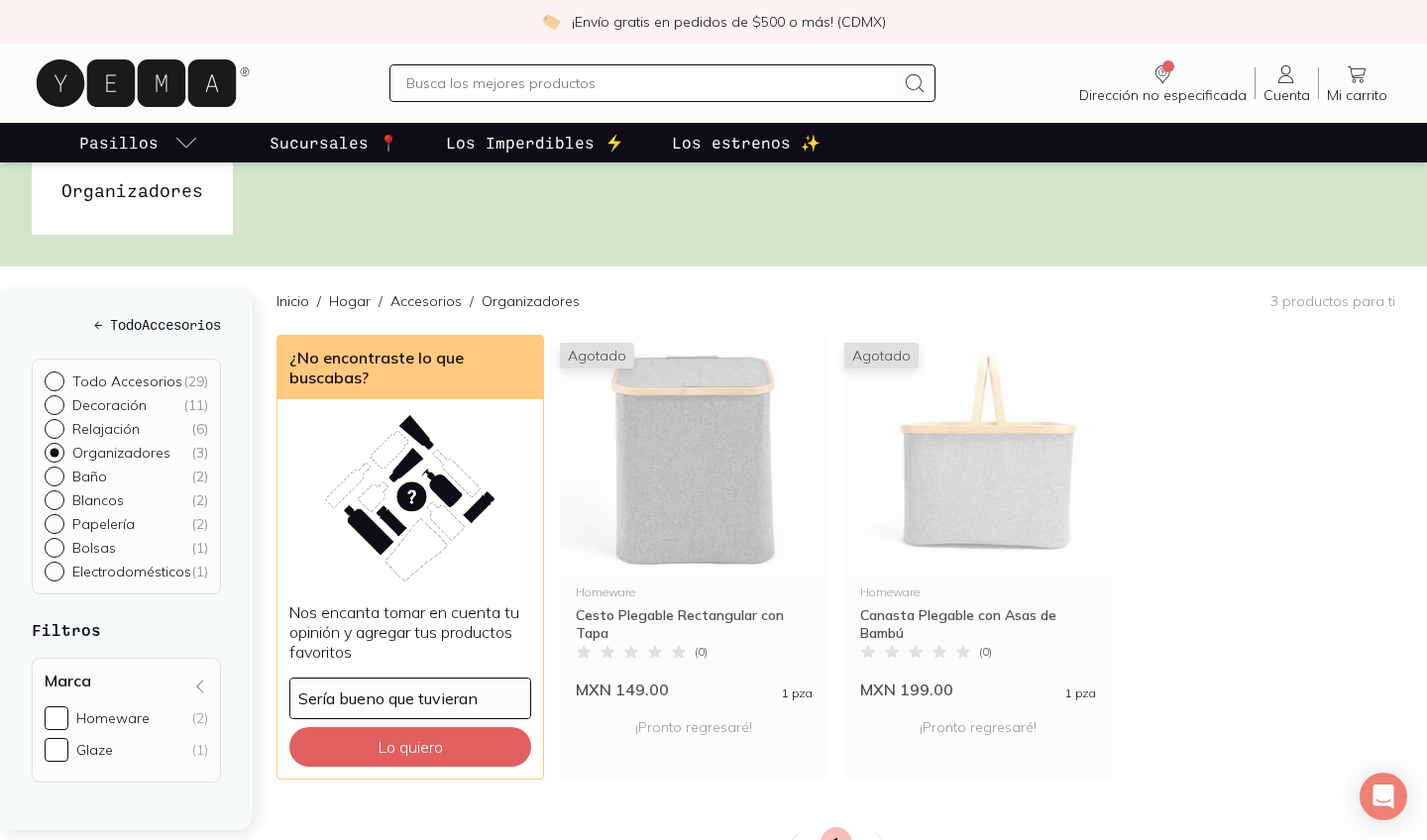 scroll, scrollTop: 30, scrollLeft: 0, axis: vertical 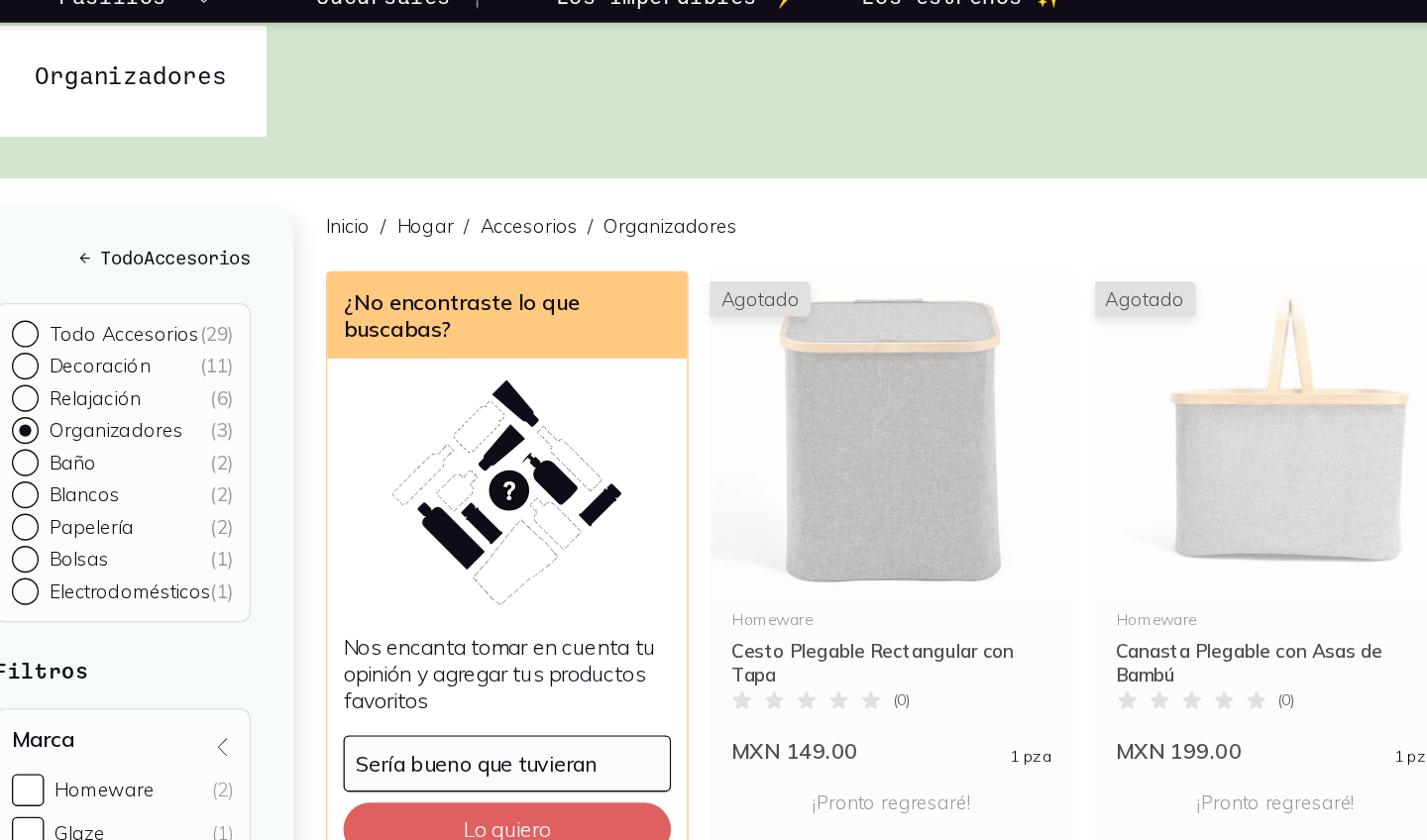click on "Electrodomésticos ( 1 )" at bounding box center (53, 580) 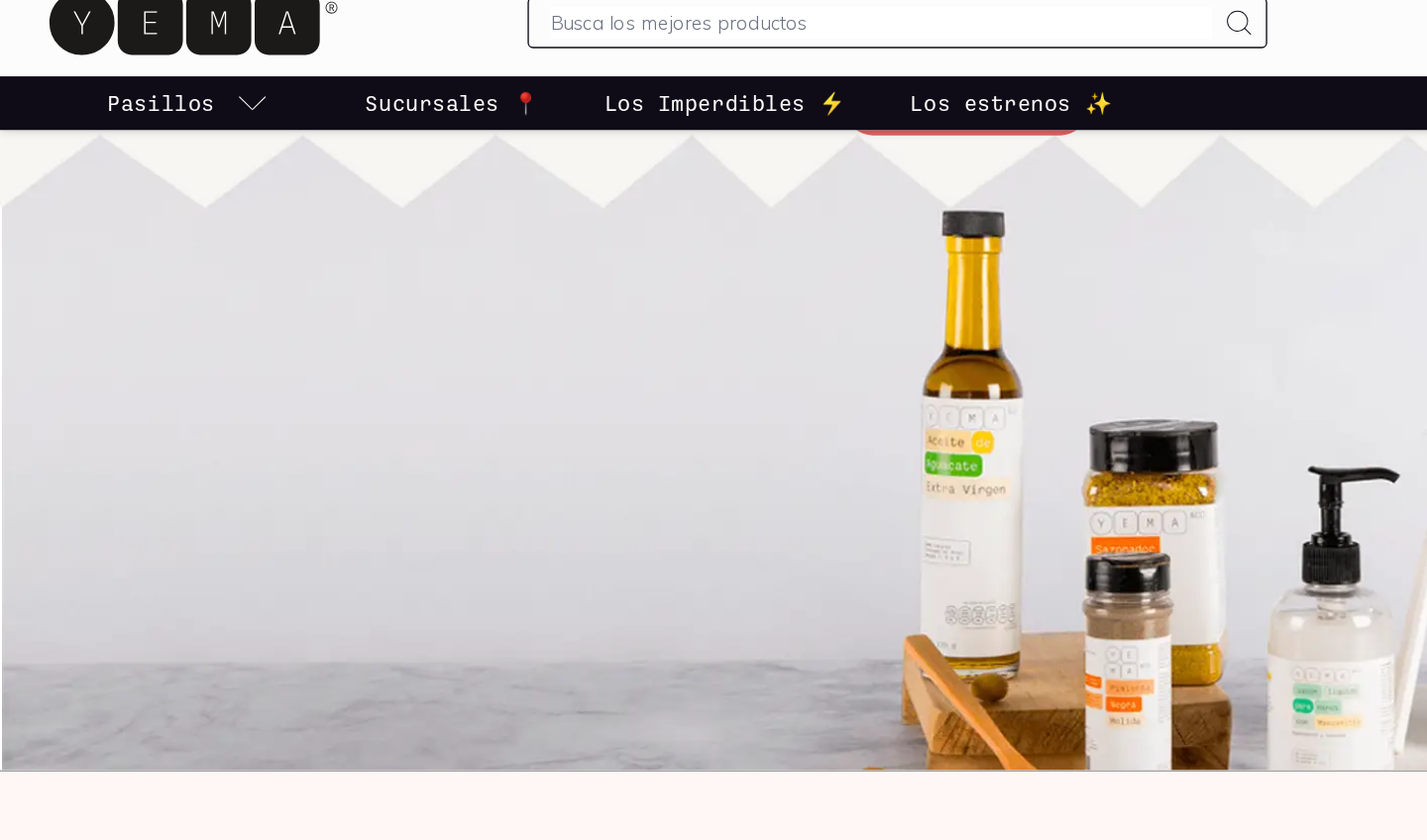 scroll, scrollTop: 45, scrollLeft: 0, axis: vertical 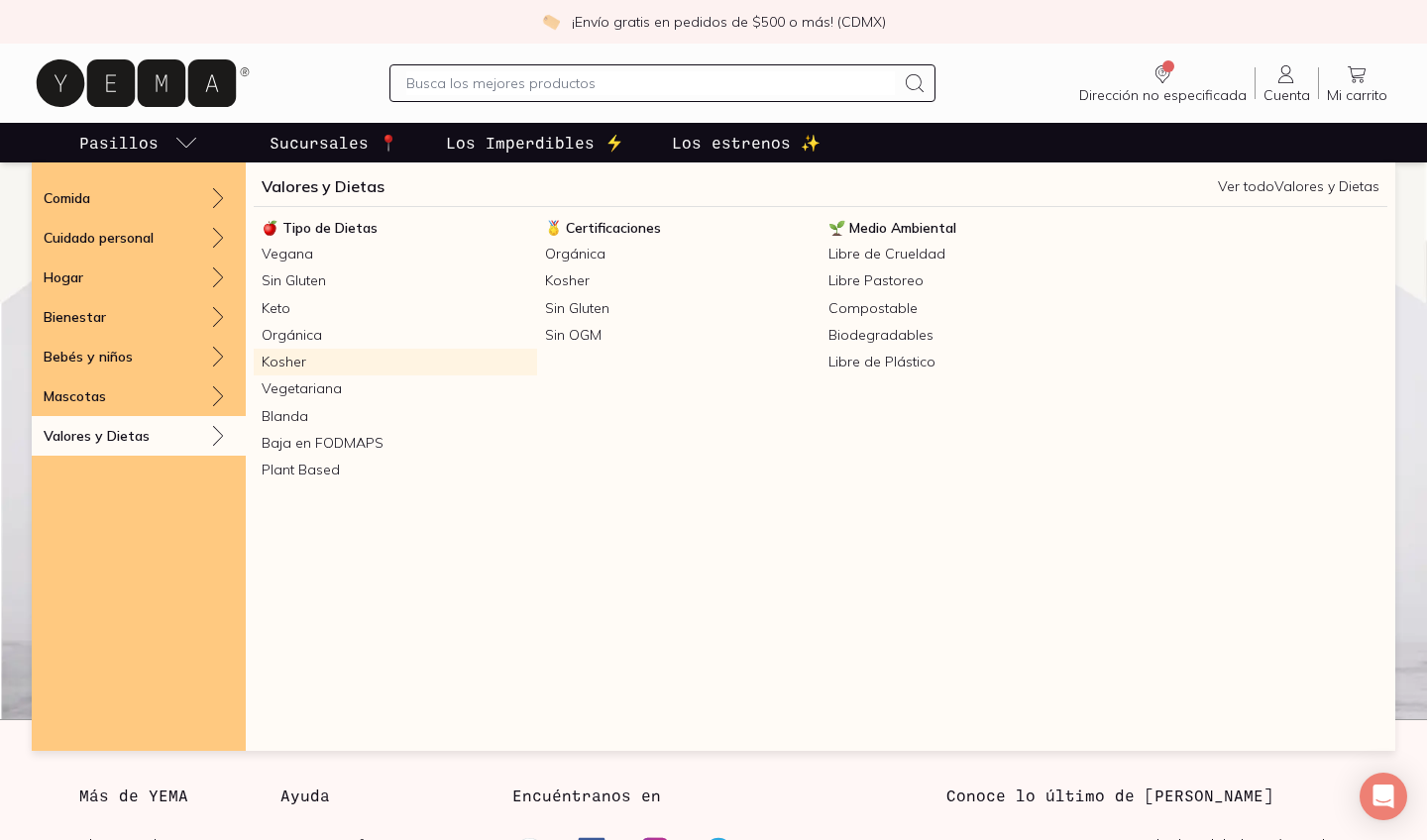 click on "Kosher" at bounding box center (395, 362) 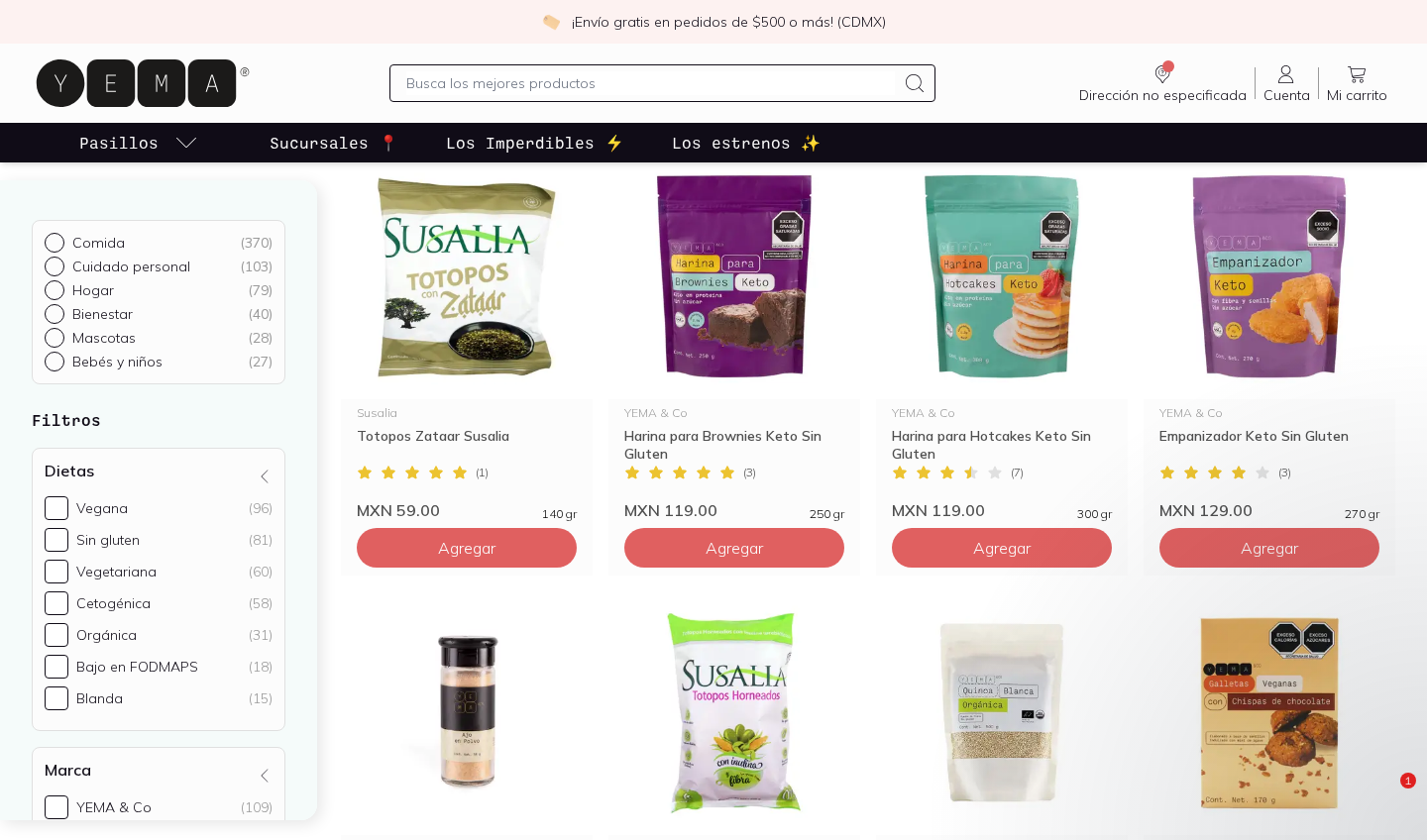 scroll, scrollTop: 799, scrollLeft: 0, axis: vertical 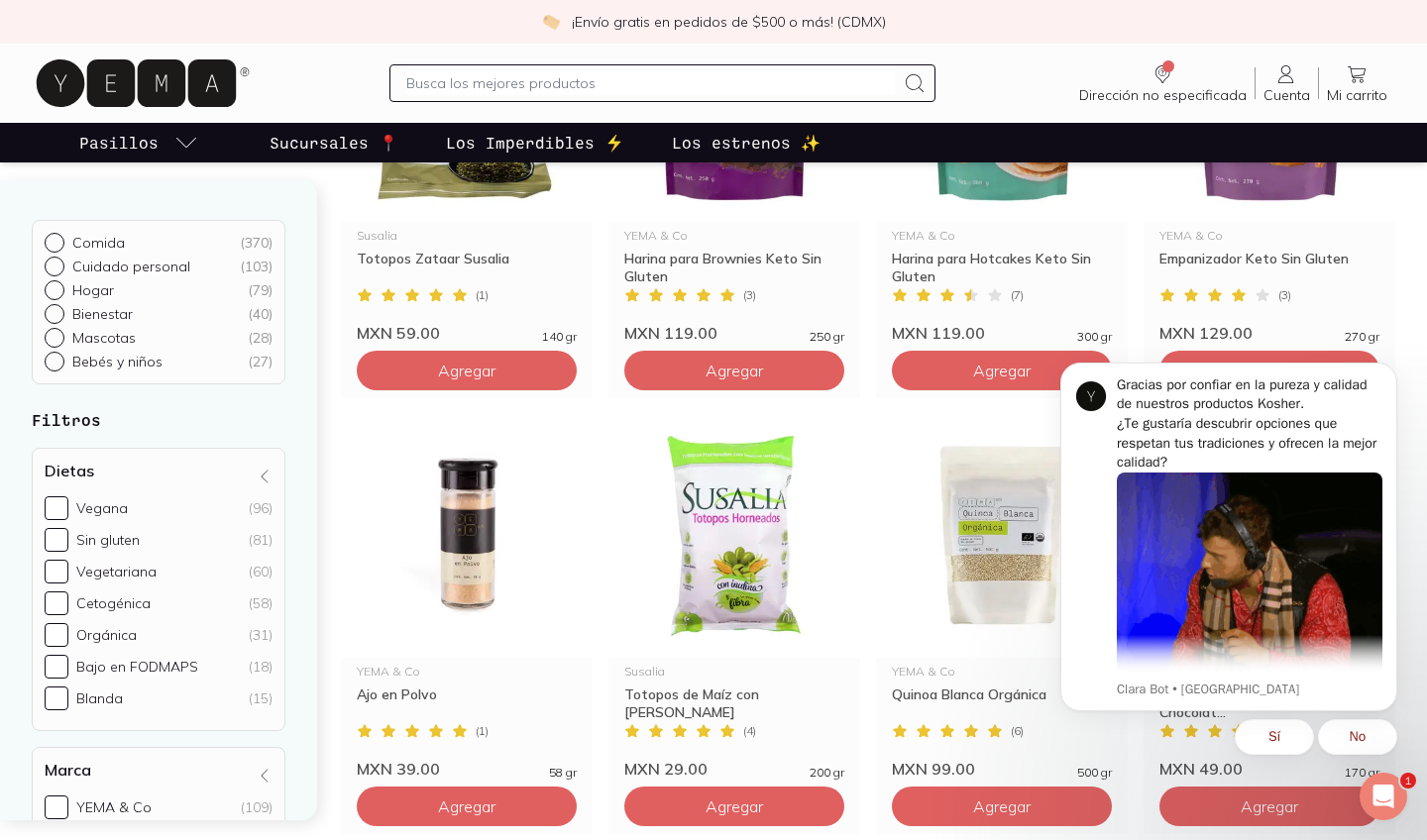 click on "Comida ( 370 )" at bounding box center [53, 241] 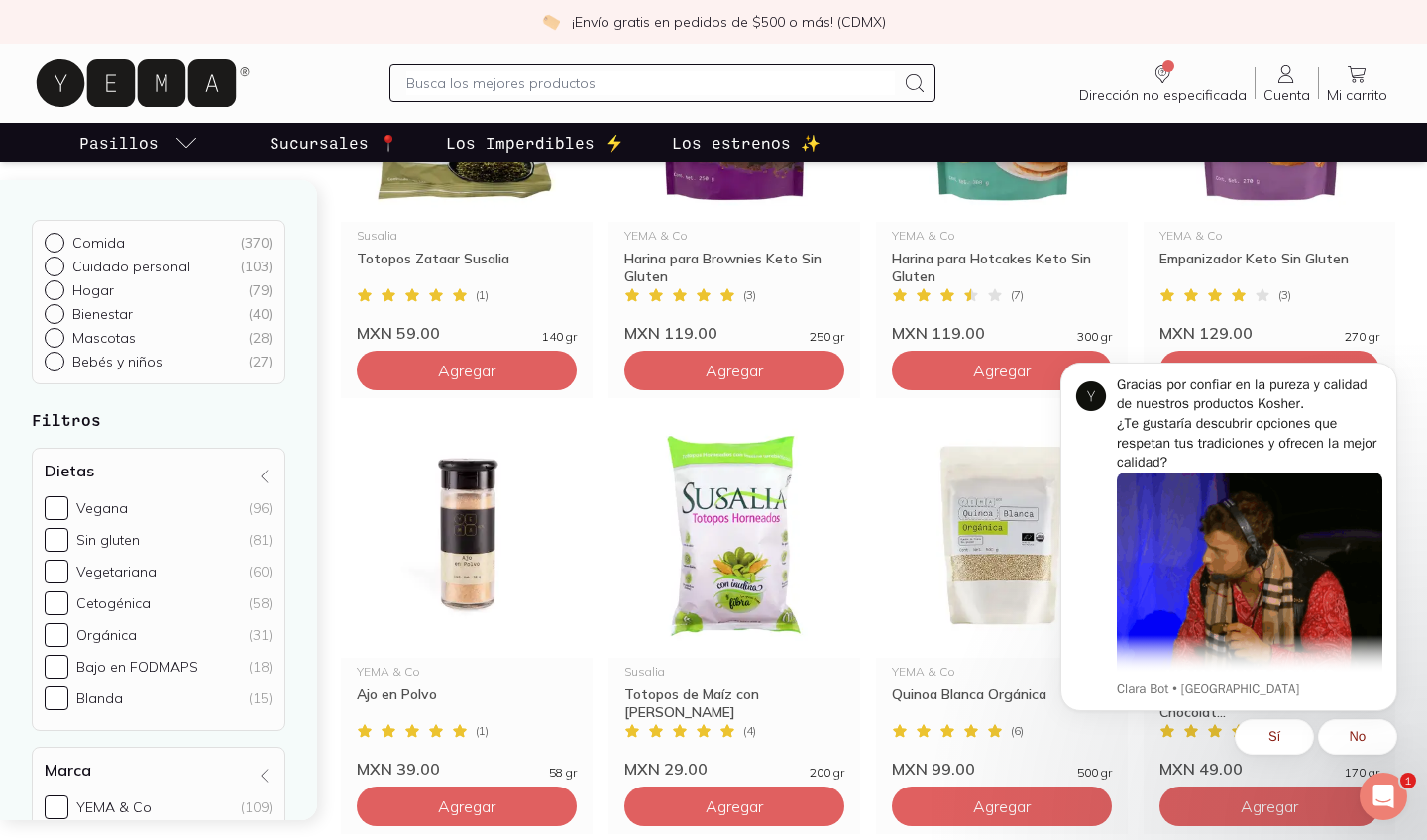 radio on "true" 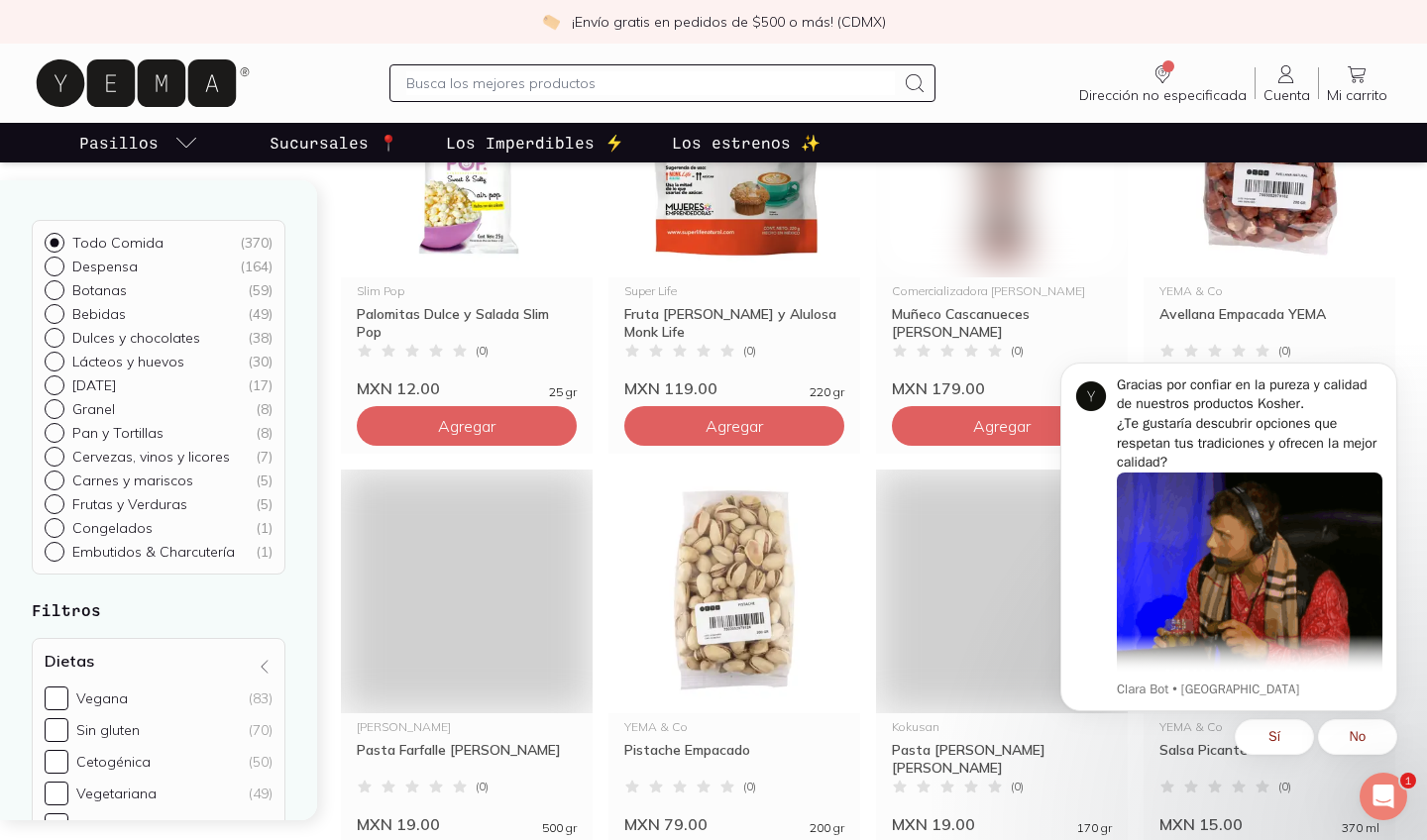 scroll, scrollTop: 0, scrollLeft: 0, axis: both 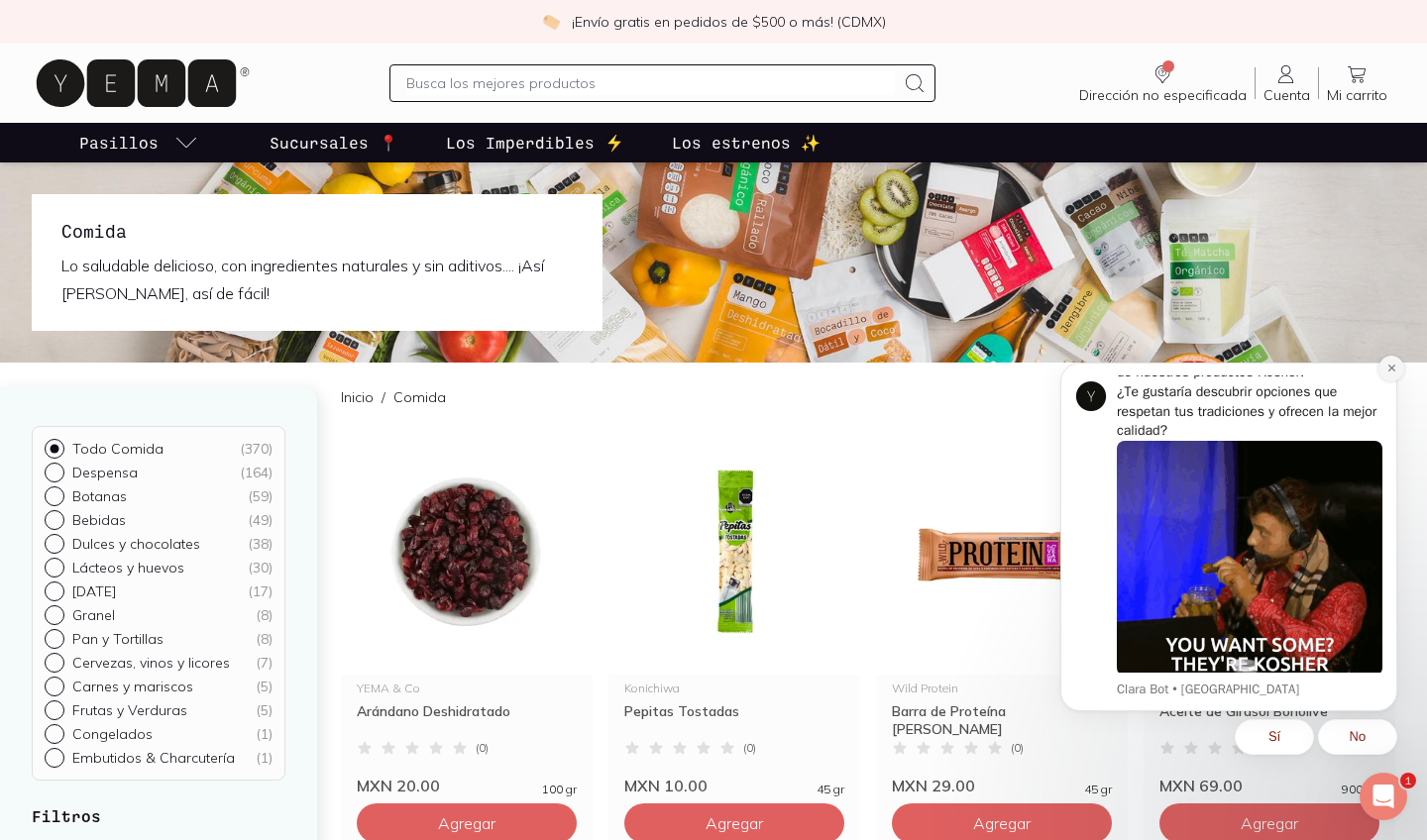 click 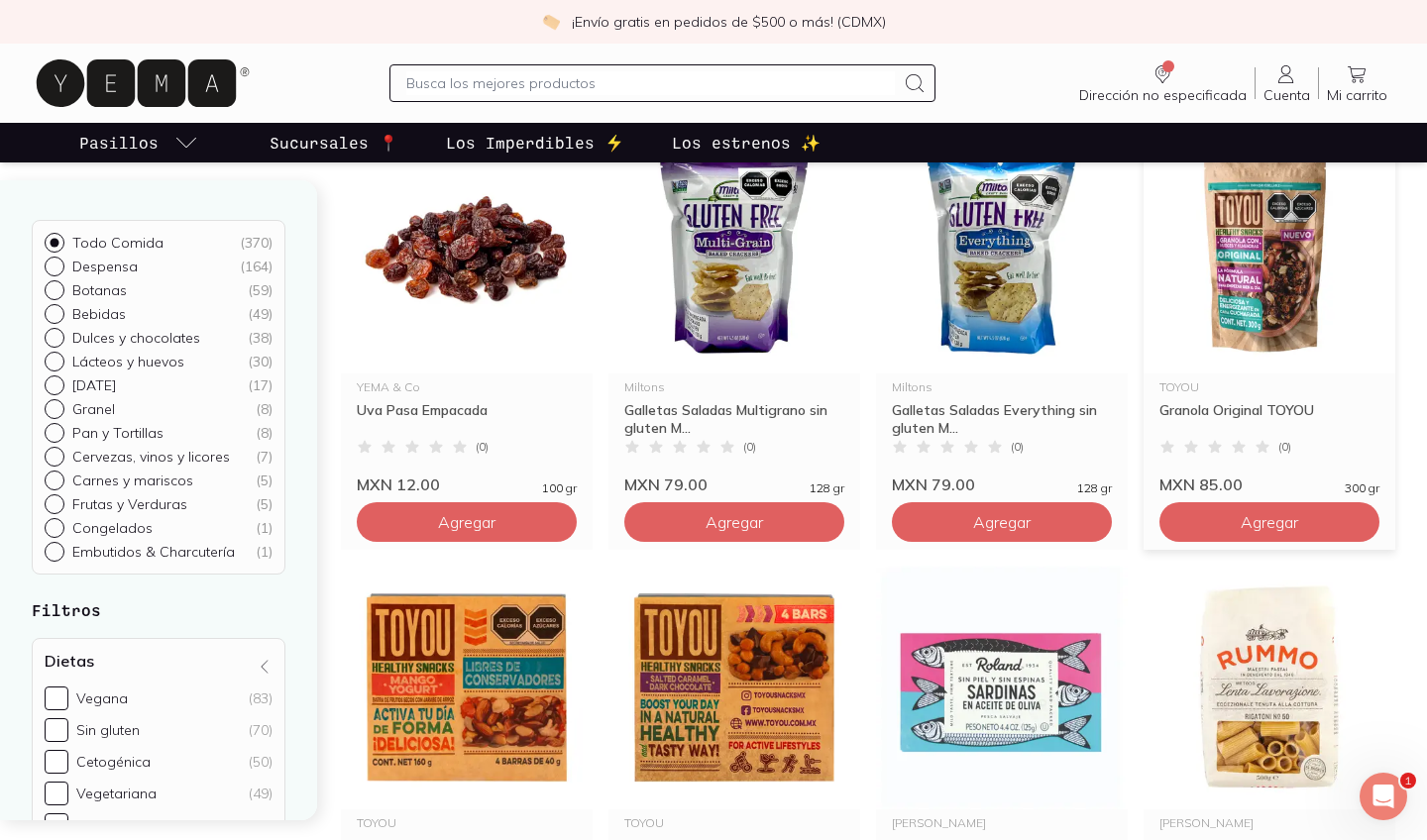 scroll, scrollTop: 3092, scrollLeft: 0, axis: vertical 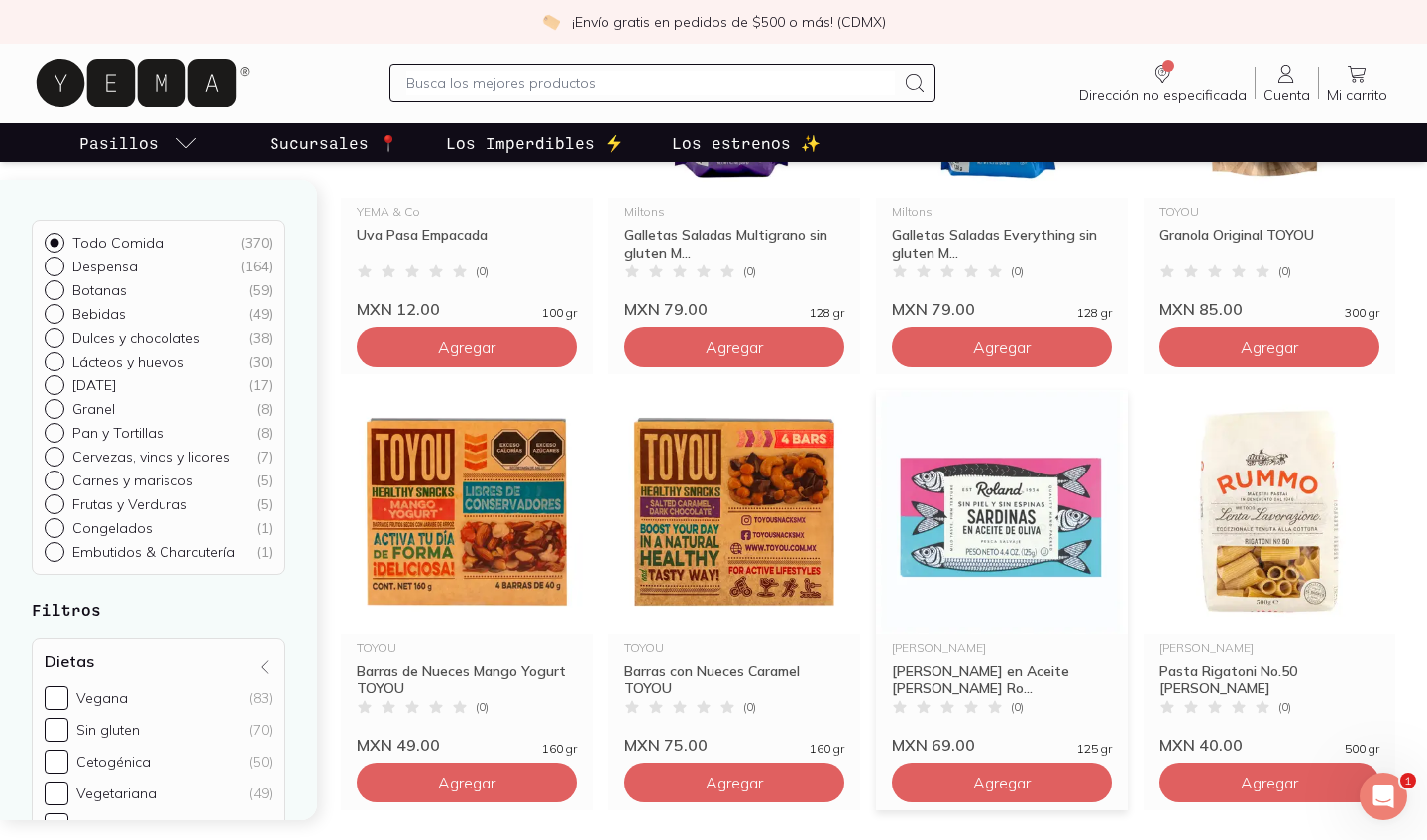 click at bounding box center [1002, 512] 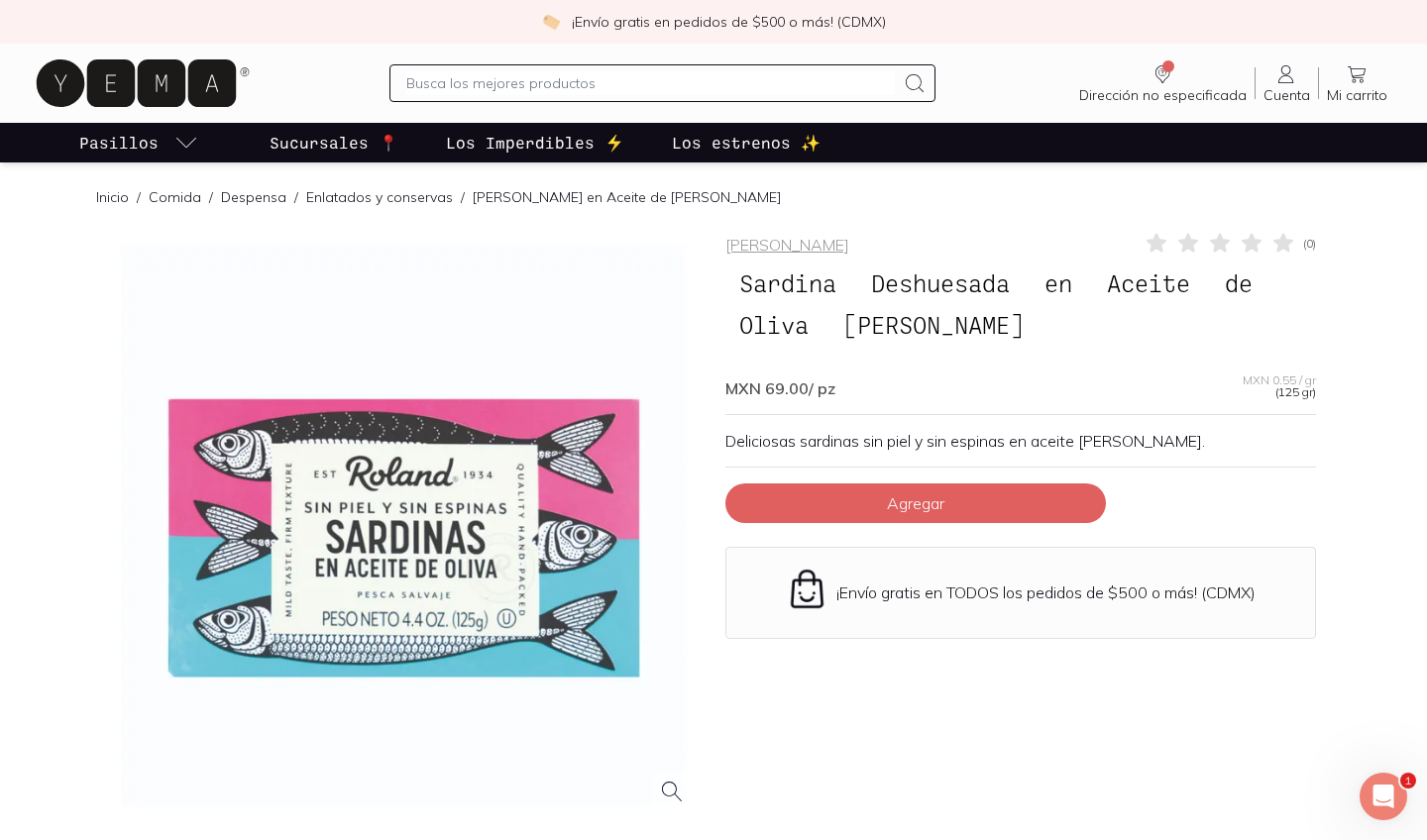 scroll, scrollTop: 0, scrollLeft: 0, axis: both 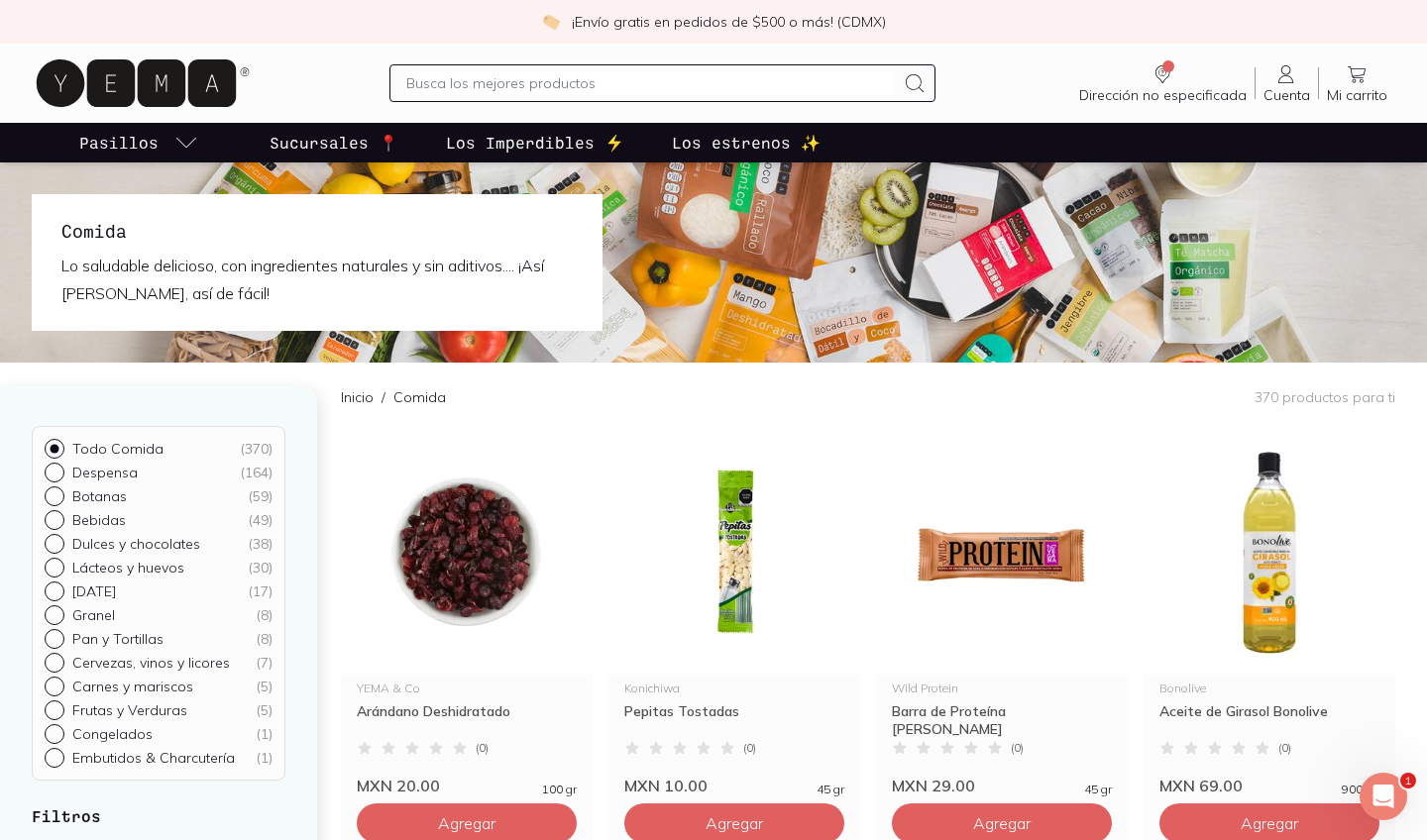 click at bounding box center (58, 591) 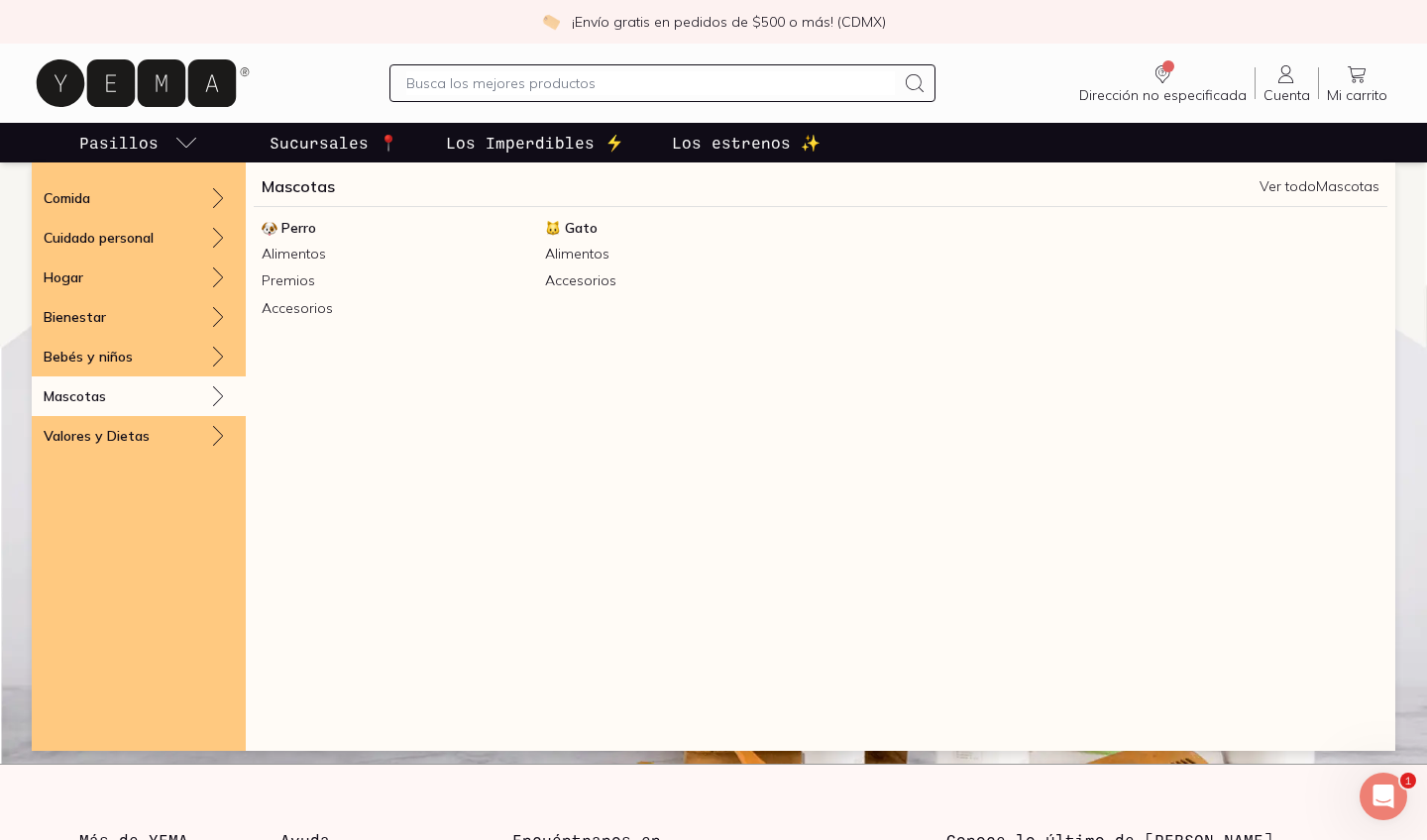 click on "Mascotas" at bounding box center (139, 396) 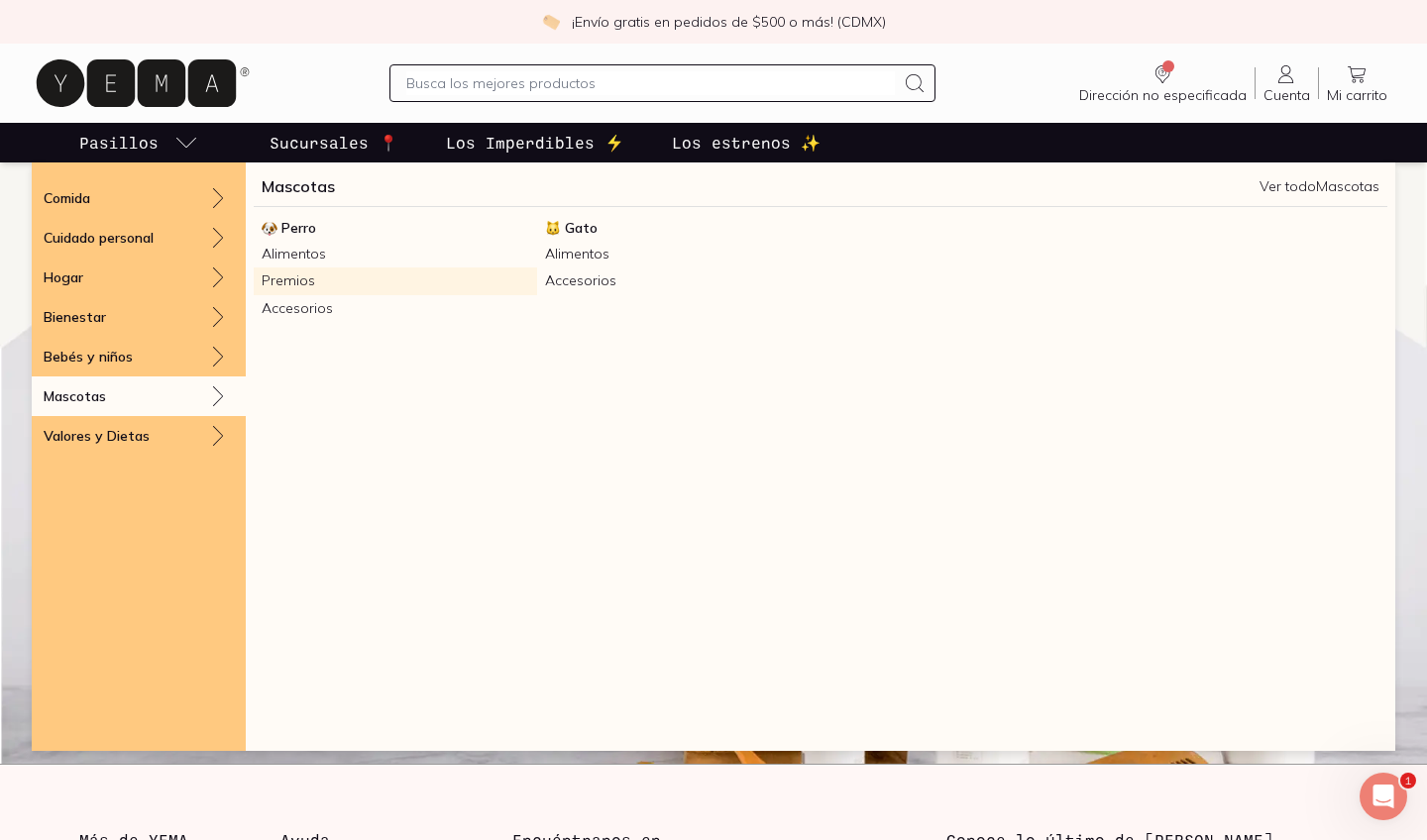 click on "Premios" at bounding box center [395, 280] 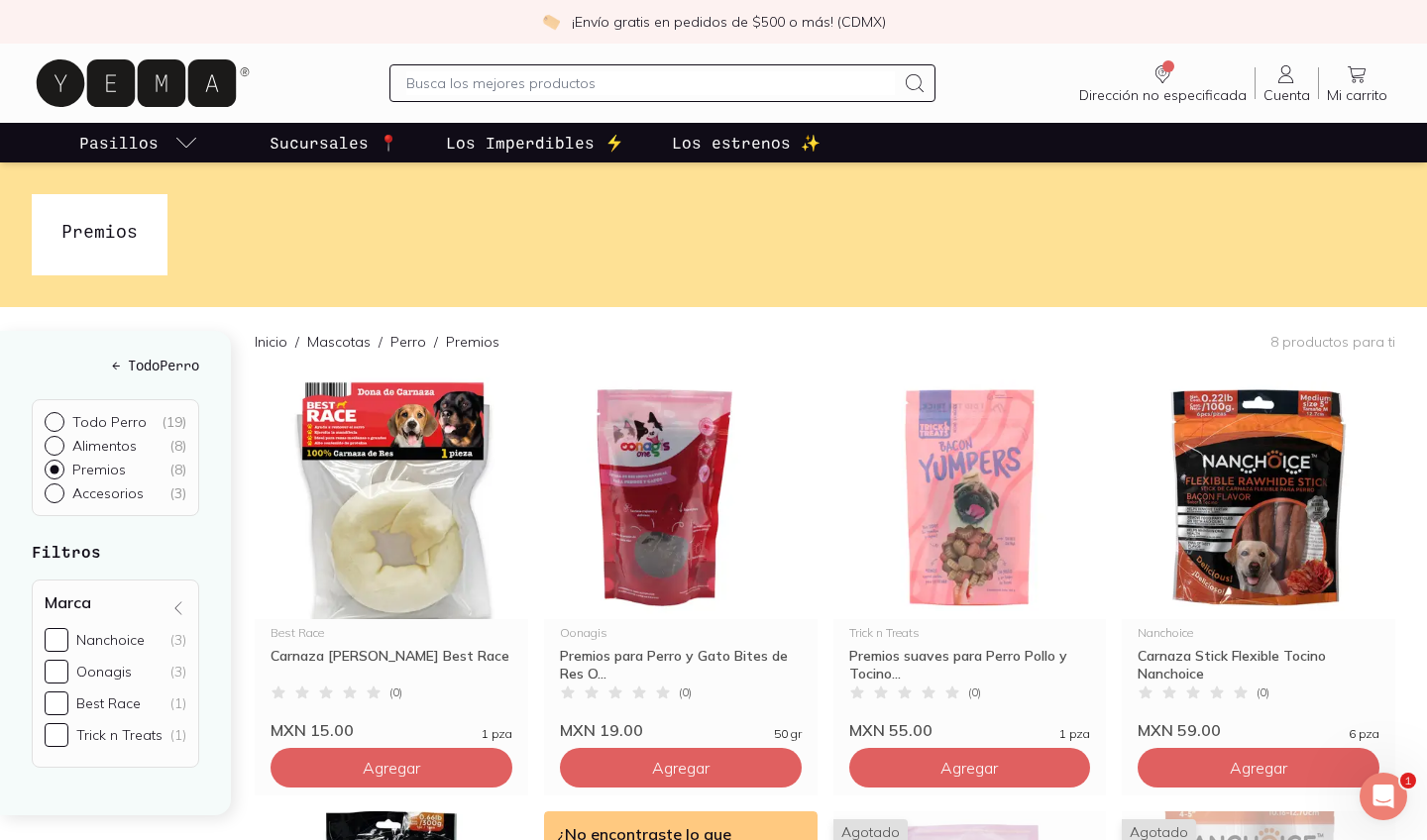 scroll, scrollTop: 0, scrollLeft: 0, axis: both 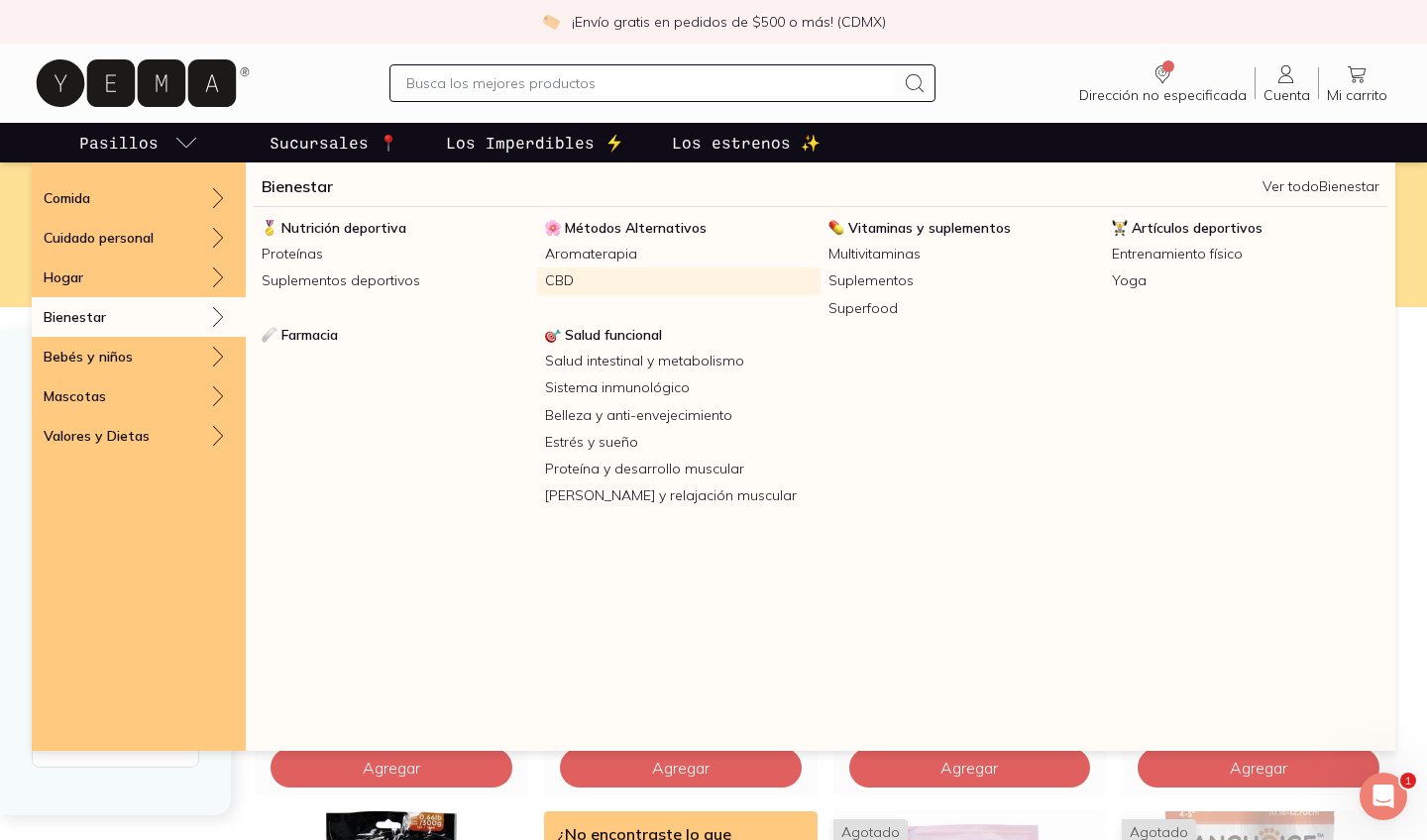 click on "CBD" at bounding box center (679, 280) 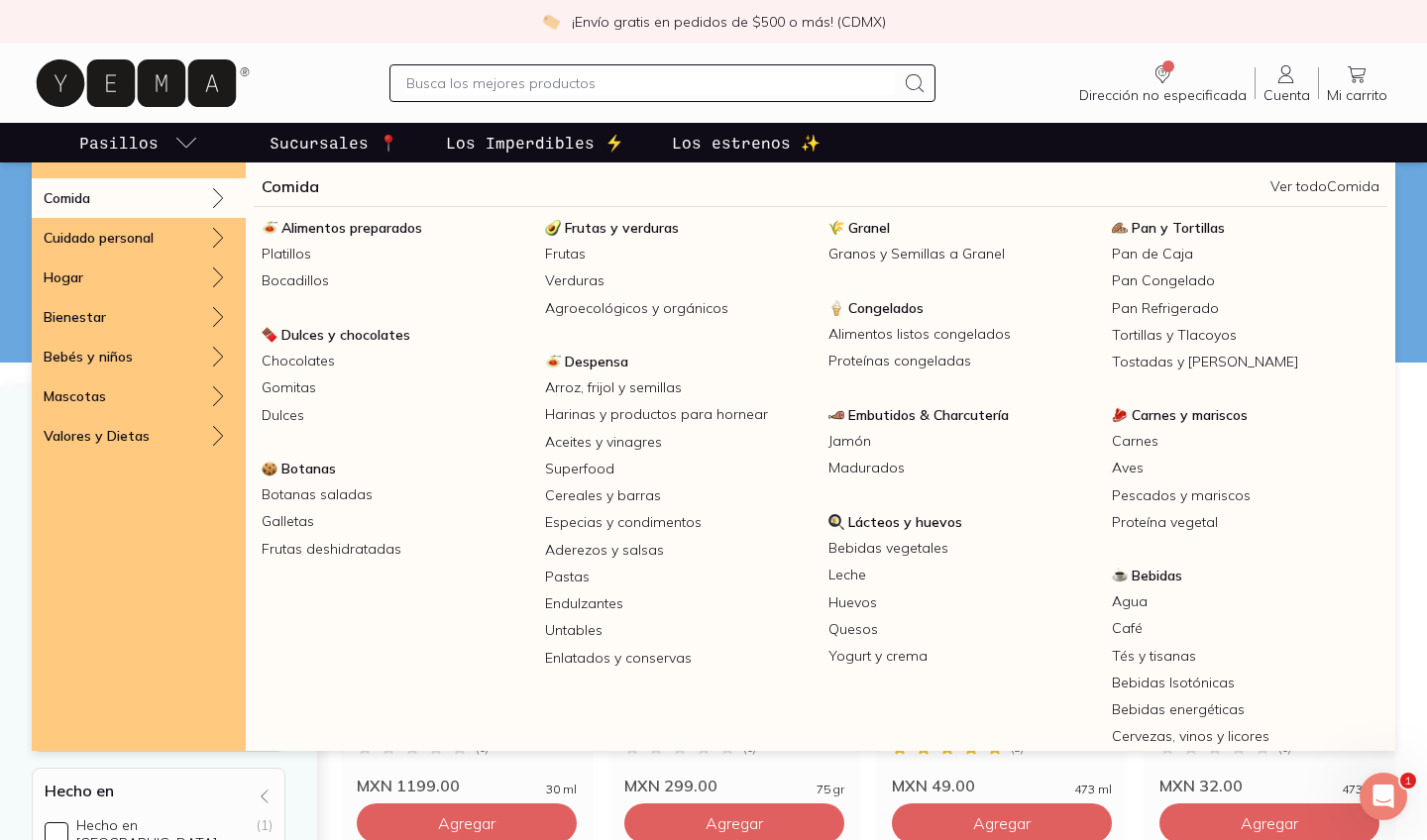 scroll, scrollTop: 0, scrollLeft: 0, axis: both 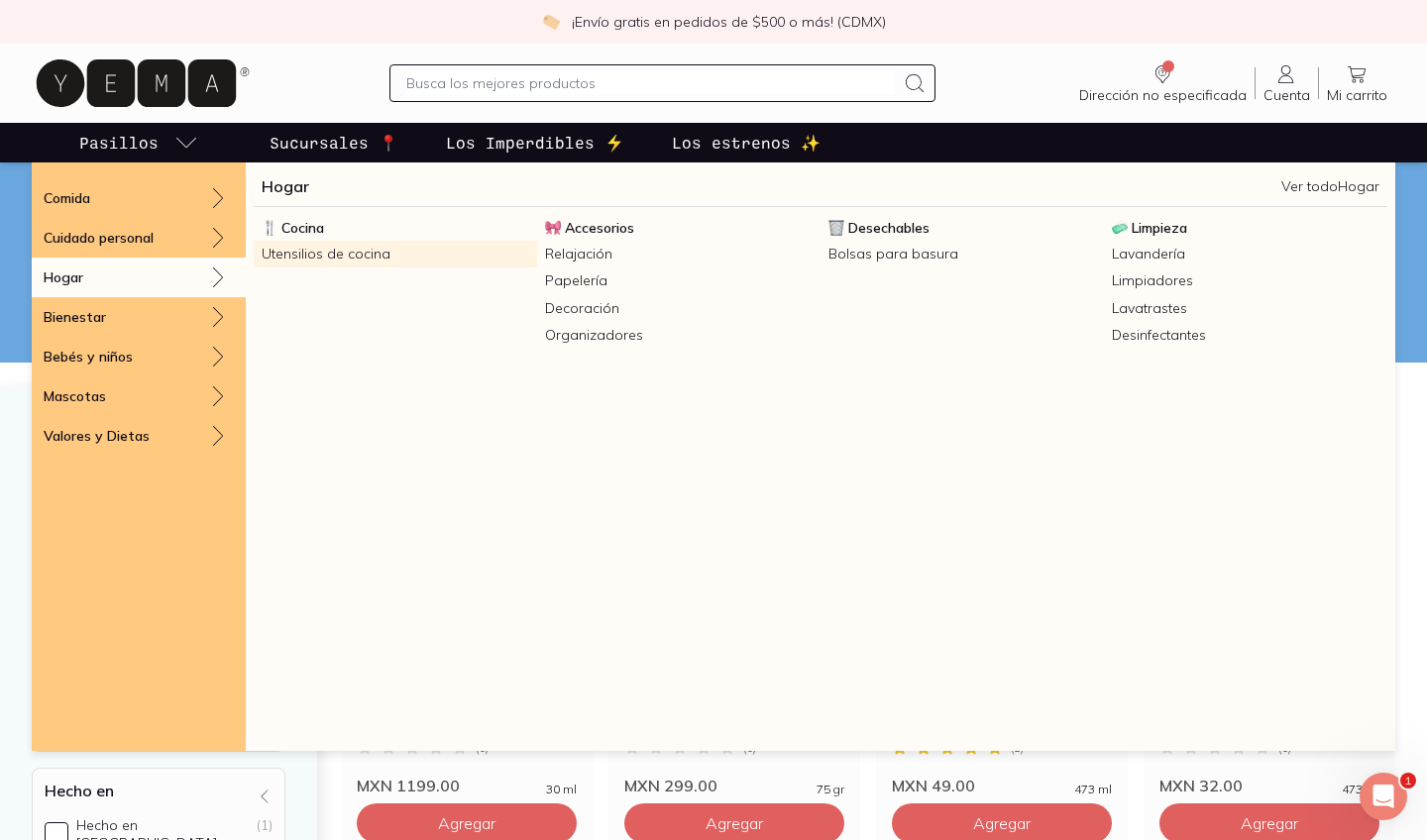 click on "Utensilios de cocina" at bounding box center (395, 254) 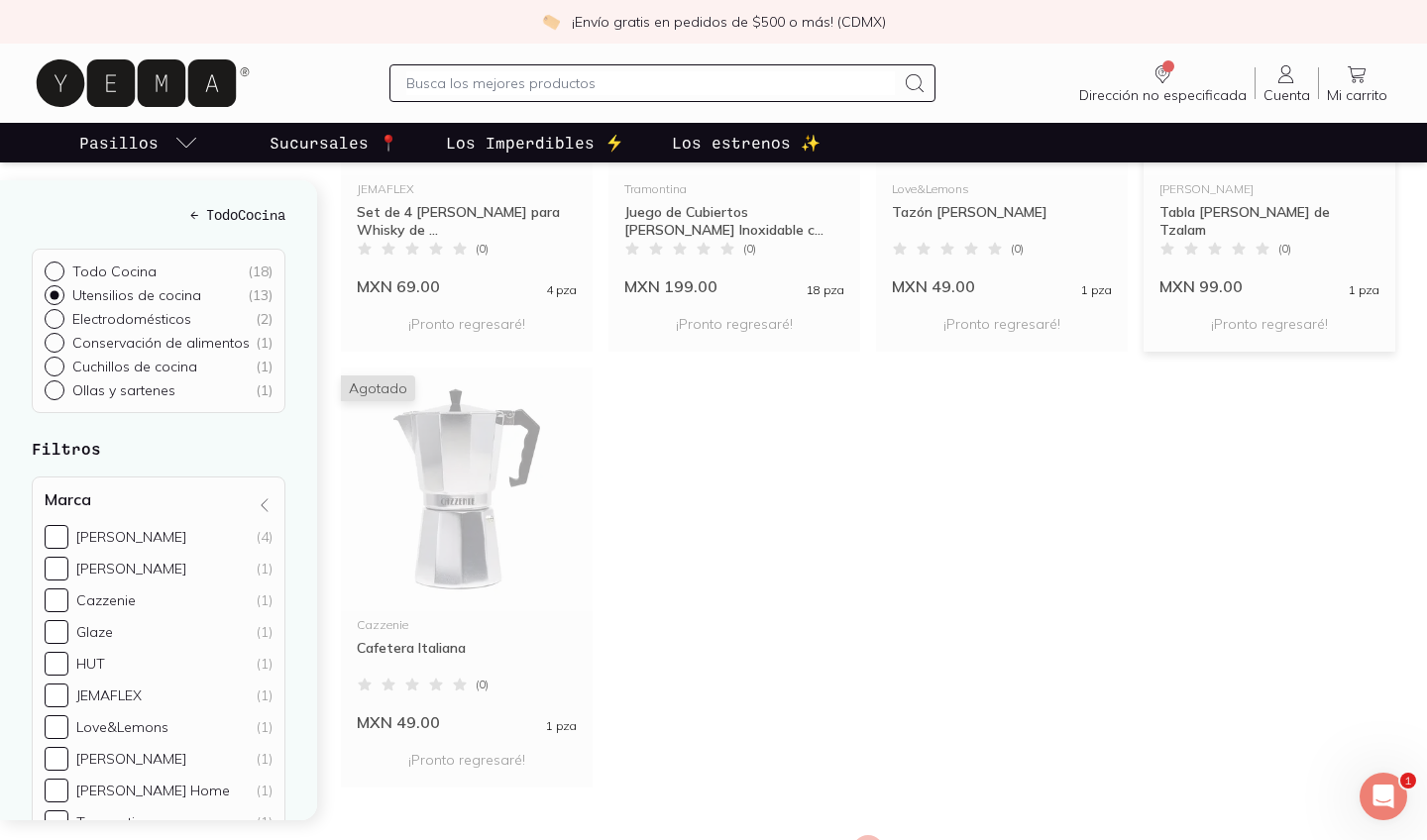 scroll, scrollTop: 1385, scrollLeft: 0, axis: vertical 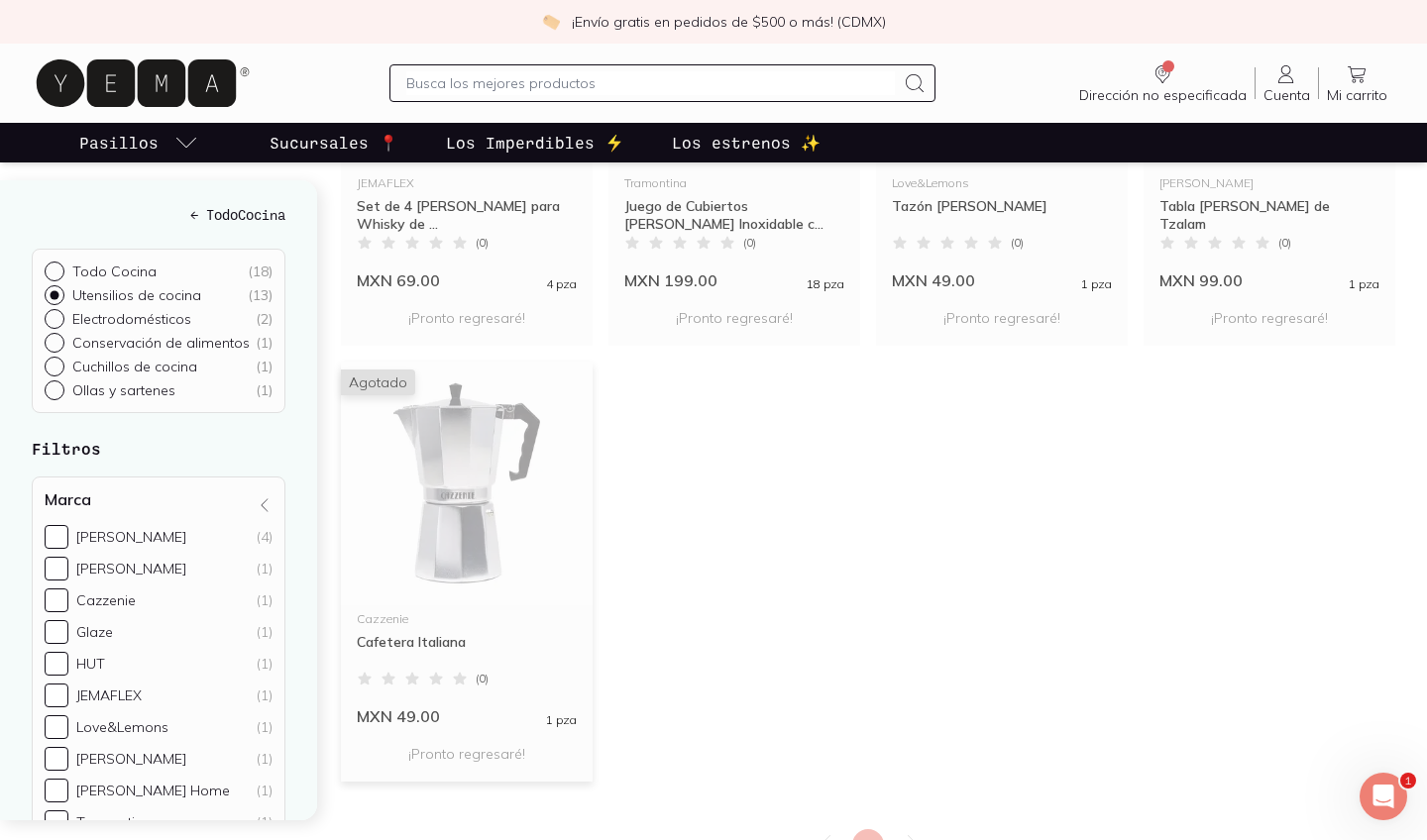 click at bounding box center [467, 483] 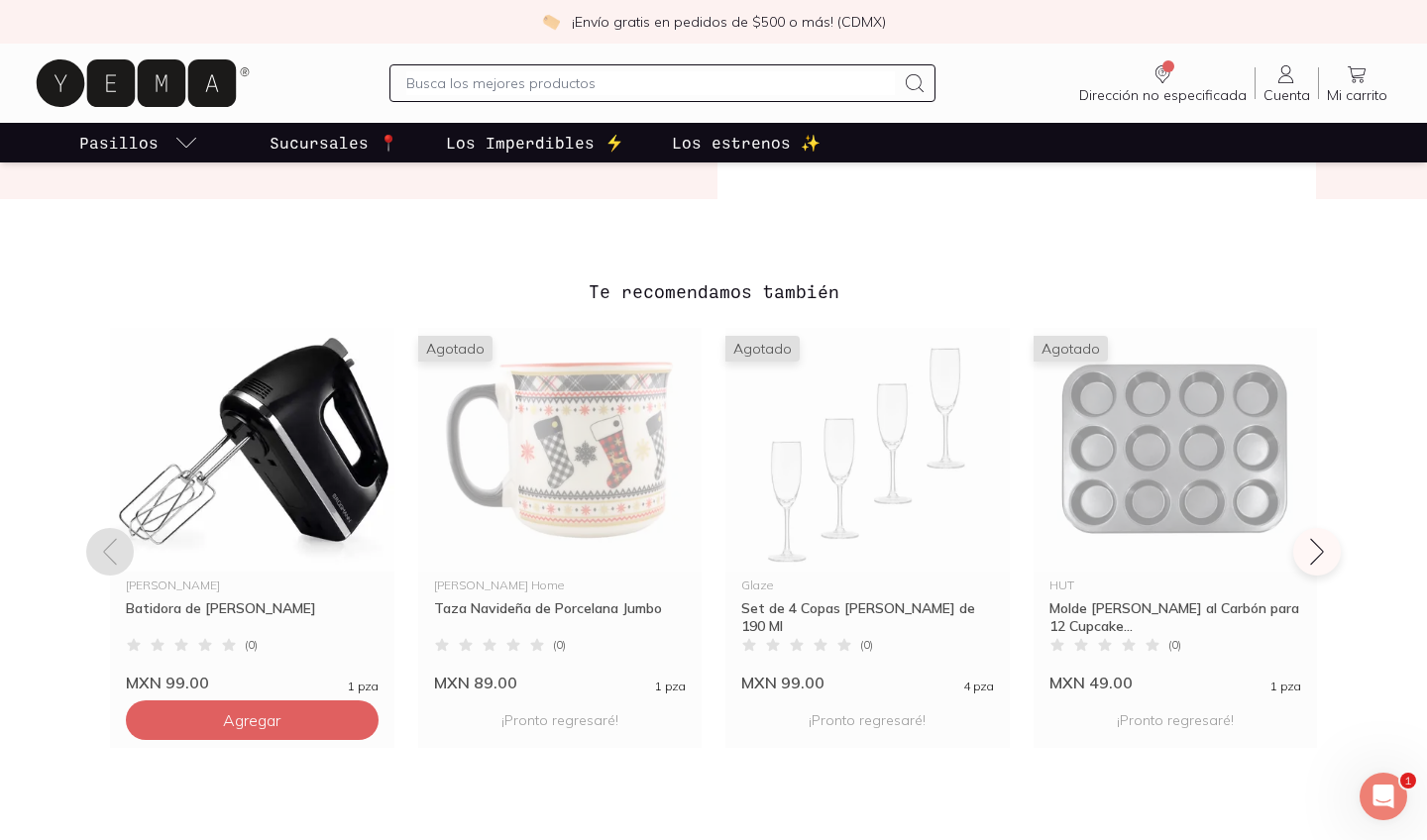 scroll, scrollTop: 1347, scrollLeft: 0, axis: vertical 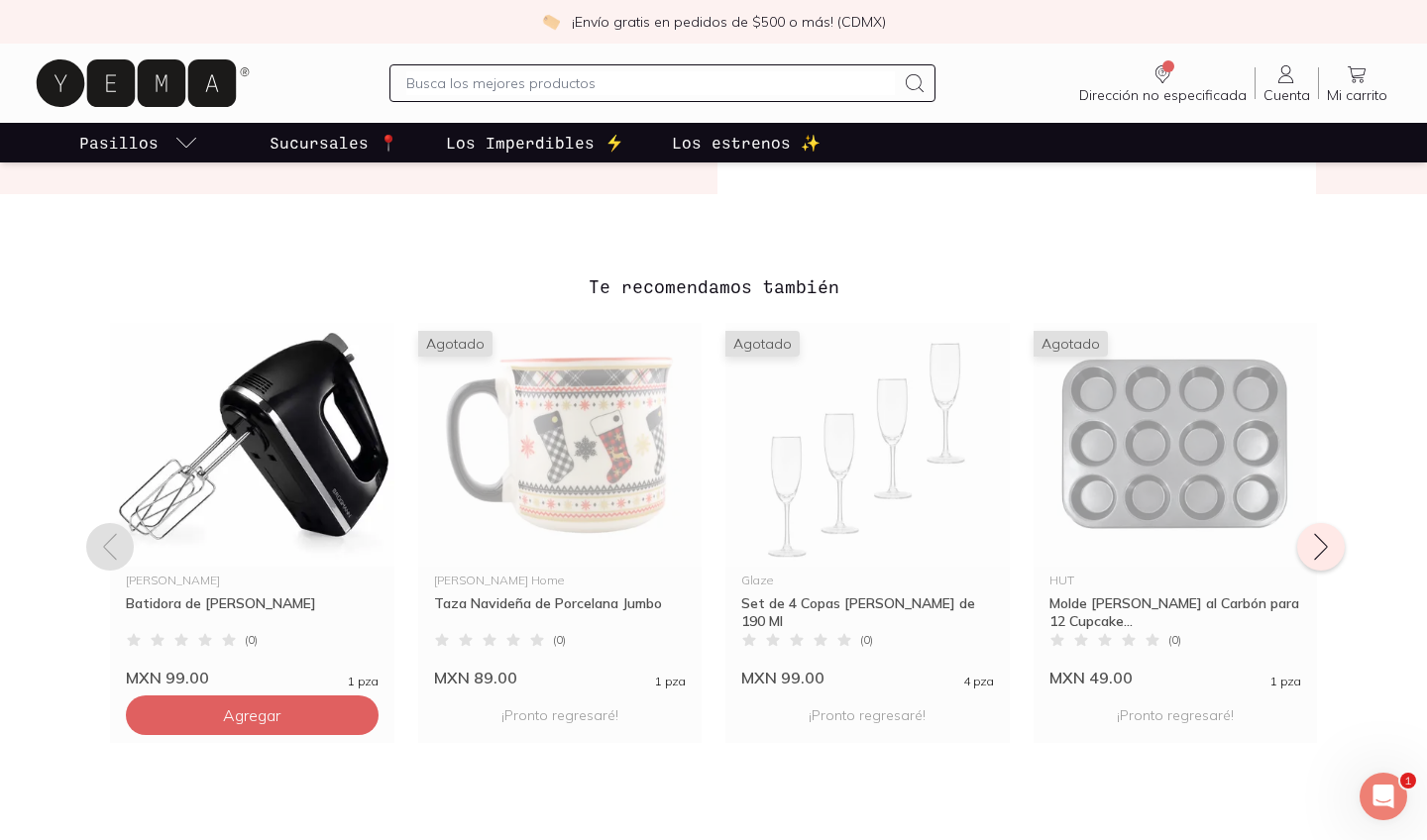 click 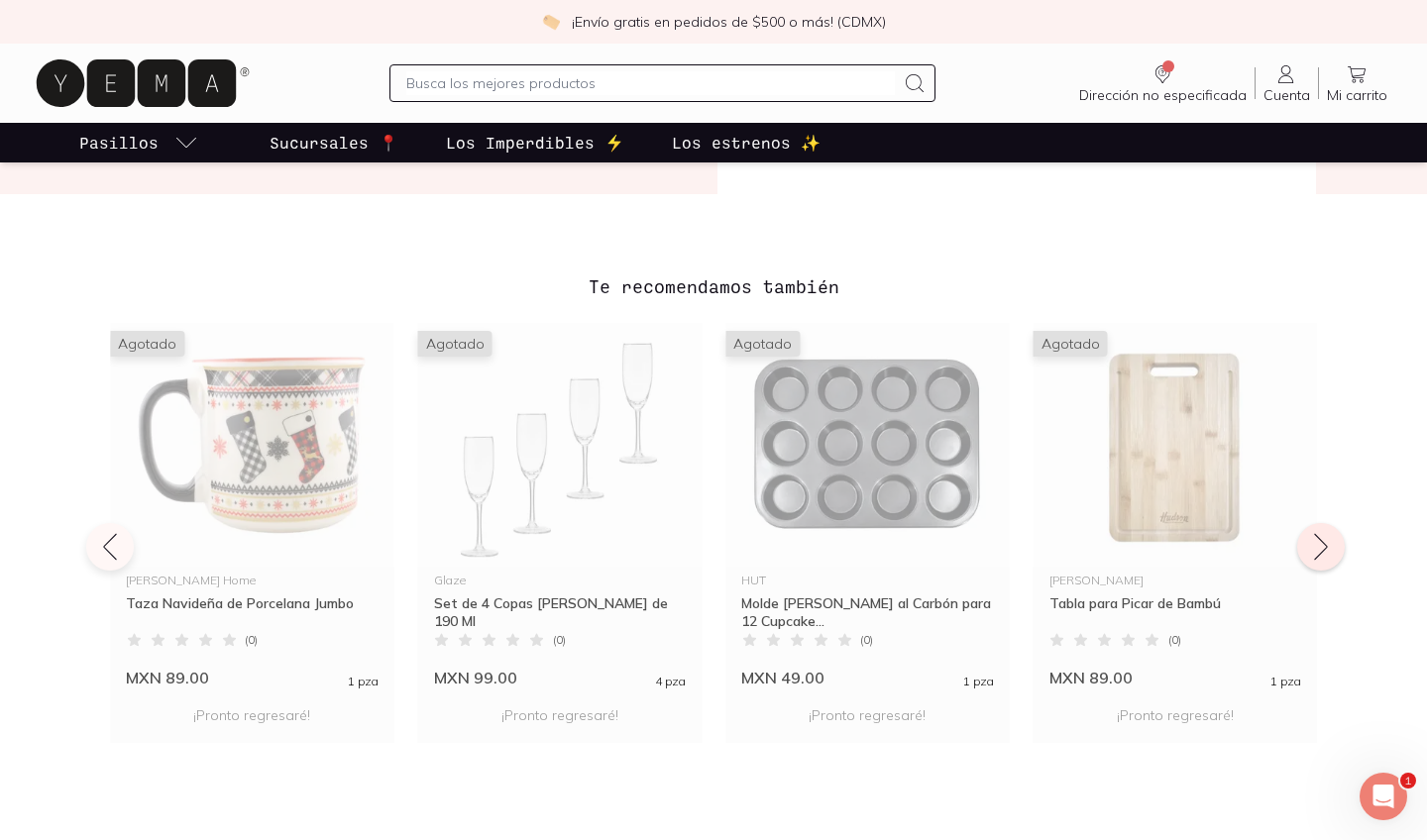 click 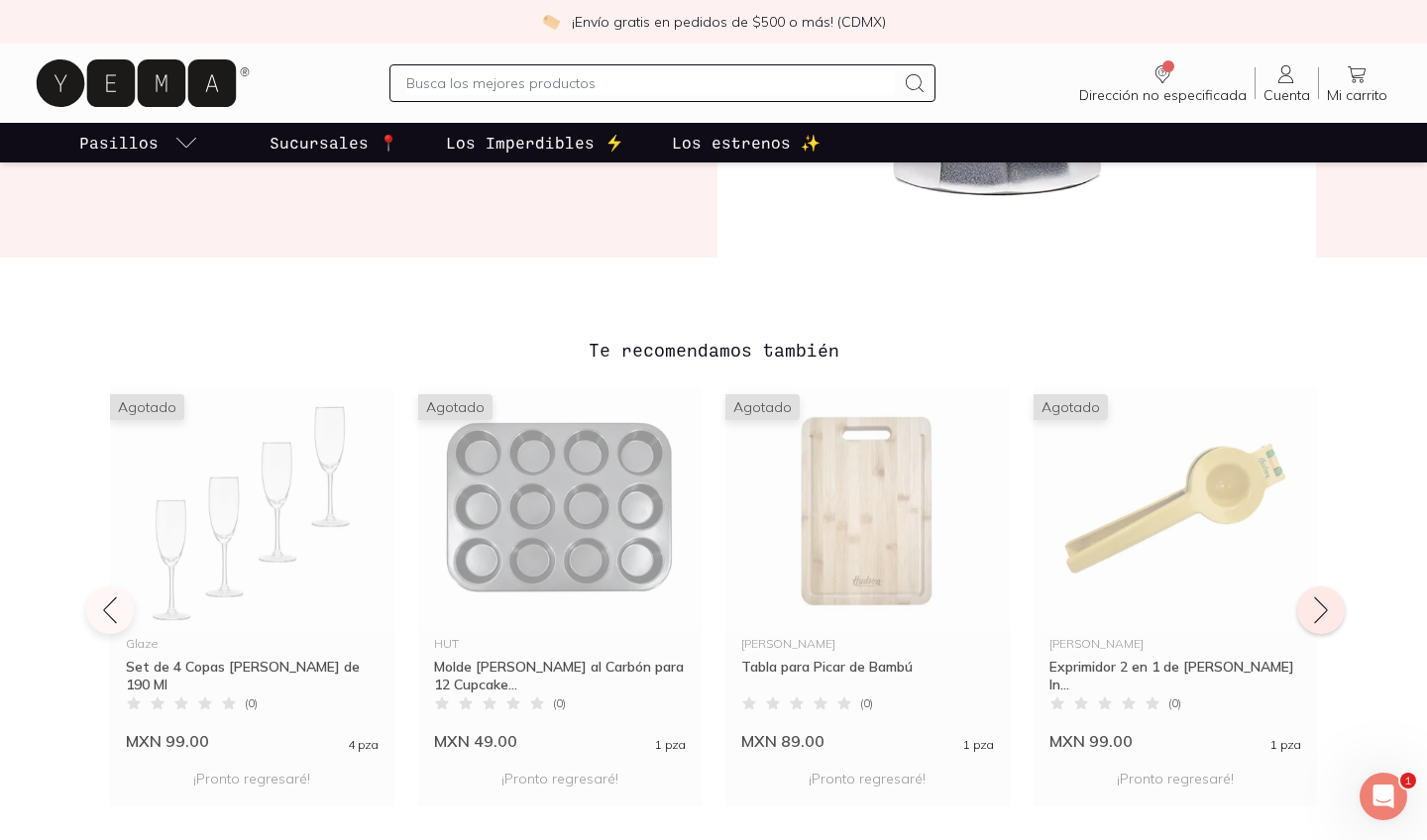 scroll, scrollTop: 981, scrollLeft: 0, axis: vertical 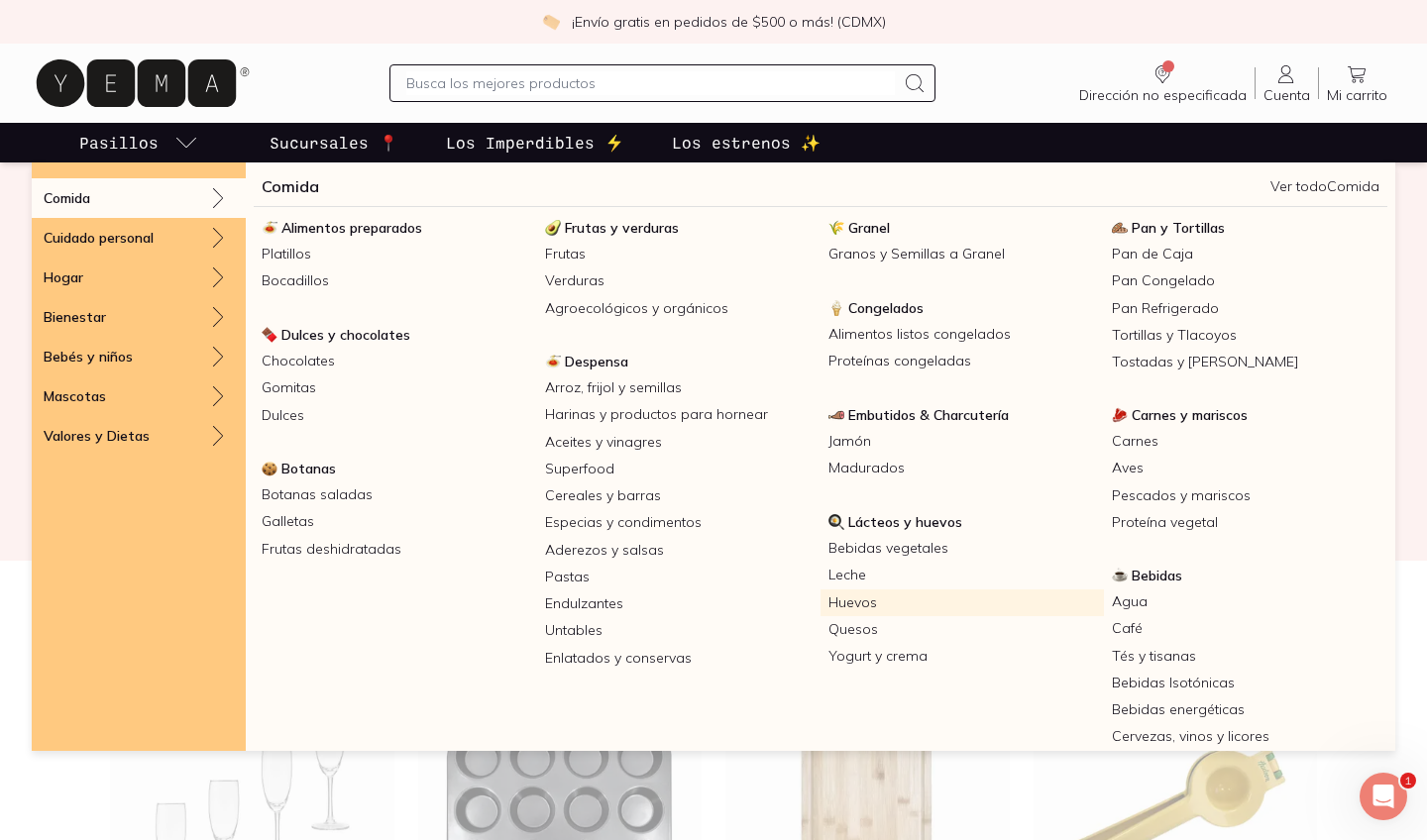 click on "Huevos" at bounding box center [962, 602] 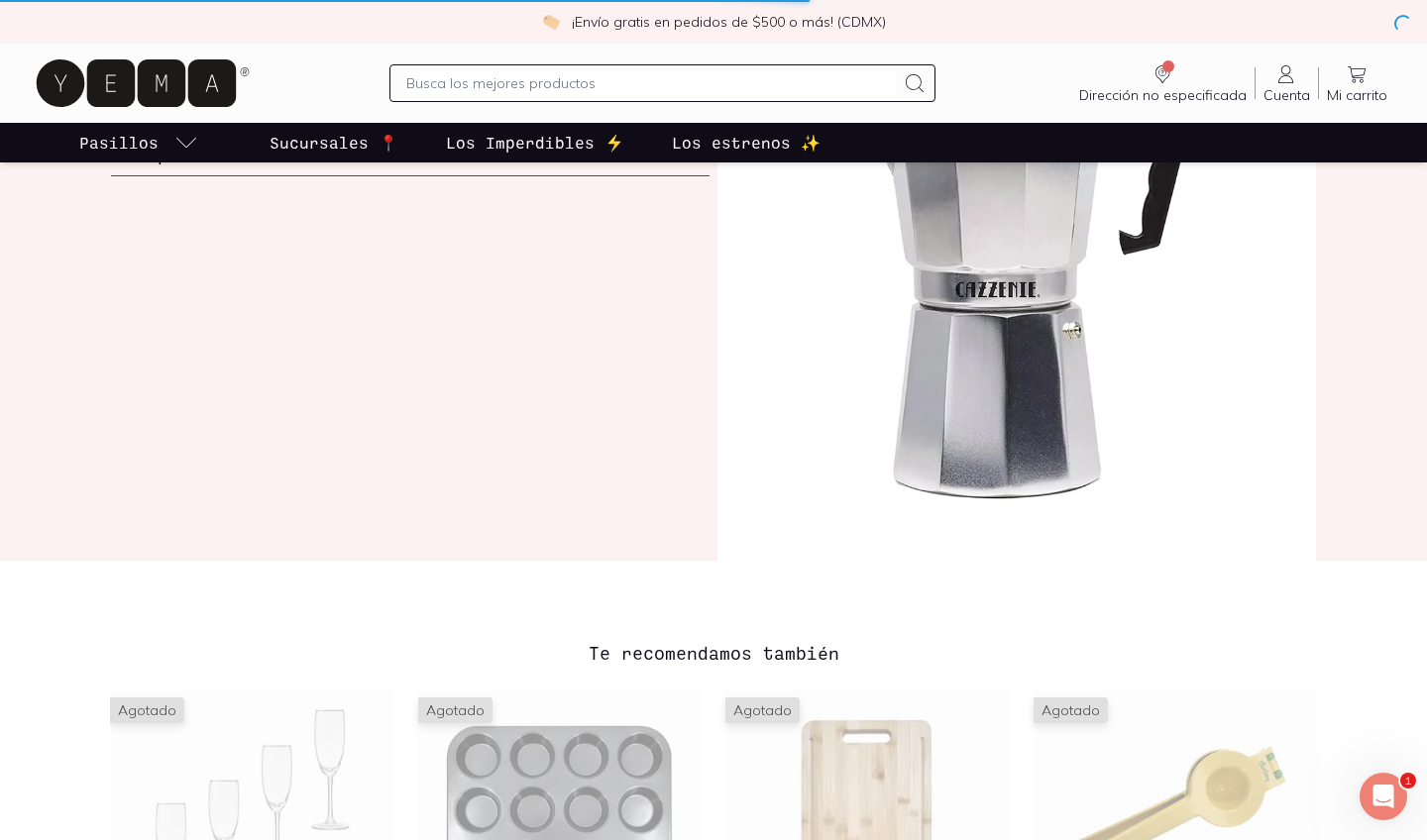 scroll, scrollTop: 0, scrollLeft: 0, axis: both 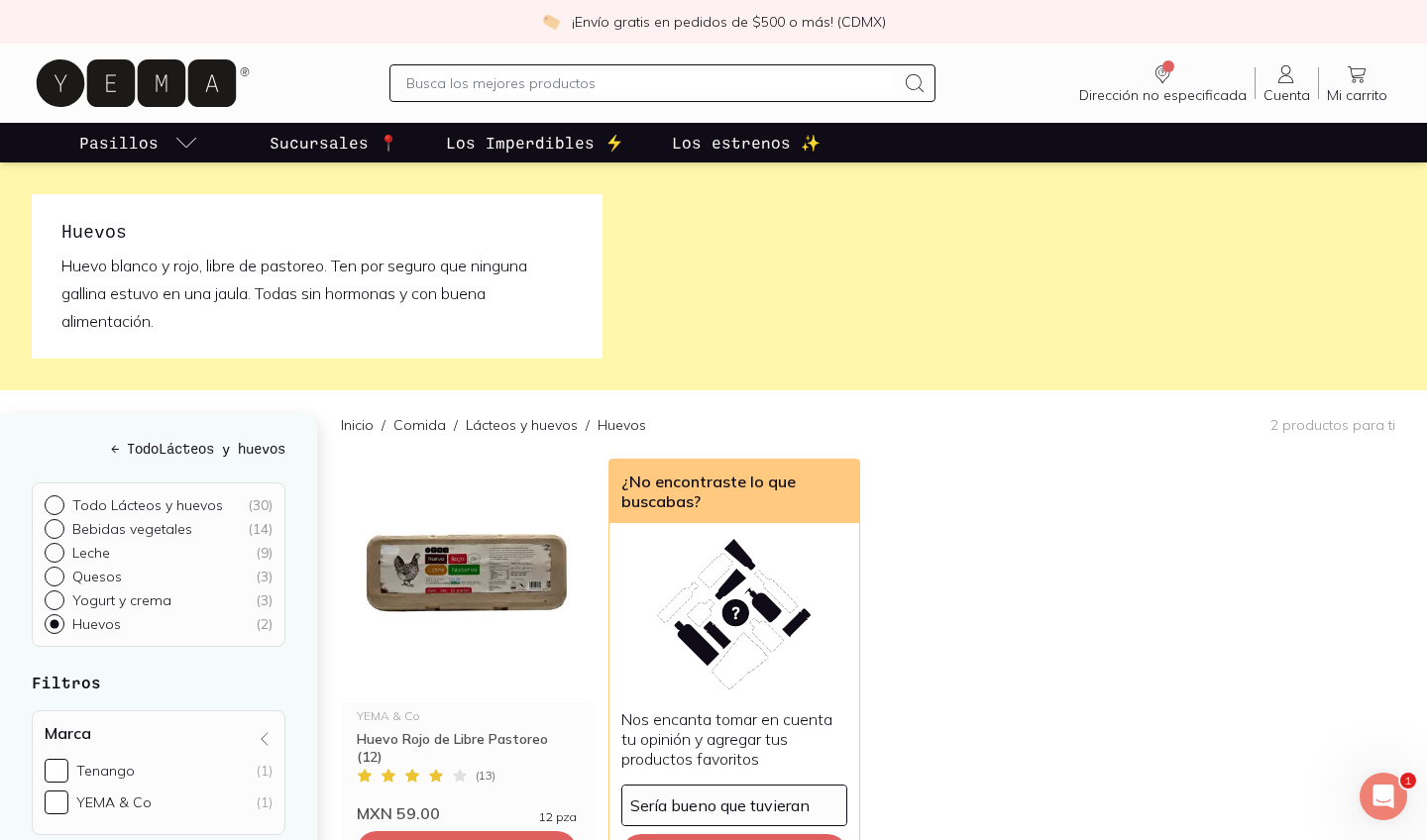 click at bounding box center [58, 553] 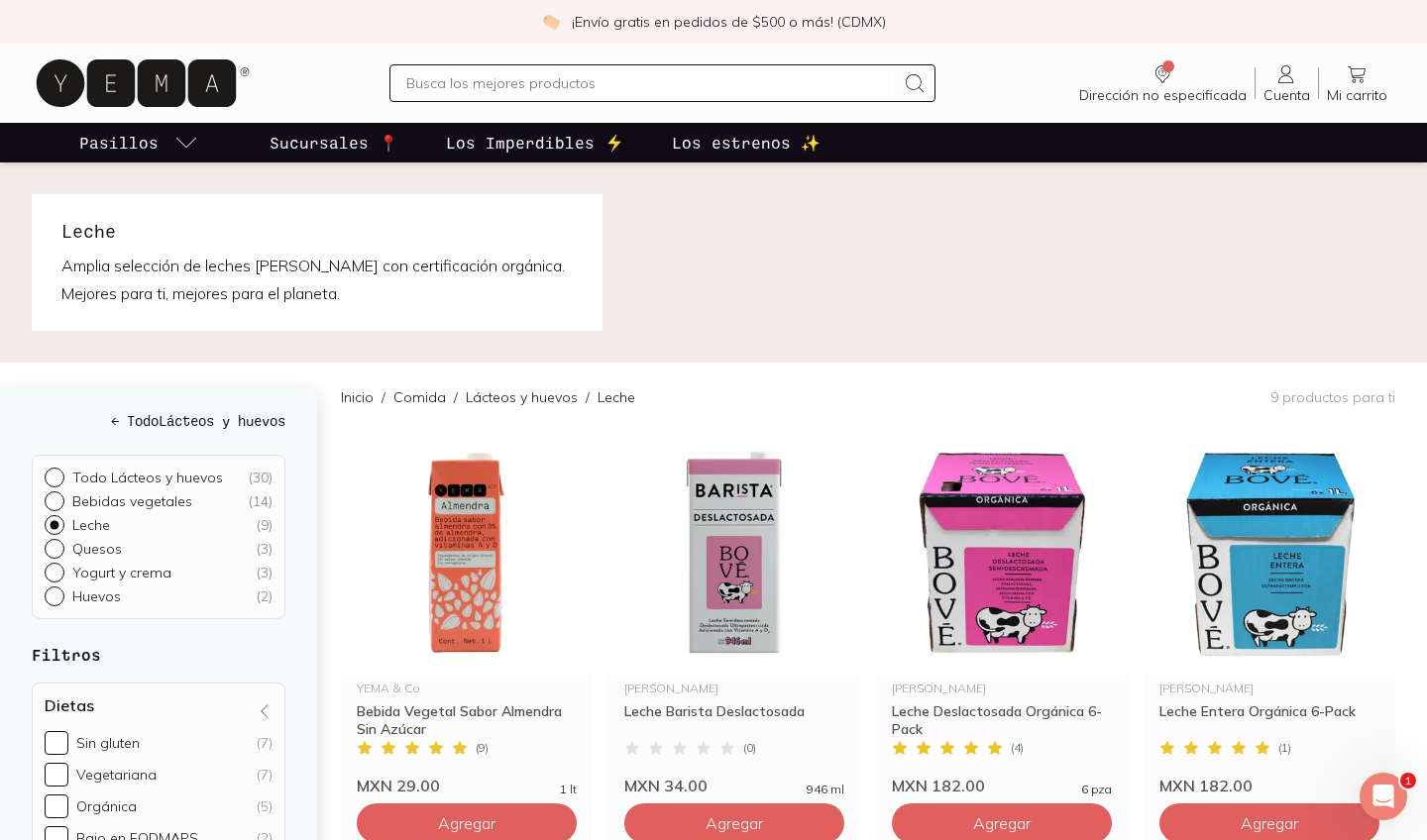 scroll, scrollTop: 0, scrollLeft: 0, axis: both 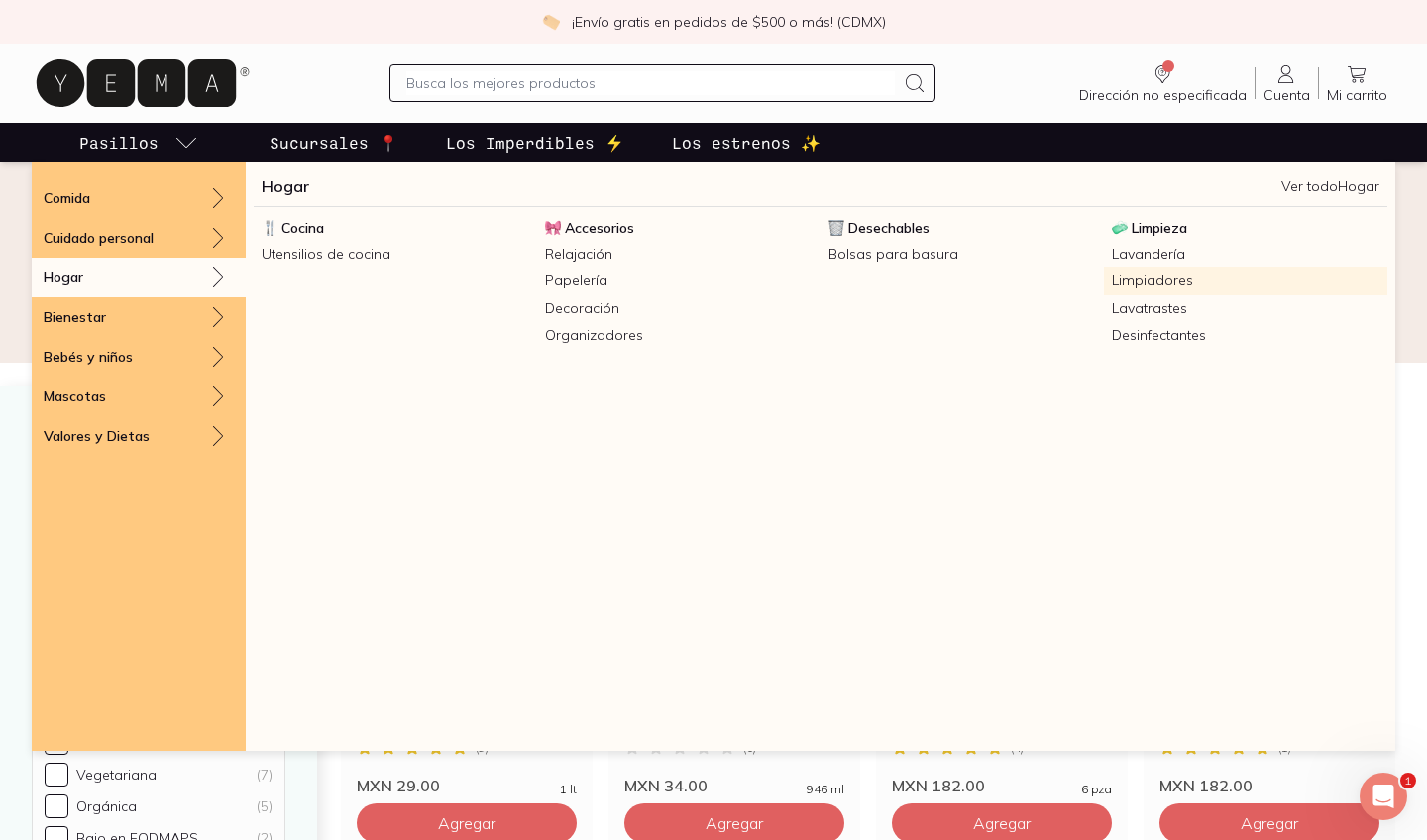 click on "Limpiadores" at bounding box center [1246, 280] 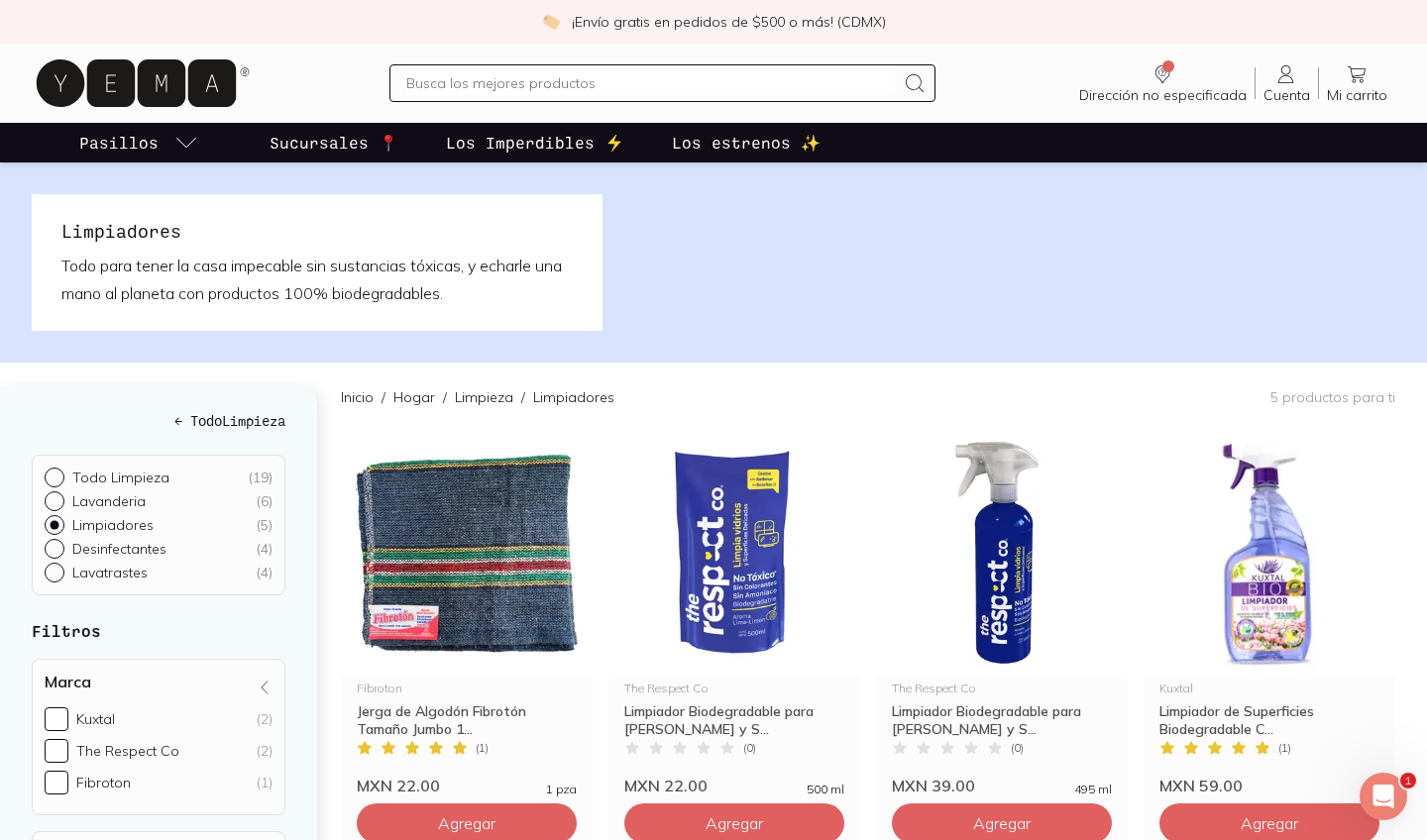 scroll, scrollTop: 0, scrollLeft: 0, axis: both 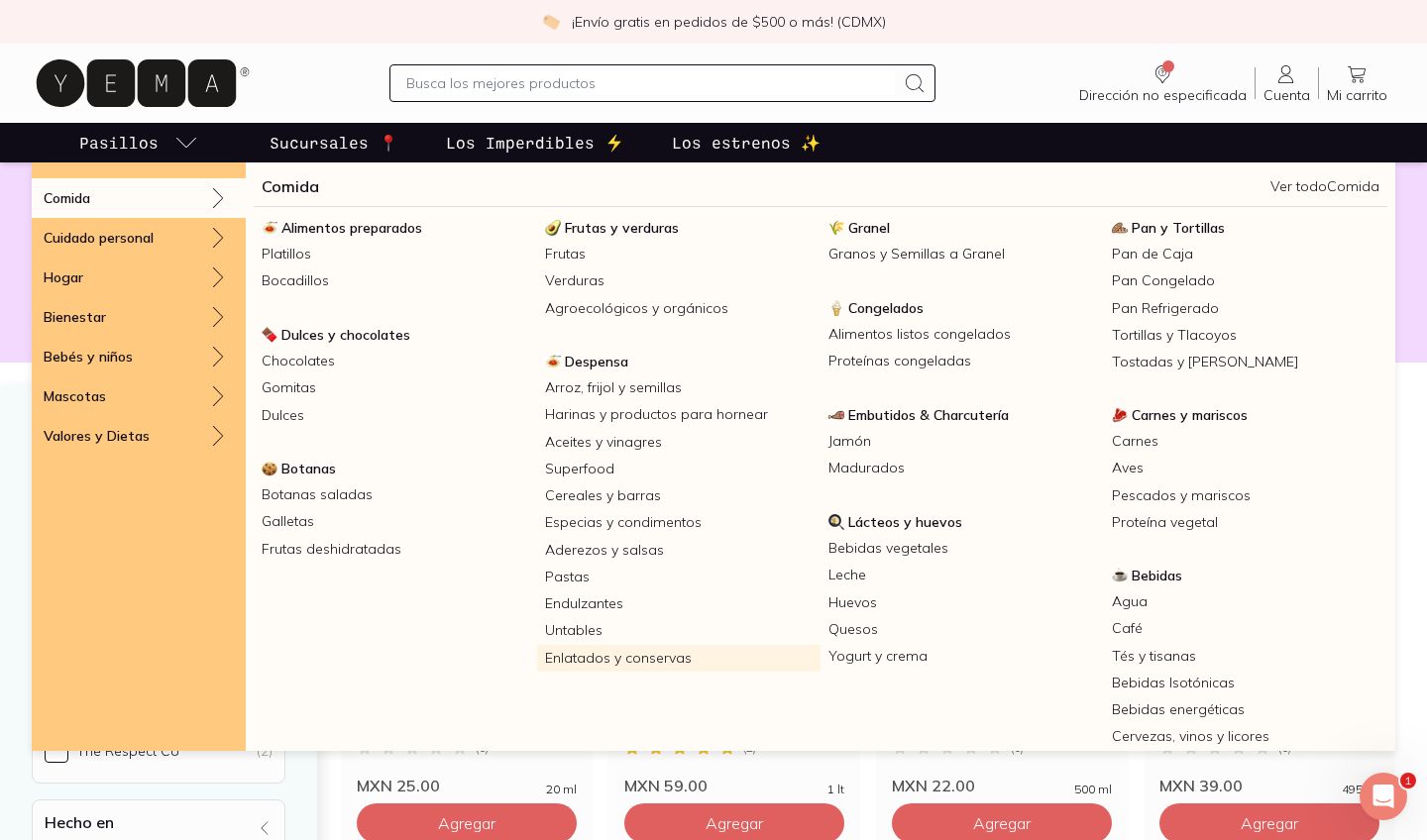 click on "Enlatados y conservas" at bounding box center (679, 658) 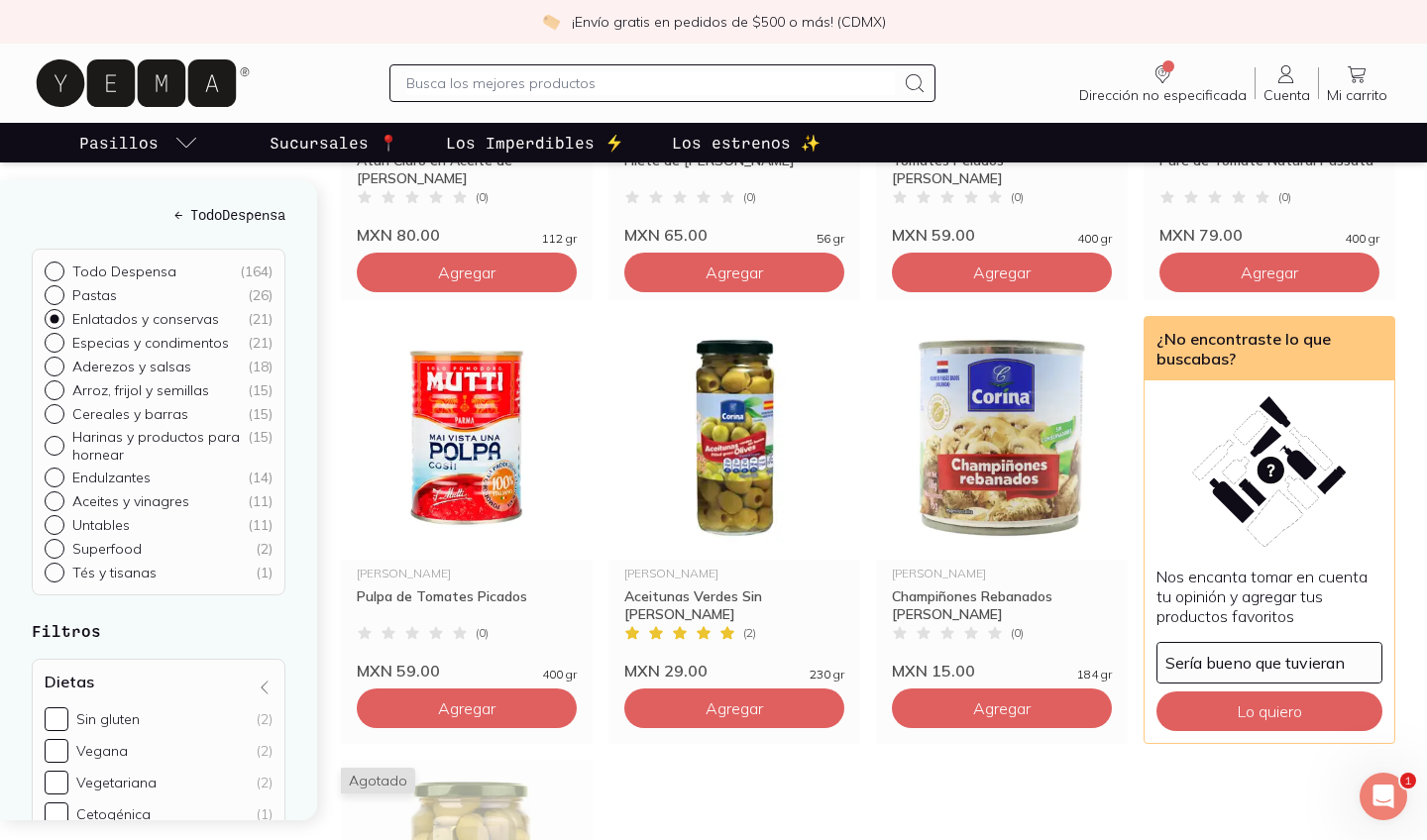 scroll, scrollTop: 1827, scrollLeft: 0, axis: vertical 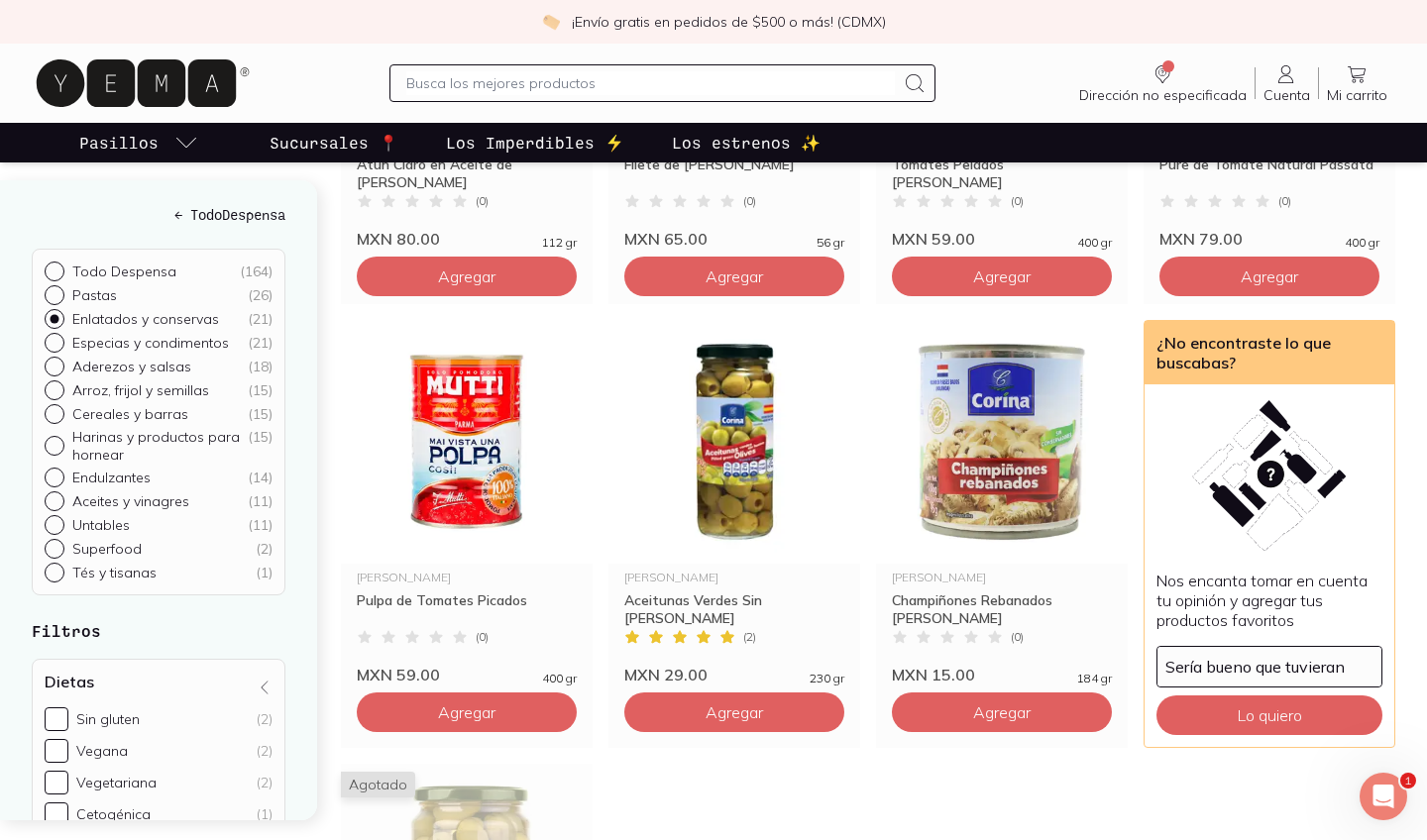 click on "Arroz, frijol y semillas ( 15 )" at bounding box center (53, 388) 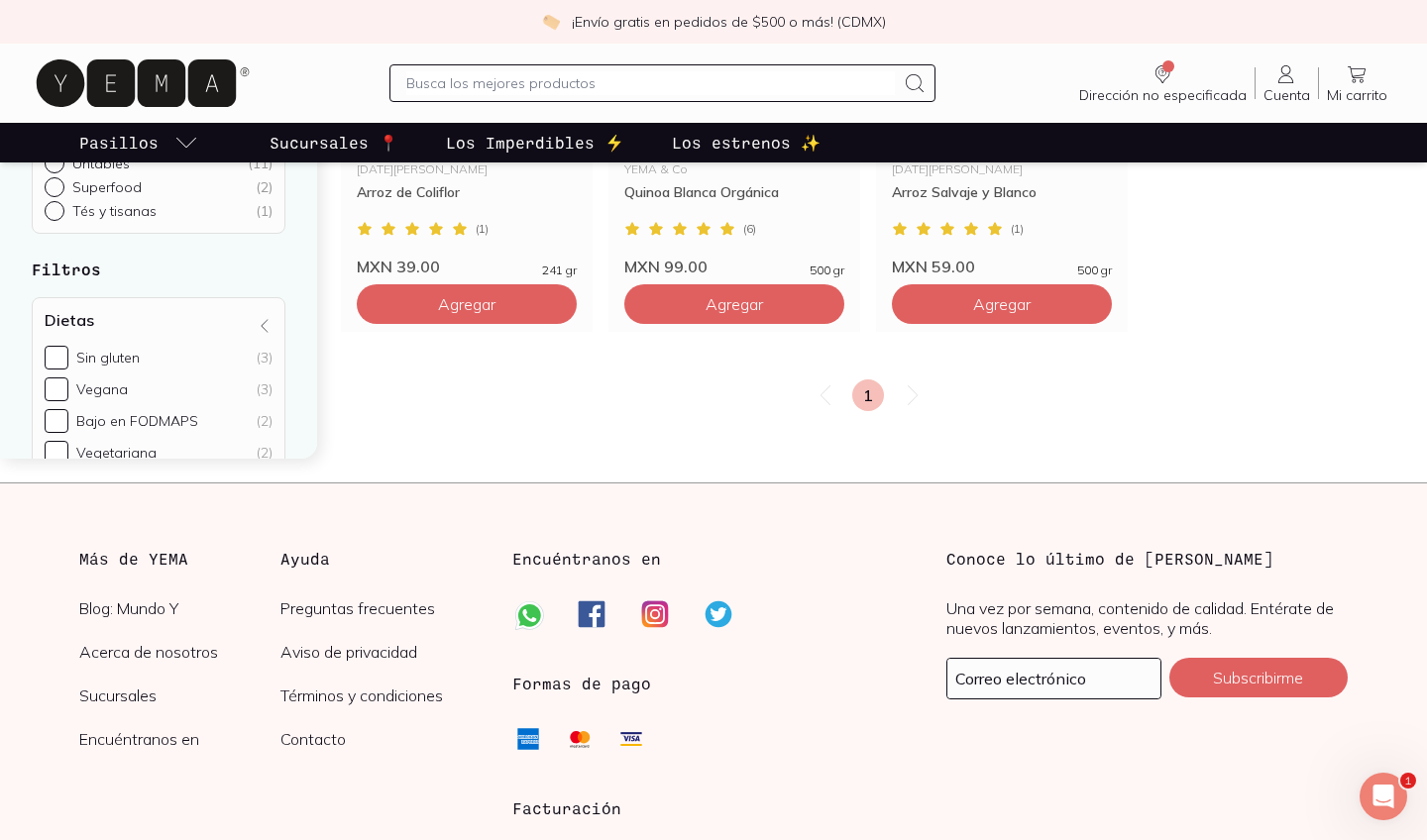 scroll, scrollTop: 0, scrollLeft: 0, axis: both 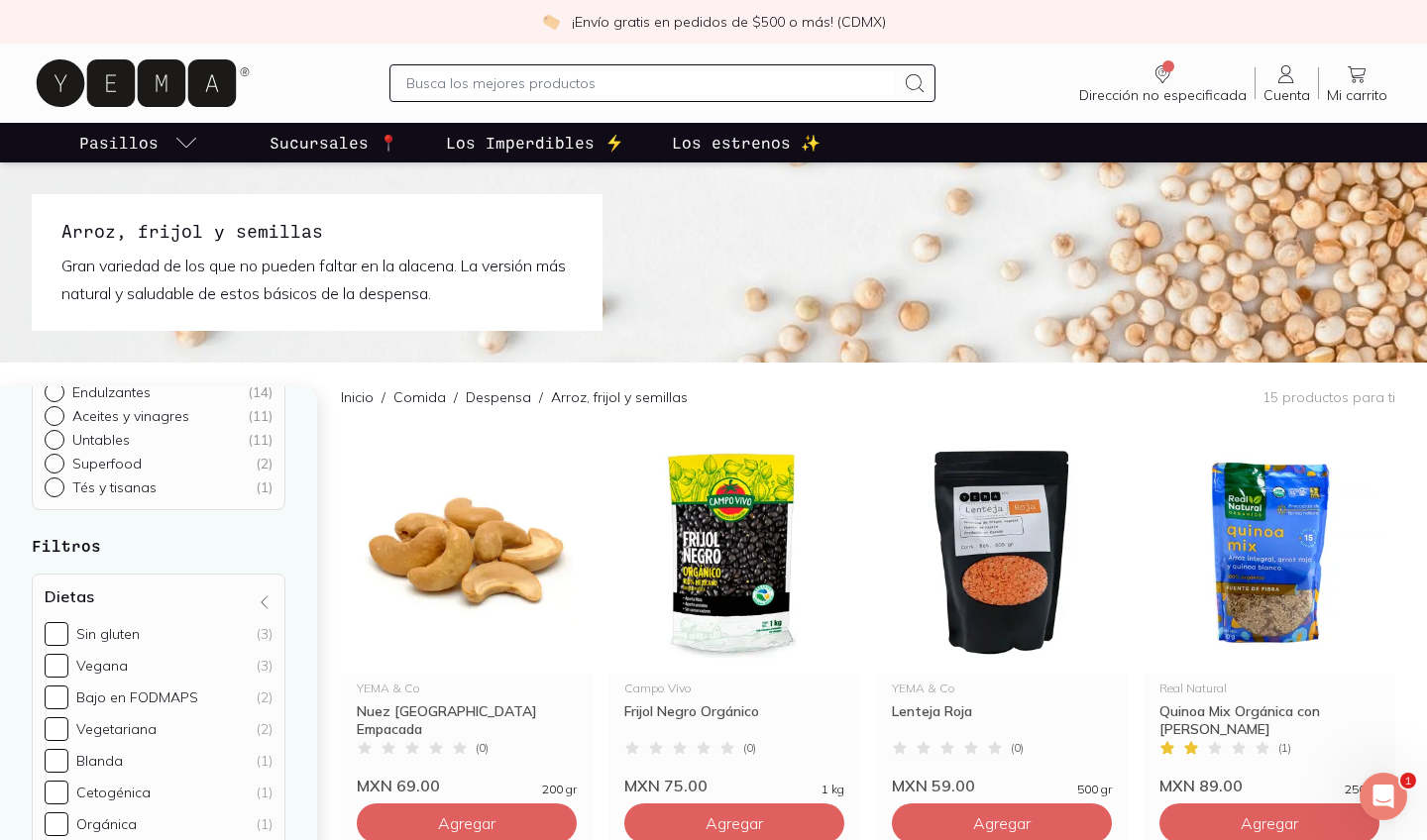 click at bounding box center (58, 464) 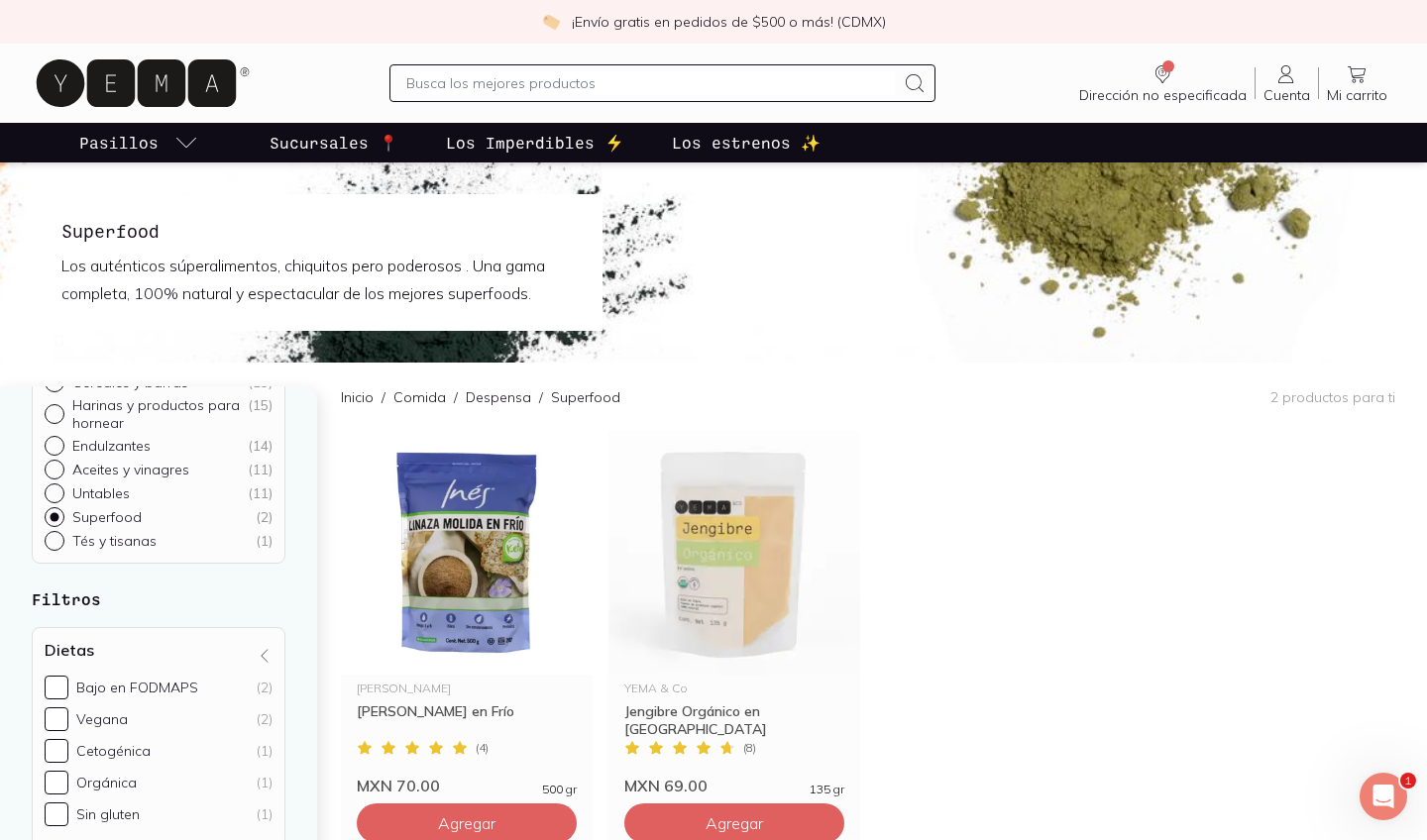 scroll, scrollTop: 225, scrollLeft: 0, axis: vertical 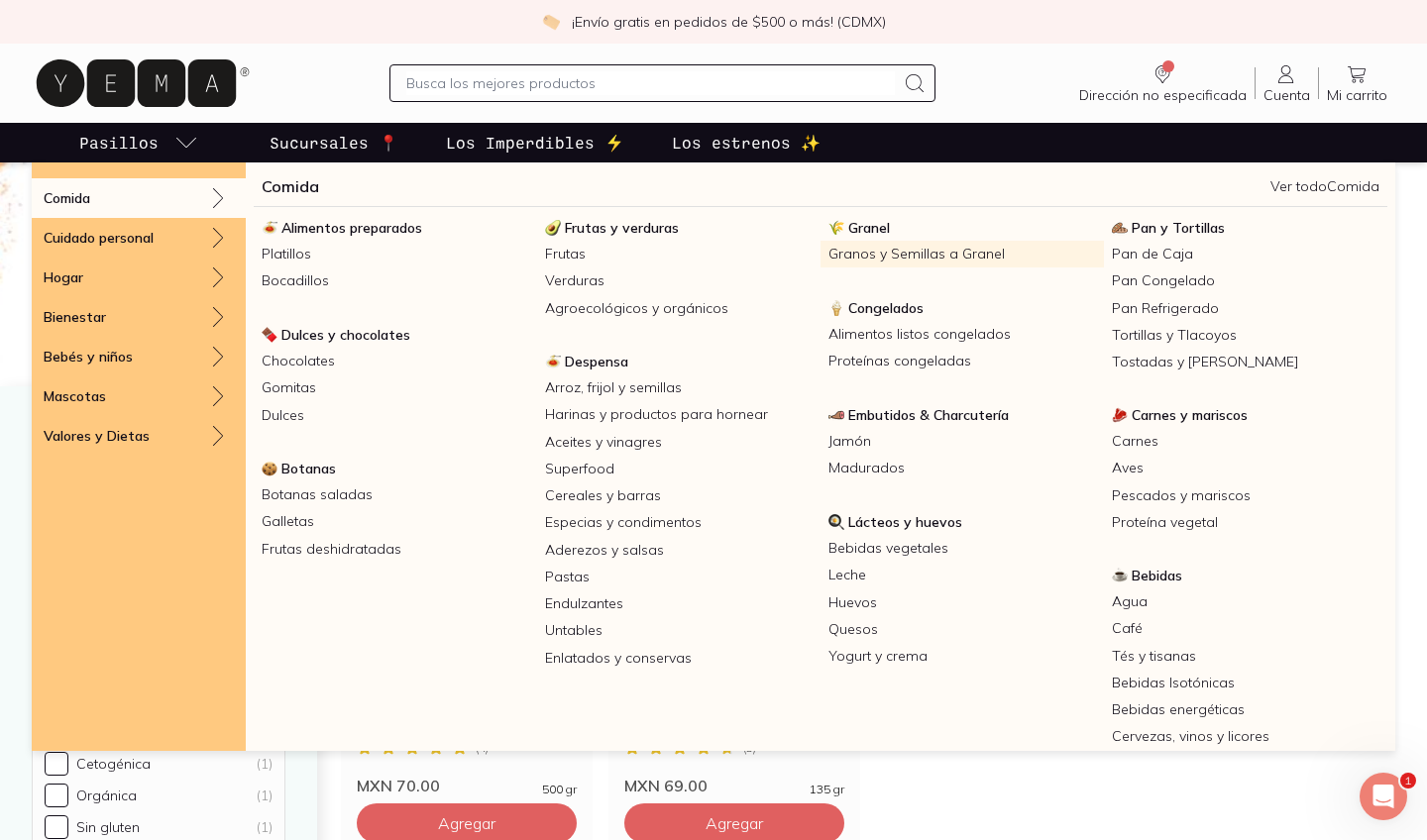 click on "Granos y Semillas a Granel" at bounding box center [962, 254] 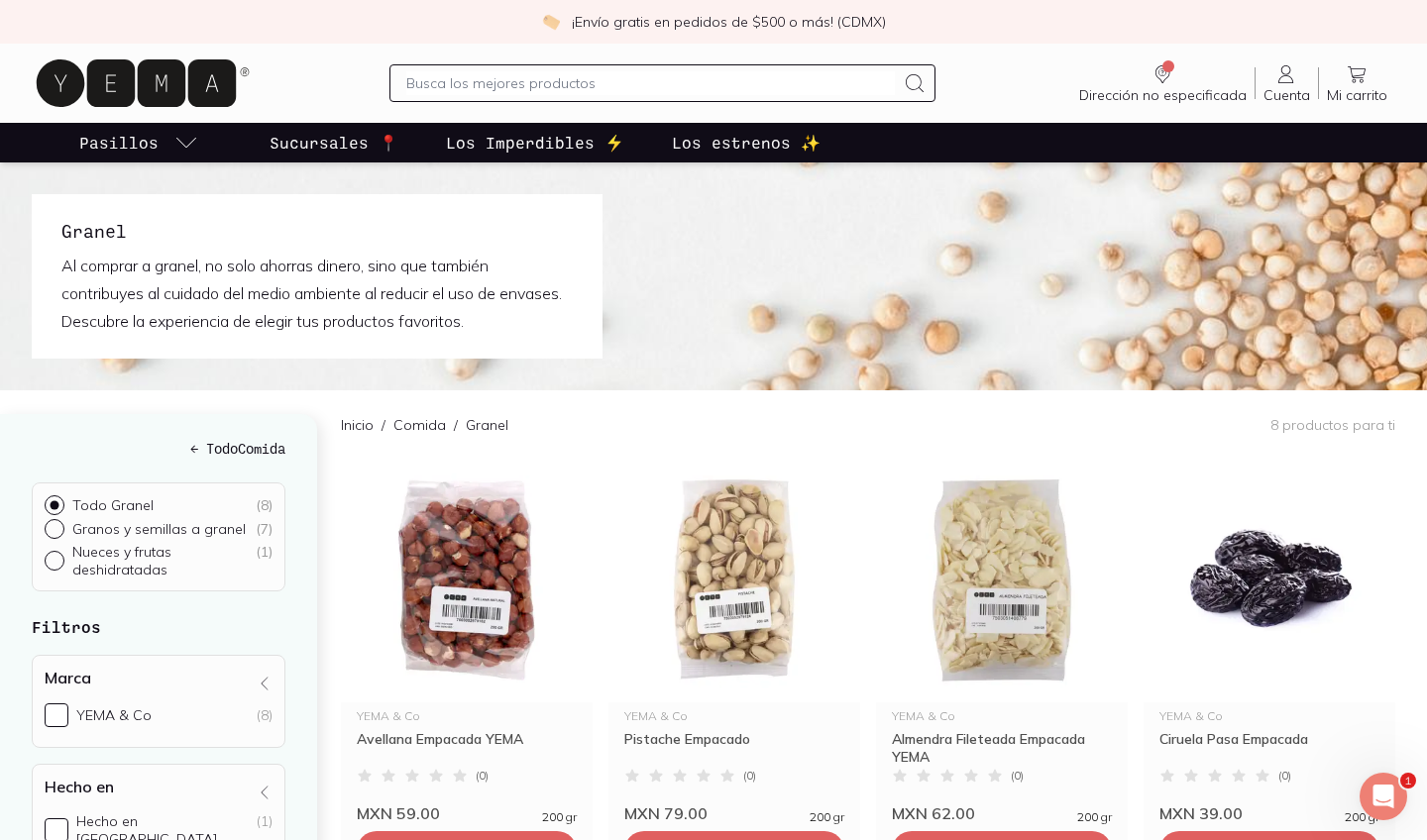 scroll, scrollTop: 0, scrollLeft: 0, axis: both 